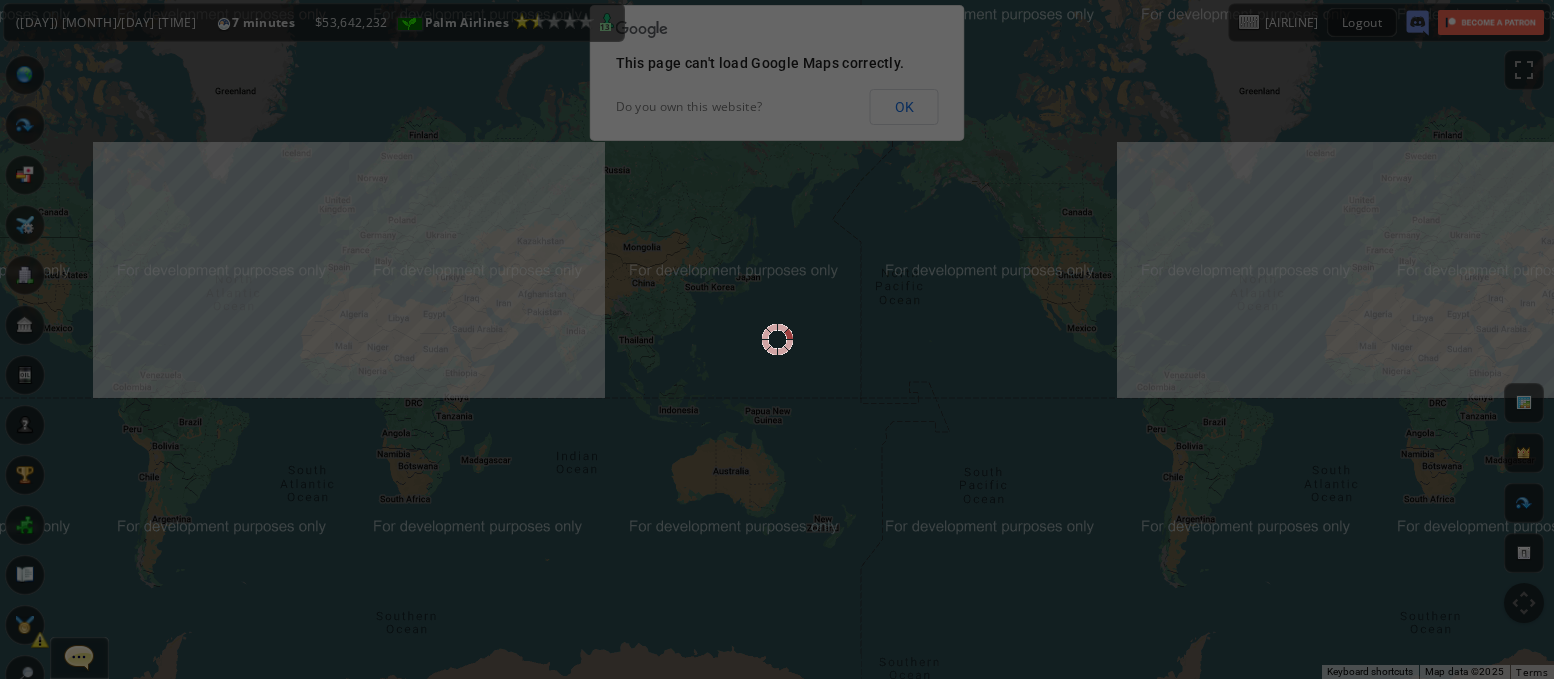 scroll, scrollTop: 0, scrollLeft: 0, axis: both 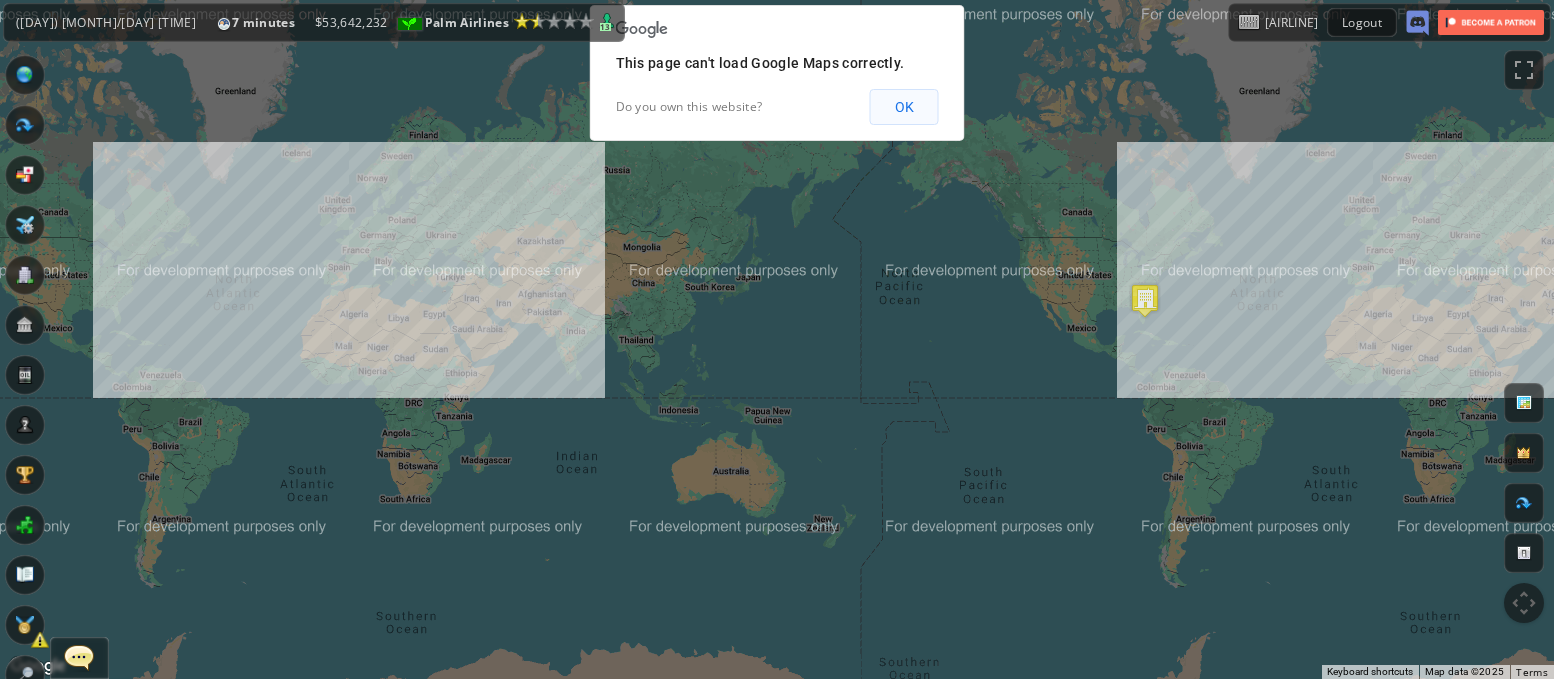 click on "OK" at bounding box center (904, 107) 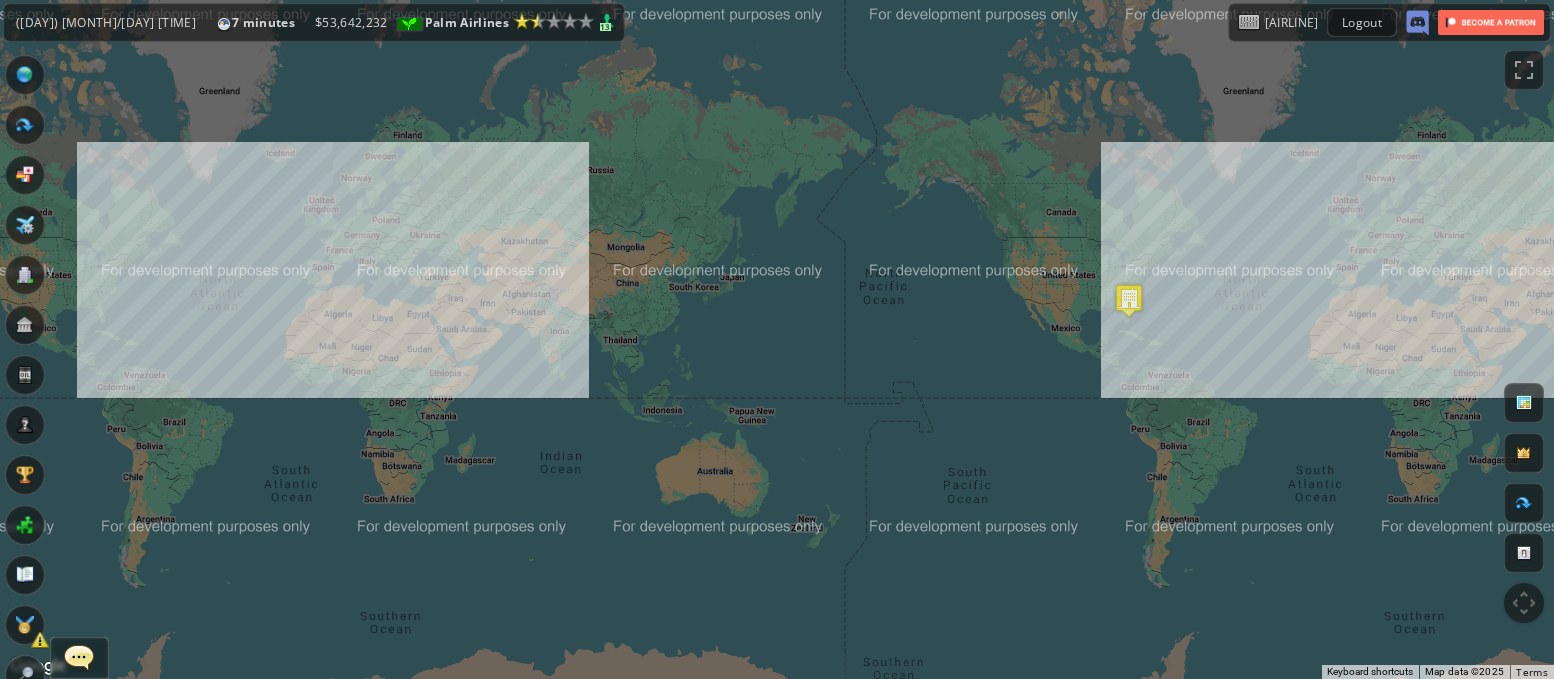 drag, startPoint x: 1058, startPoint y: 203, endPoint x: 940, endPoint y: 186, distance: 119.218285 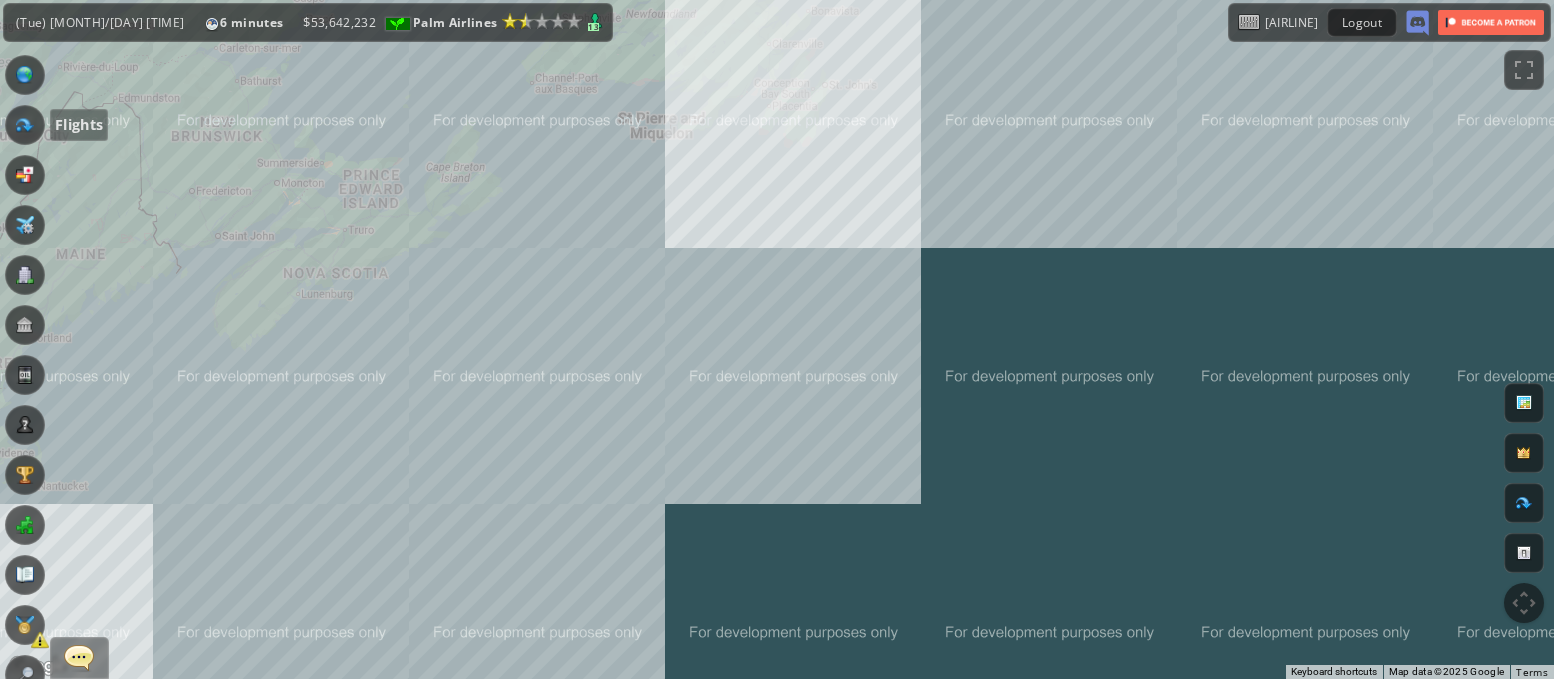 click at bounding box center (25, 125) 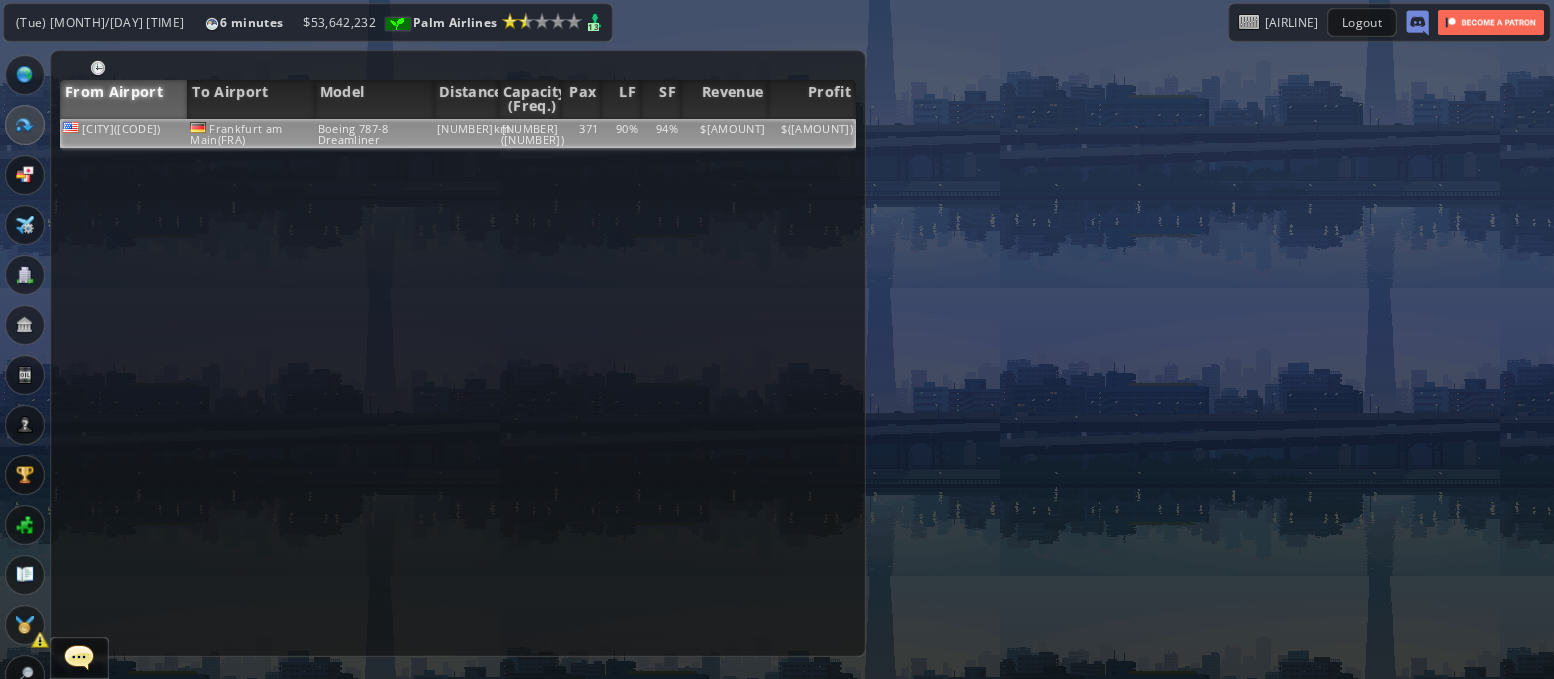 click on "[NUMBER]km" at bounding box center [466, 133] 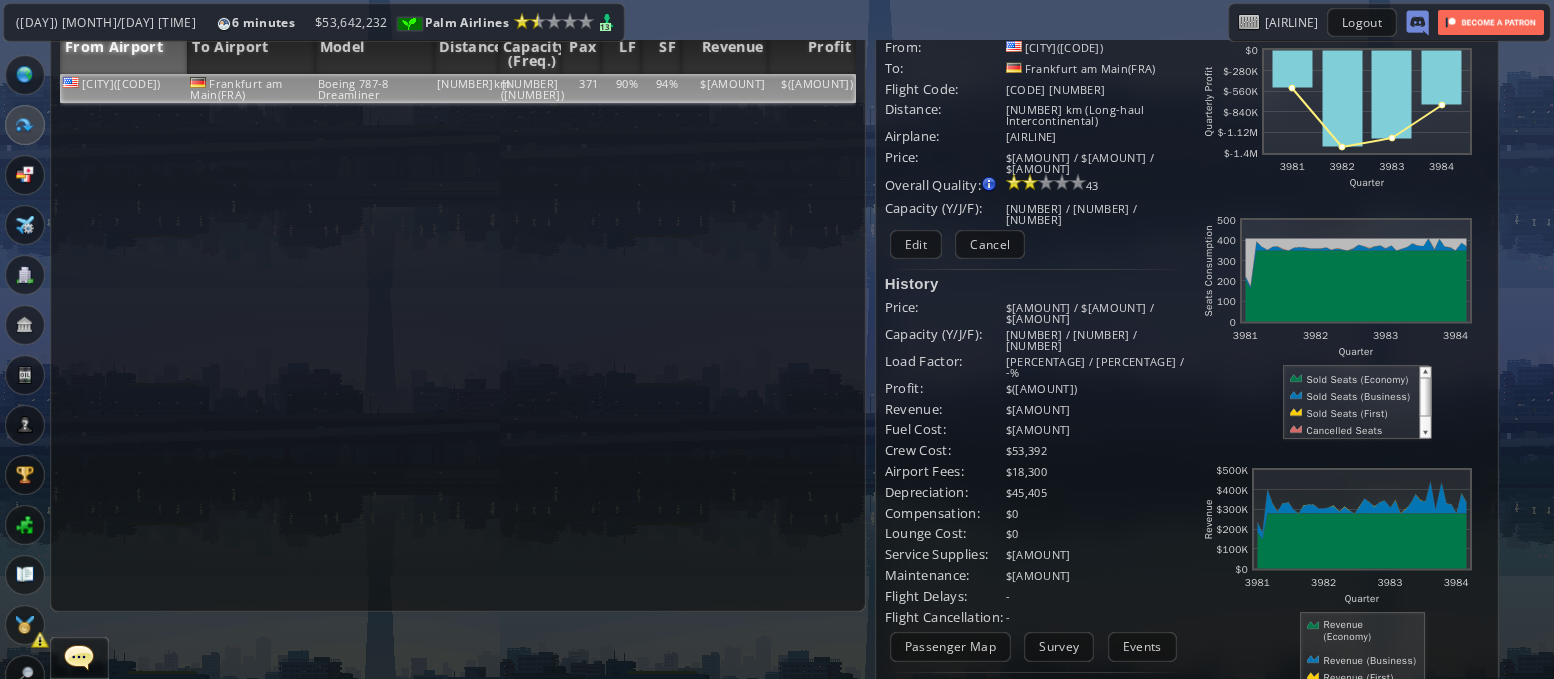 scroll, scrollTop: 43, scrollLeft: 0, axis: vertical 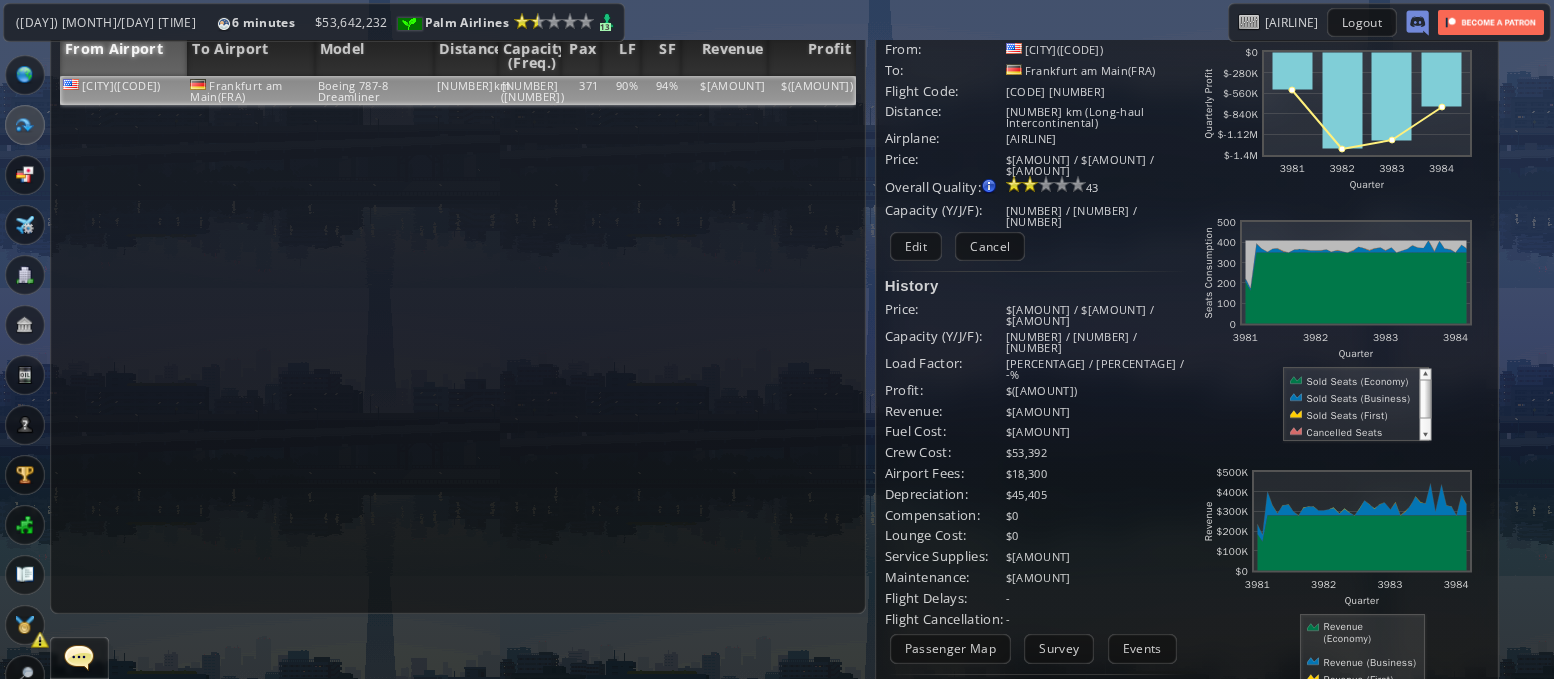click at bounding box center (25, 275) 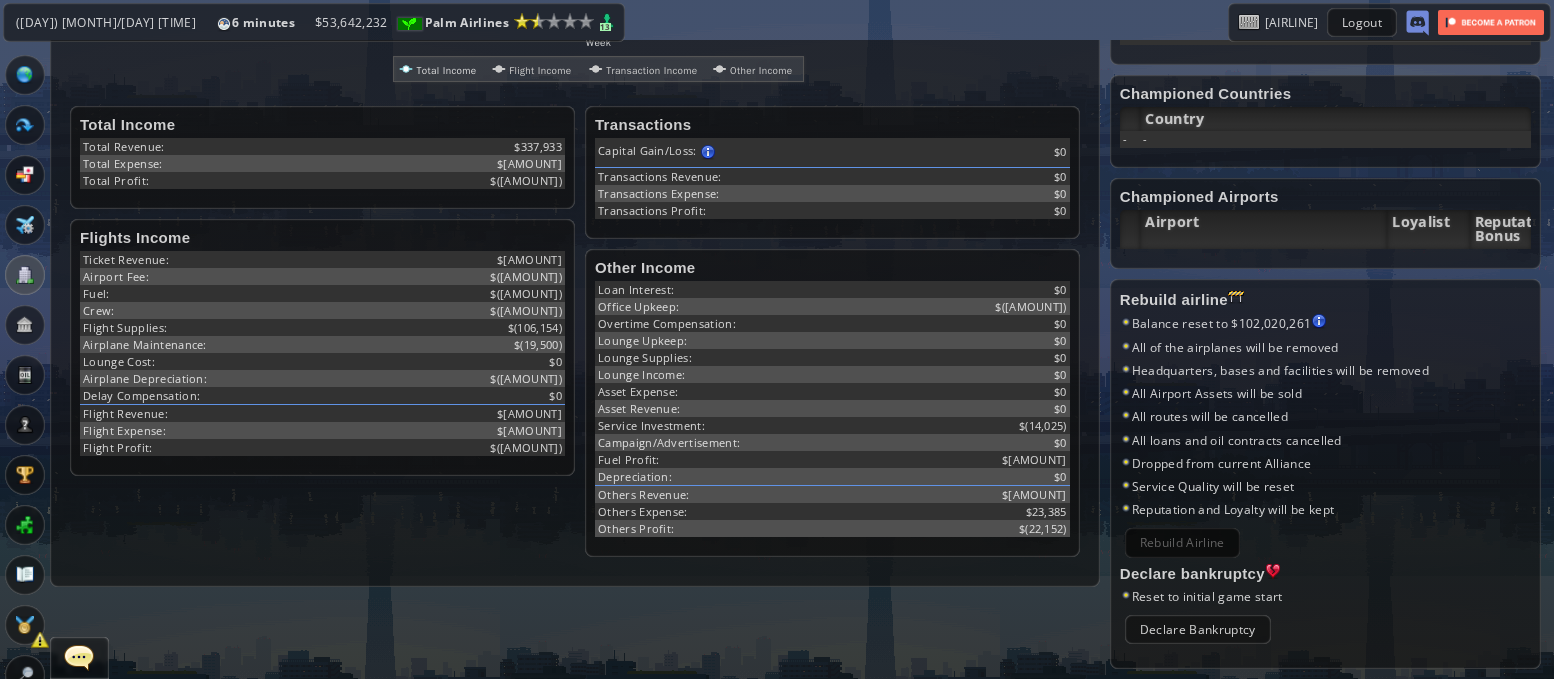 scroll, scrollTop: 574, scrollLeft: 0, axis: vertical 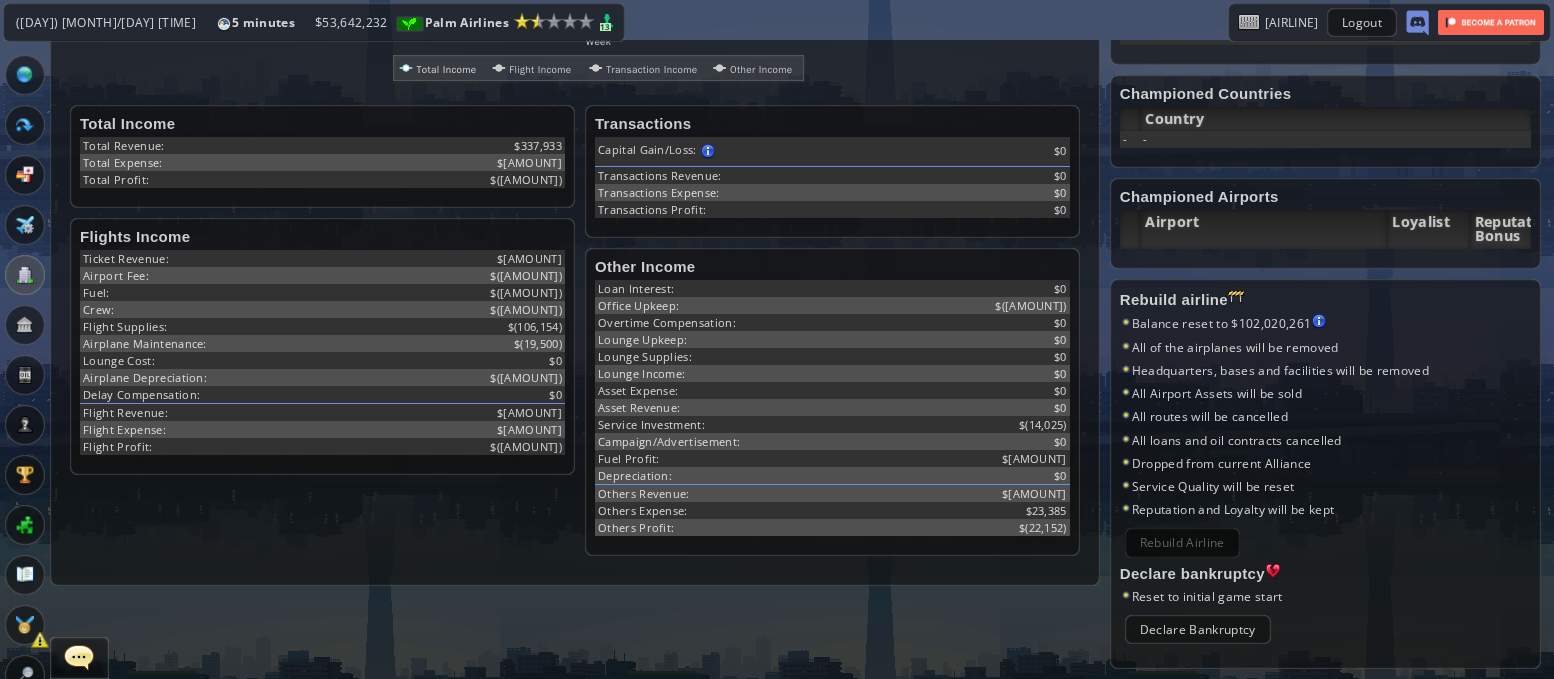click at bounding box center [25, 125] 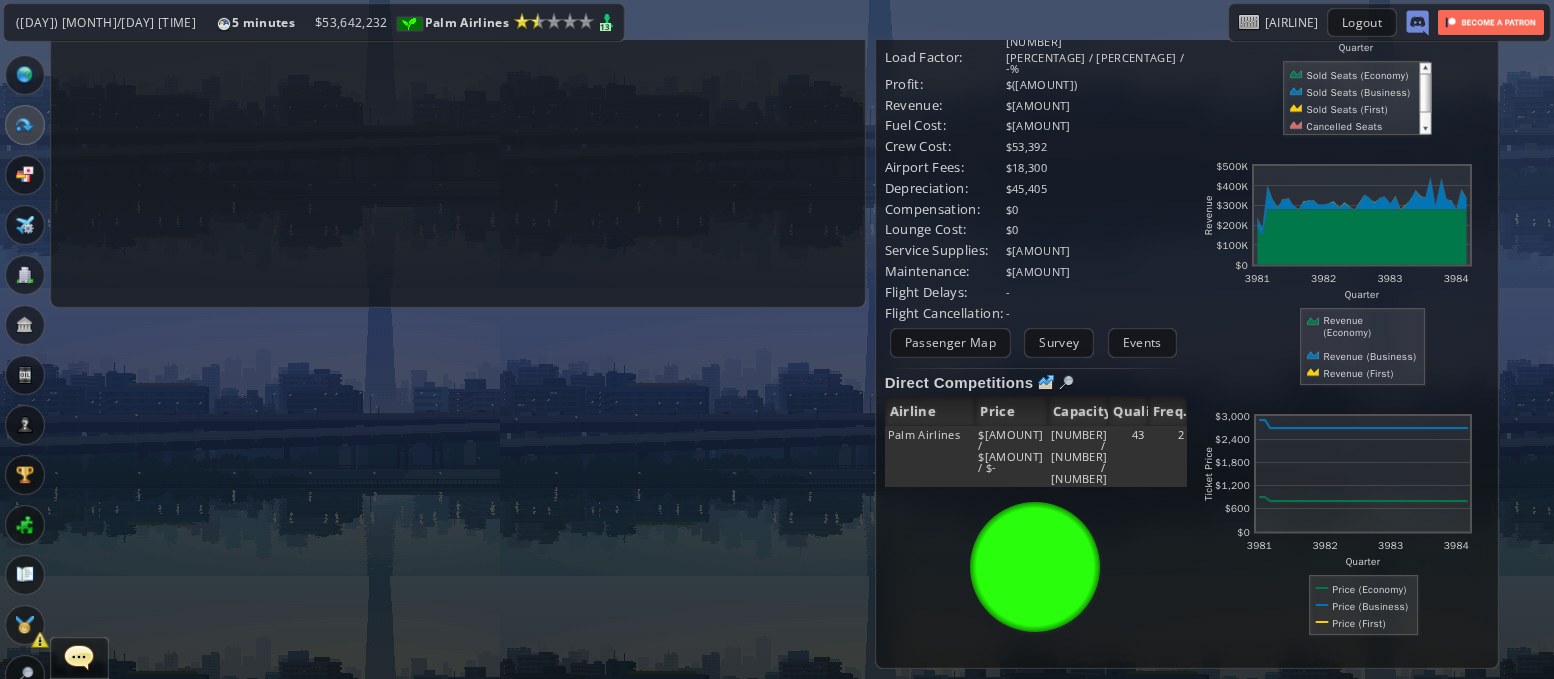 scroll, scrollTop: 0, scrollLeft: 0, axis: both 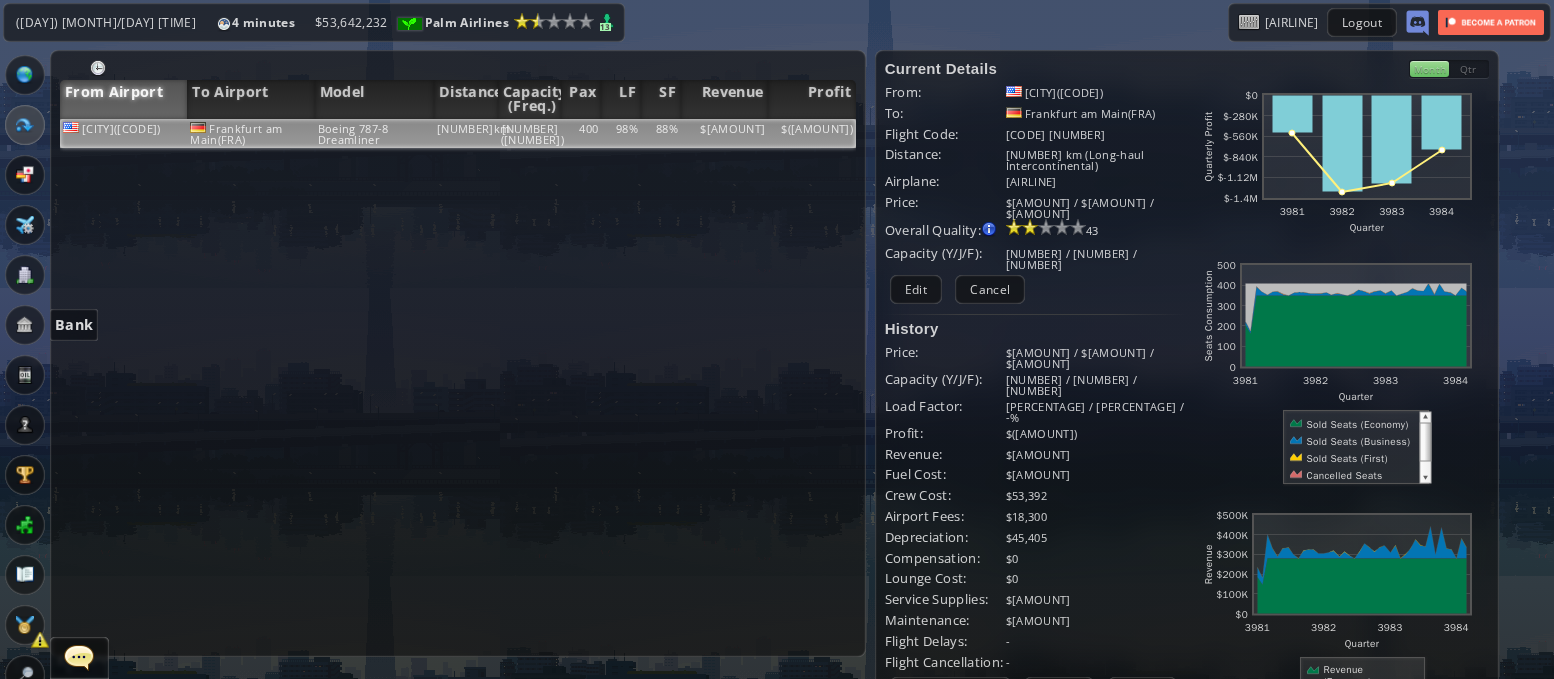 click at bounding box center [25, 325] 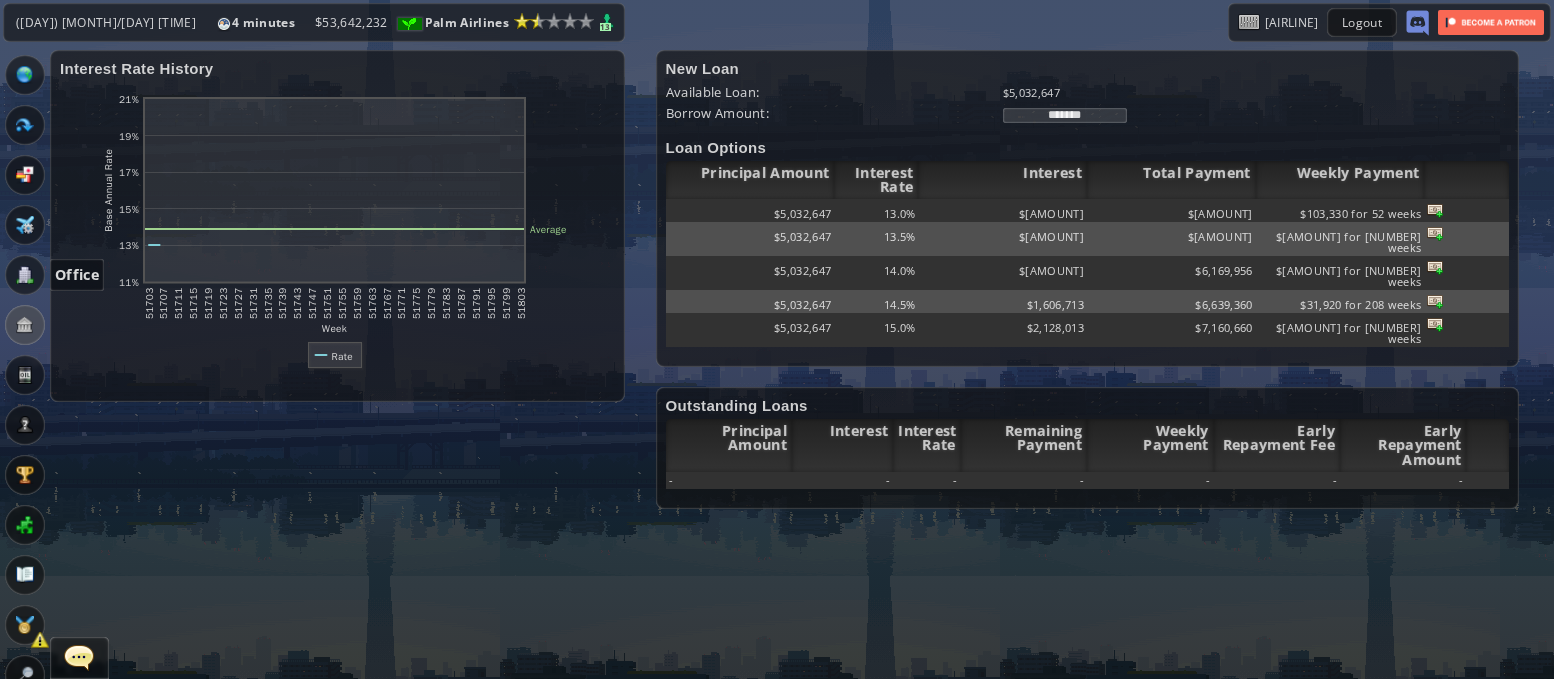 click at bounding box center (25, 275) 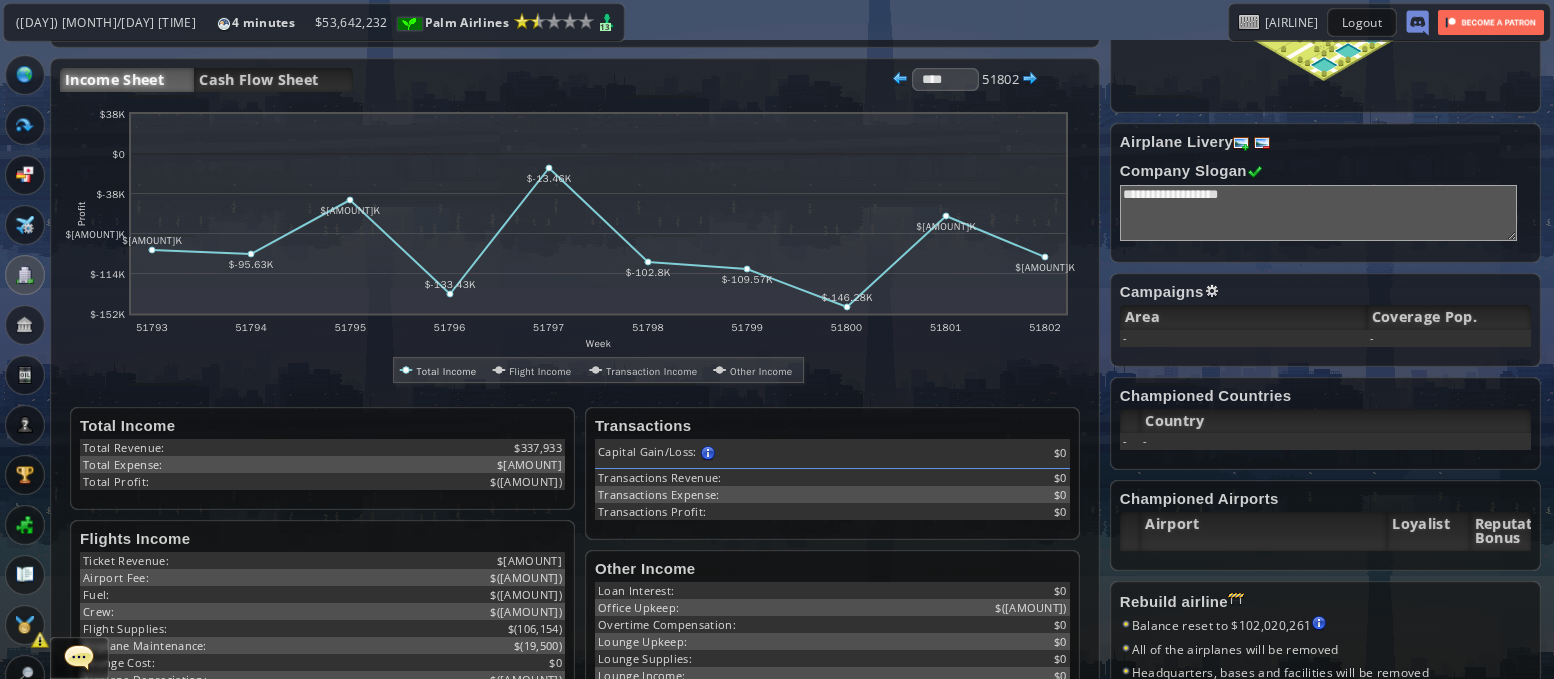 scroll, scrollTop: 0, scrollLeft: 0, axis: both 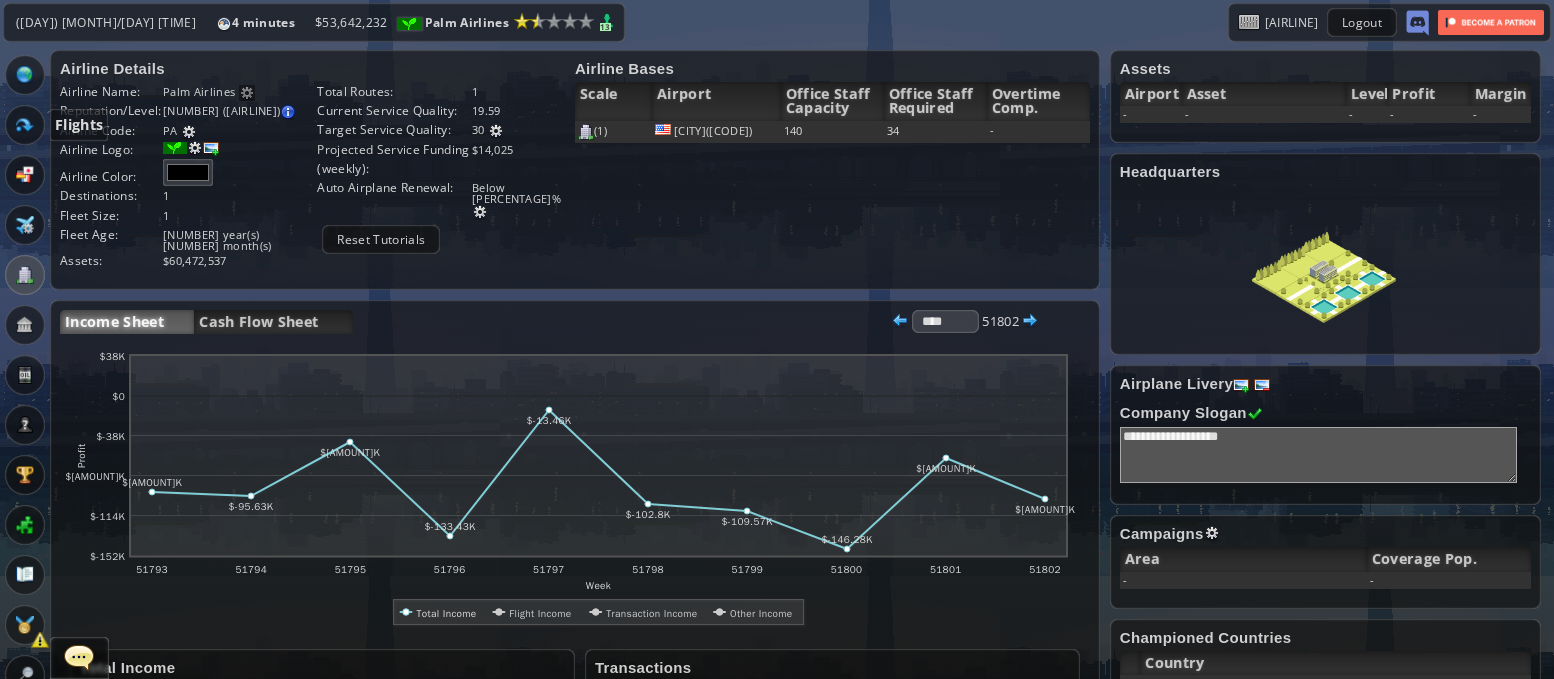 click at bounding box center (25, 125) 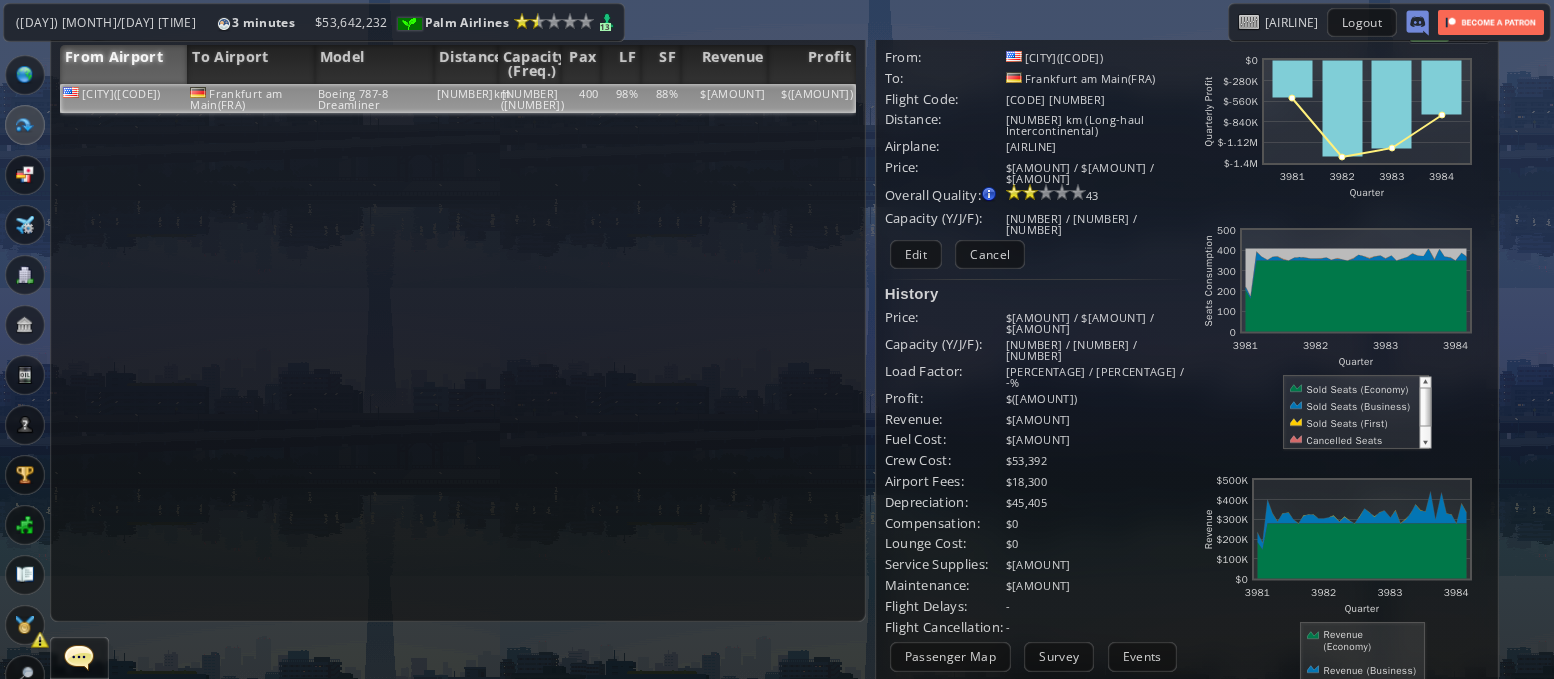 scroll, scrollTop: 40, scrollLeft: 0, axis: vertical 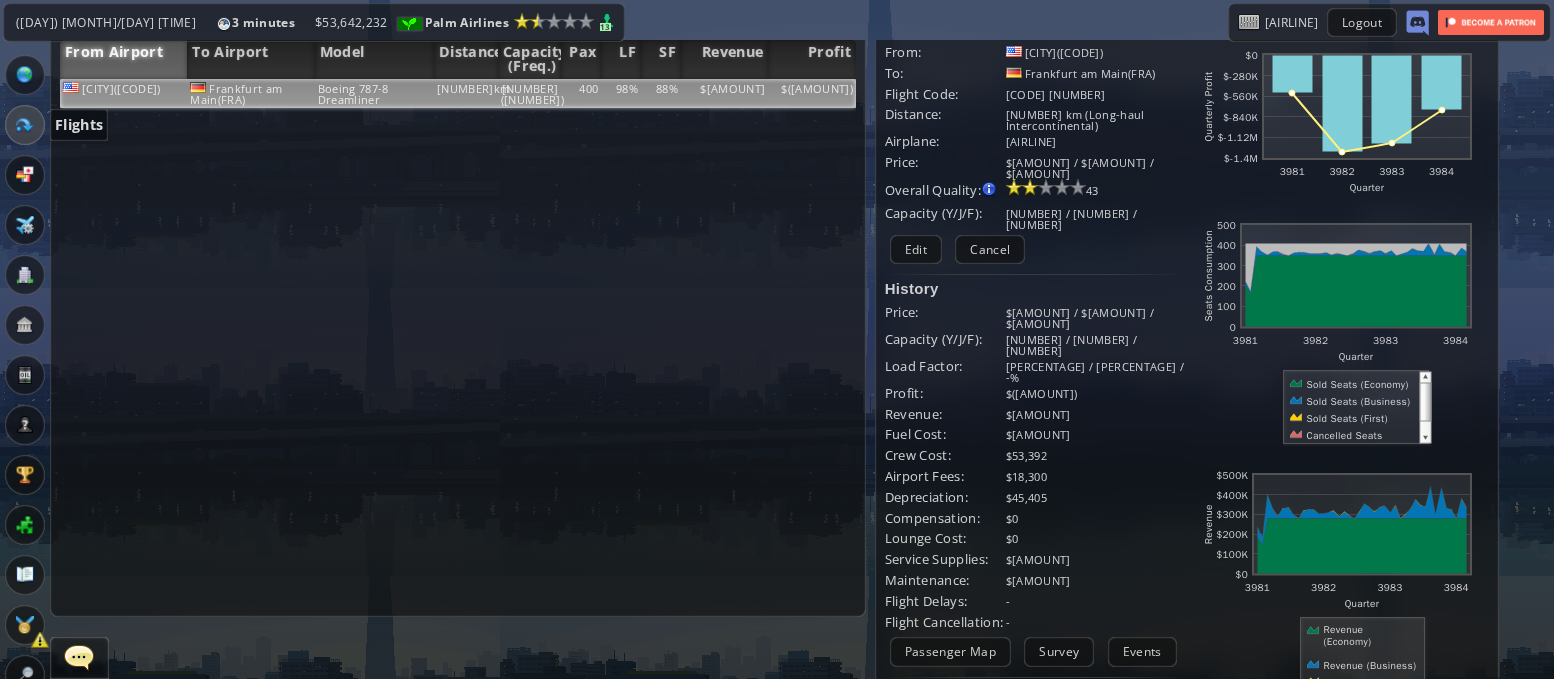 click at bounding box center (25, 125) 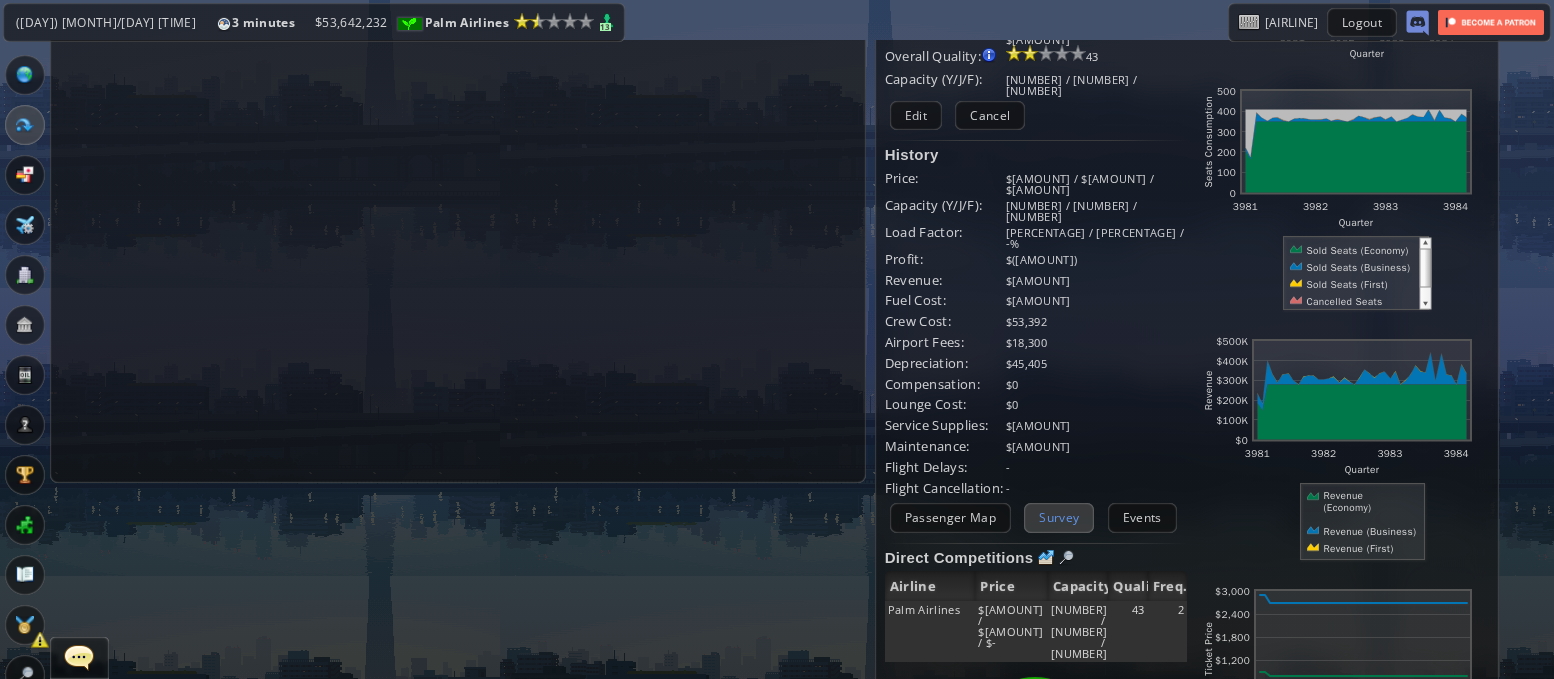 scroll, scrollTop: 175, scrollLeft: 0, axis: vertical 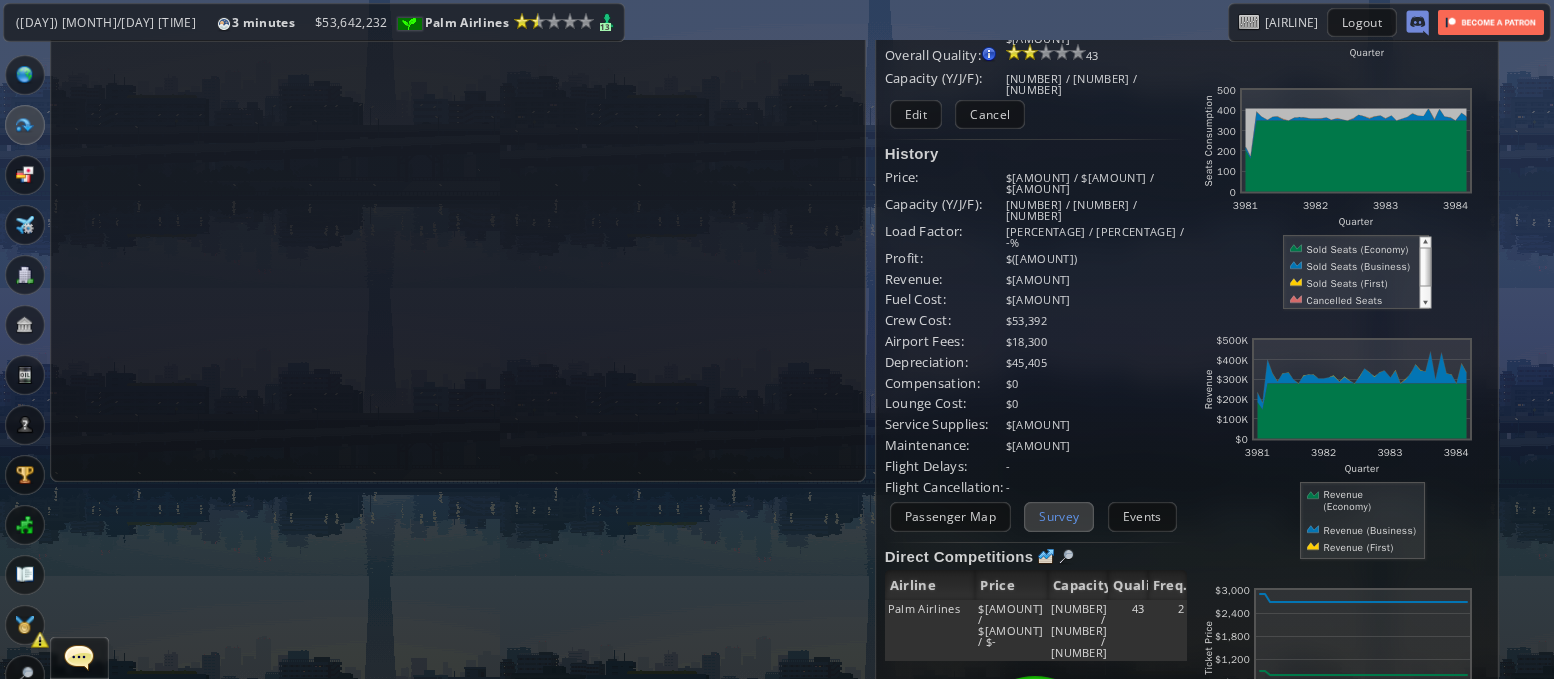 click on "Survey" at bounding box center [1059, 516] 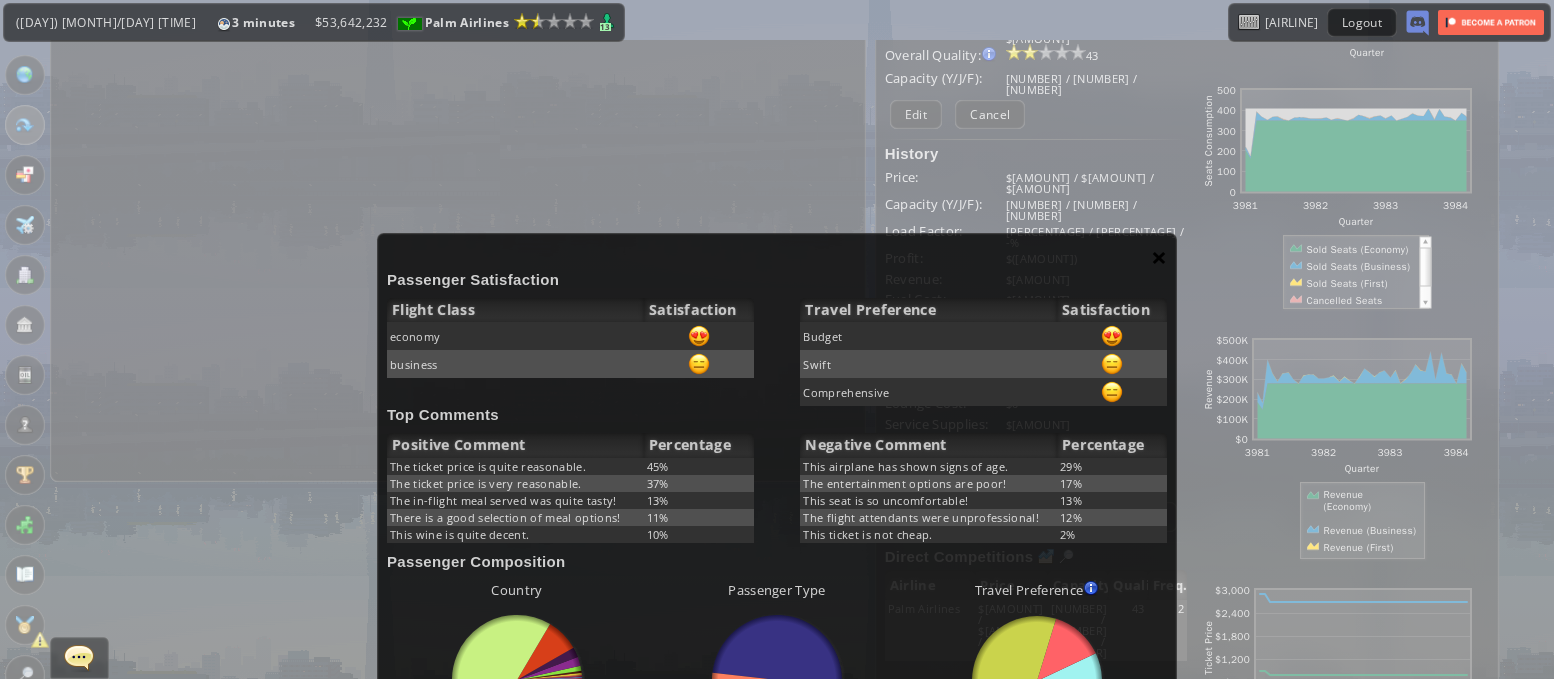 click on "×" at bounding box center (1159, 257) 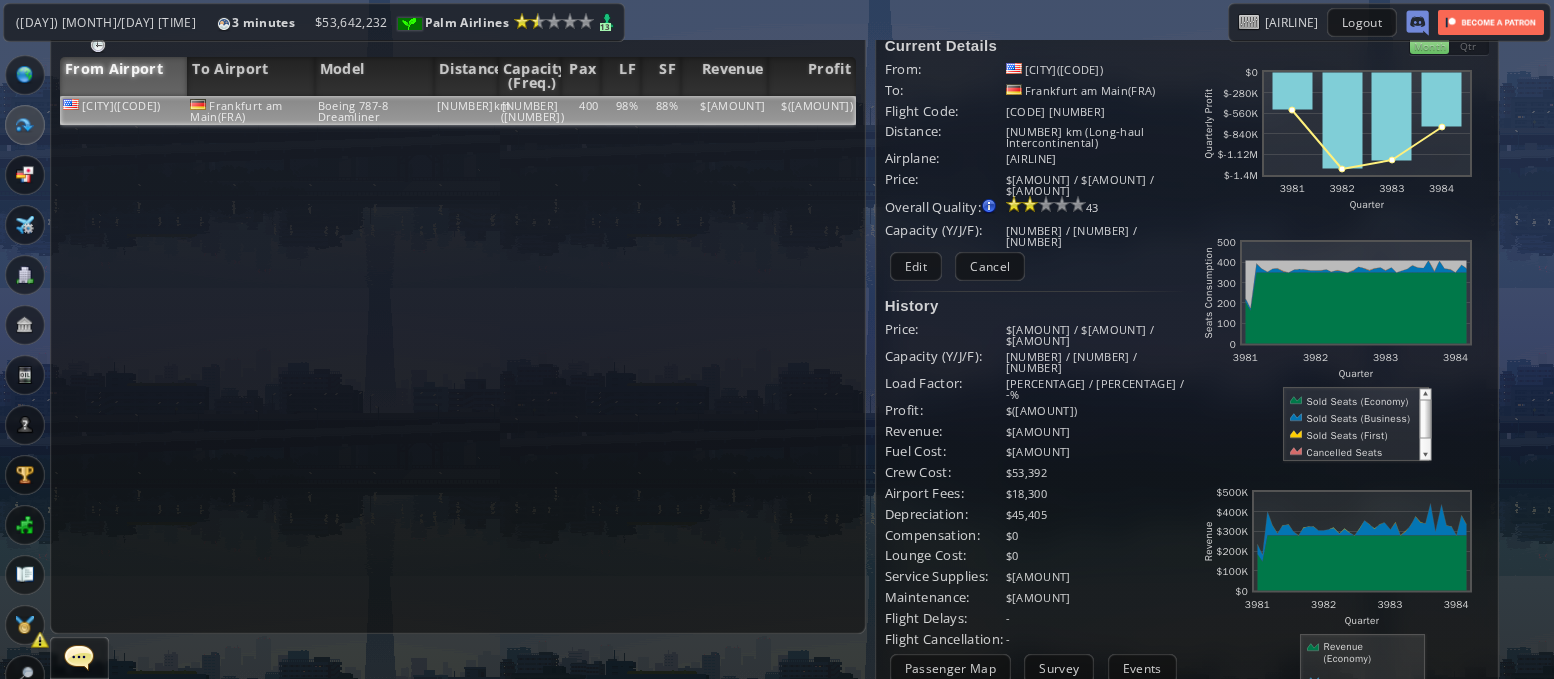 scroll, scrollTop: 0, scrollLeft: 0, axis: both 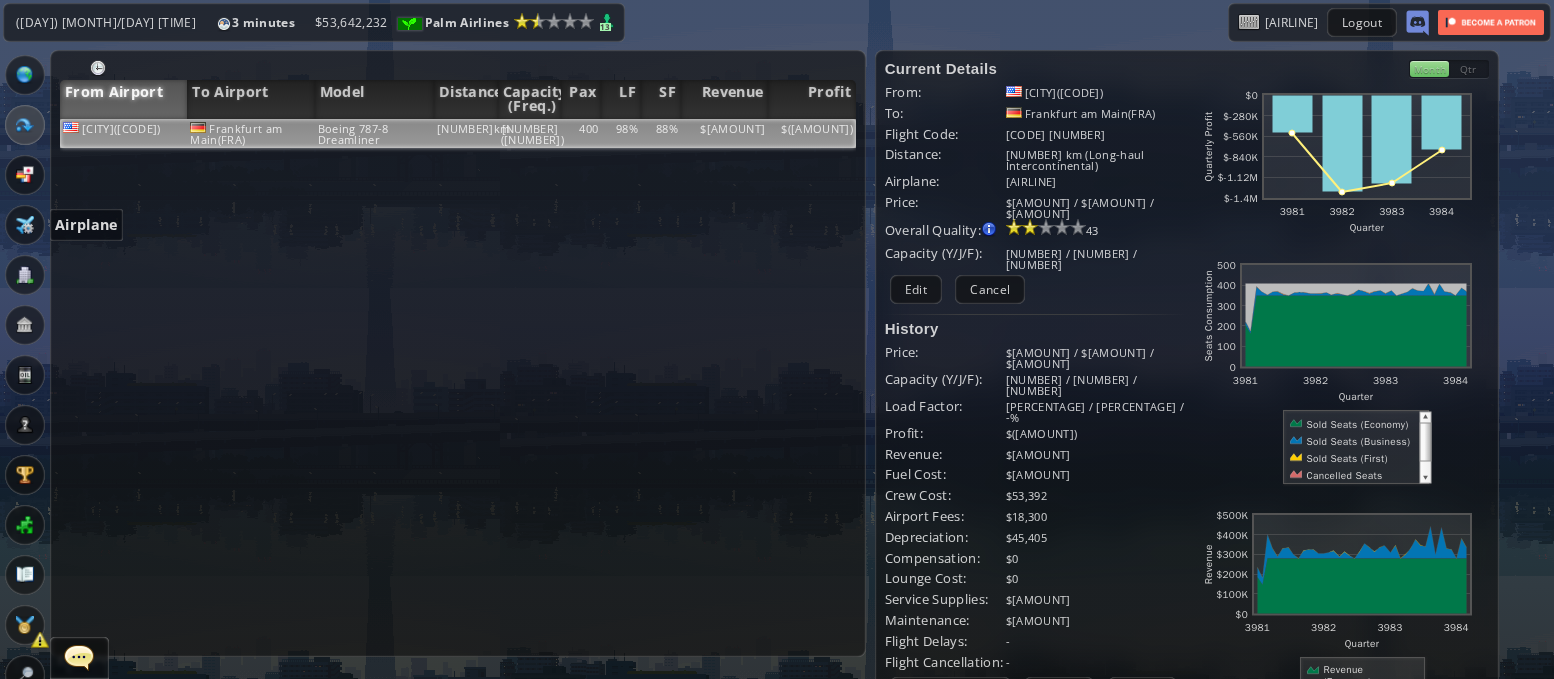 click at bounding box center [25, 225] 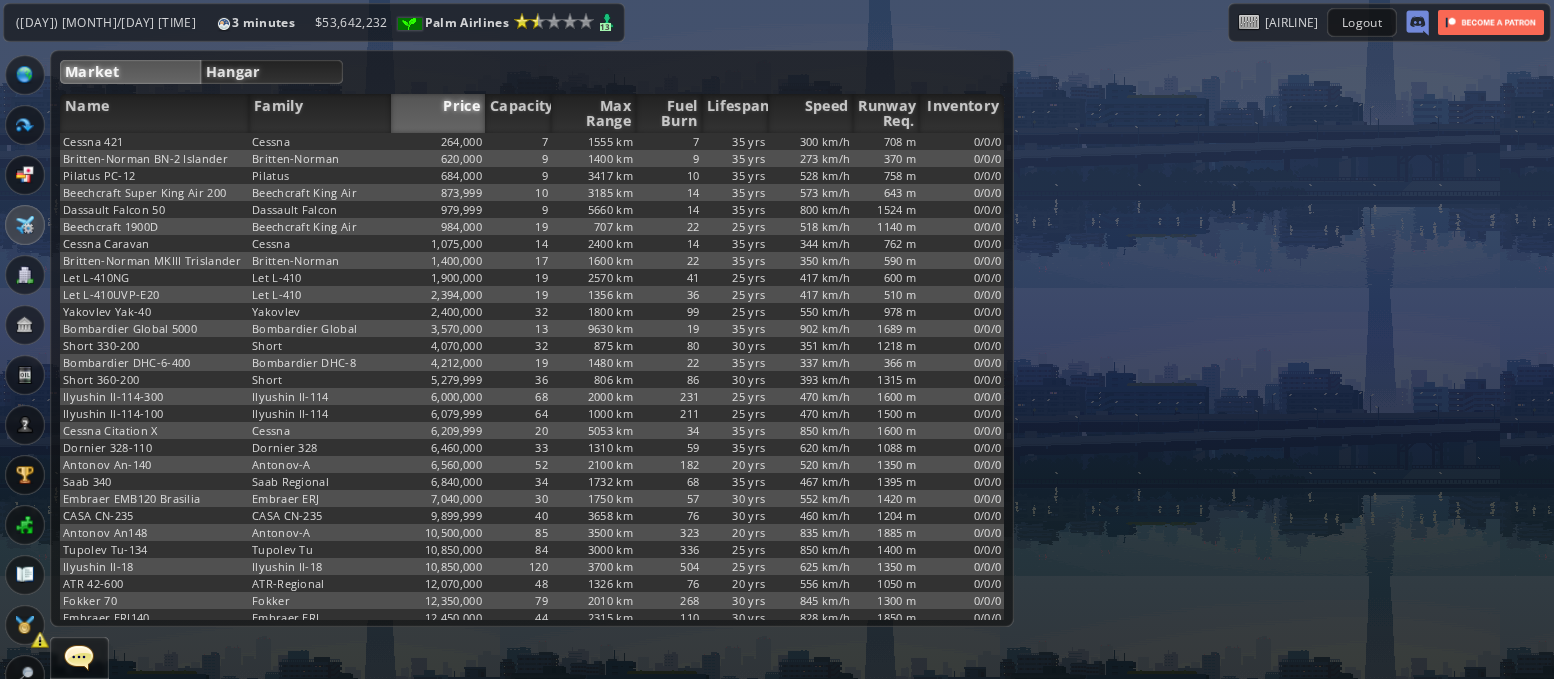 click on "Hangar" at bounding box center (272, 72) 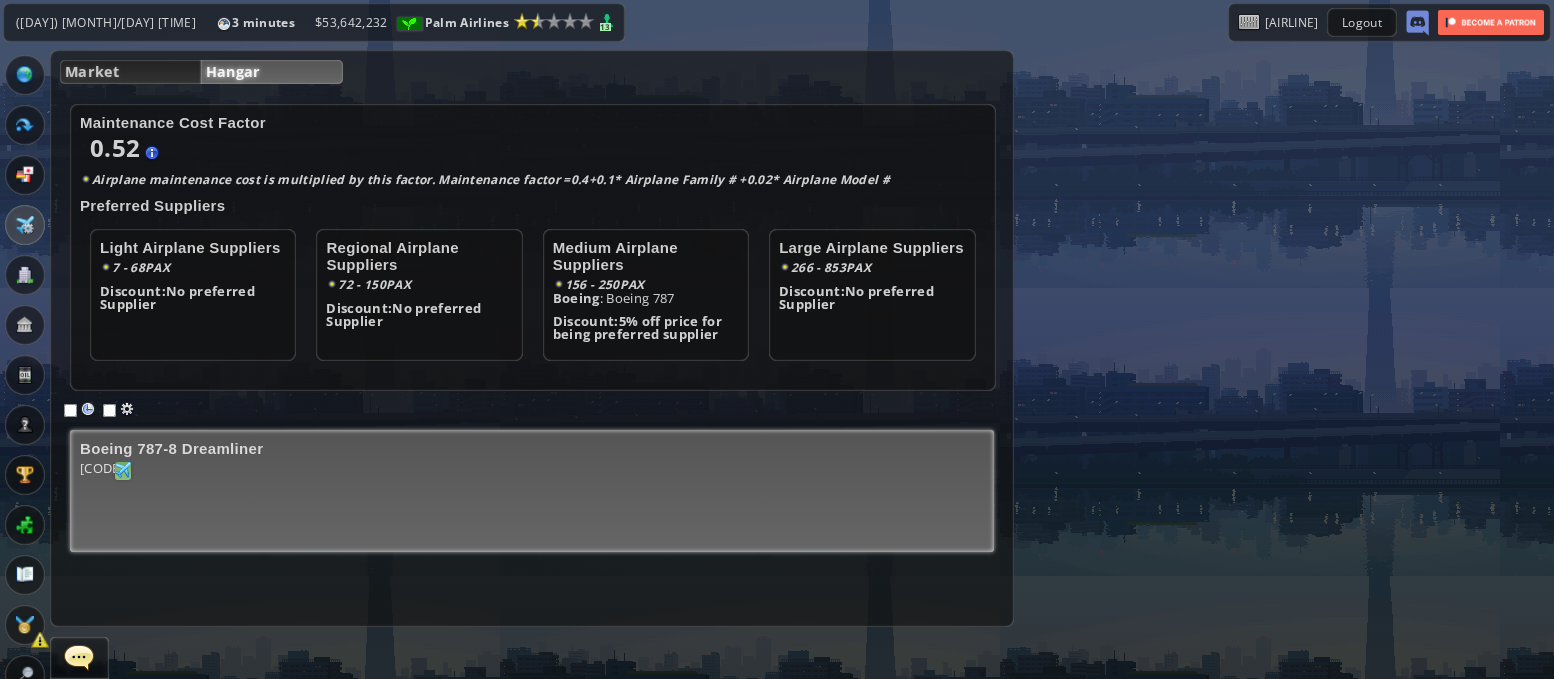 click at bounding box center [123, 470] 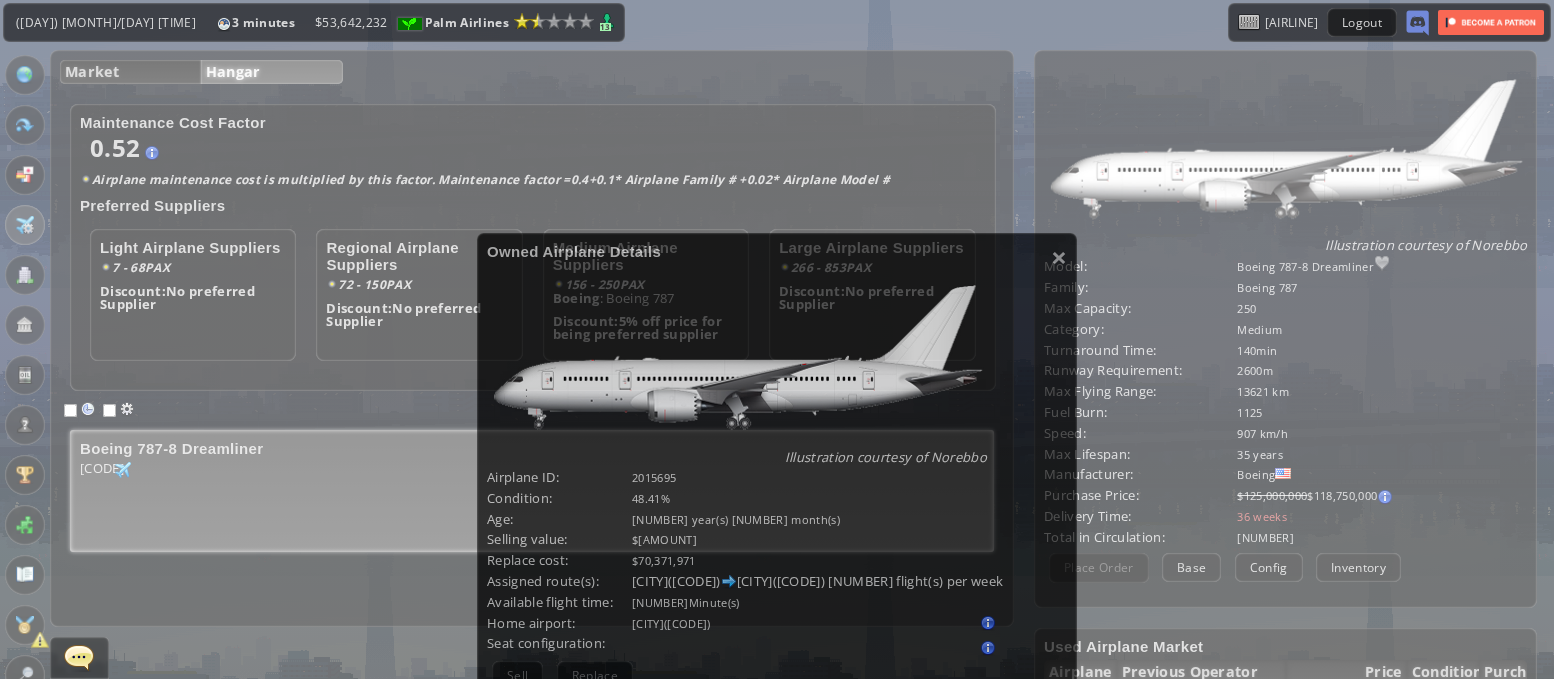scroll, scrollTop: 138, scrollLeft: 0, axis: vertical 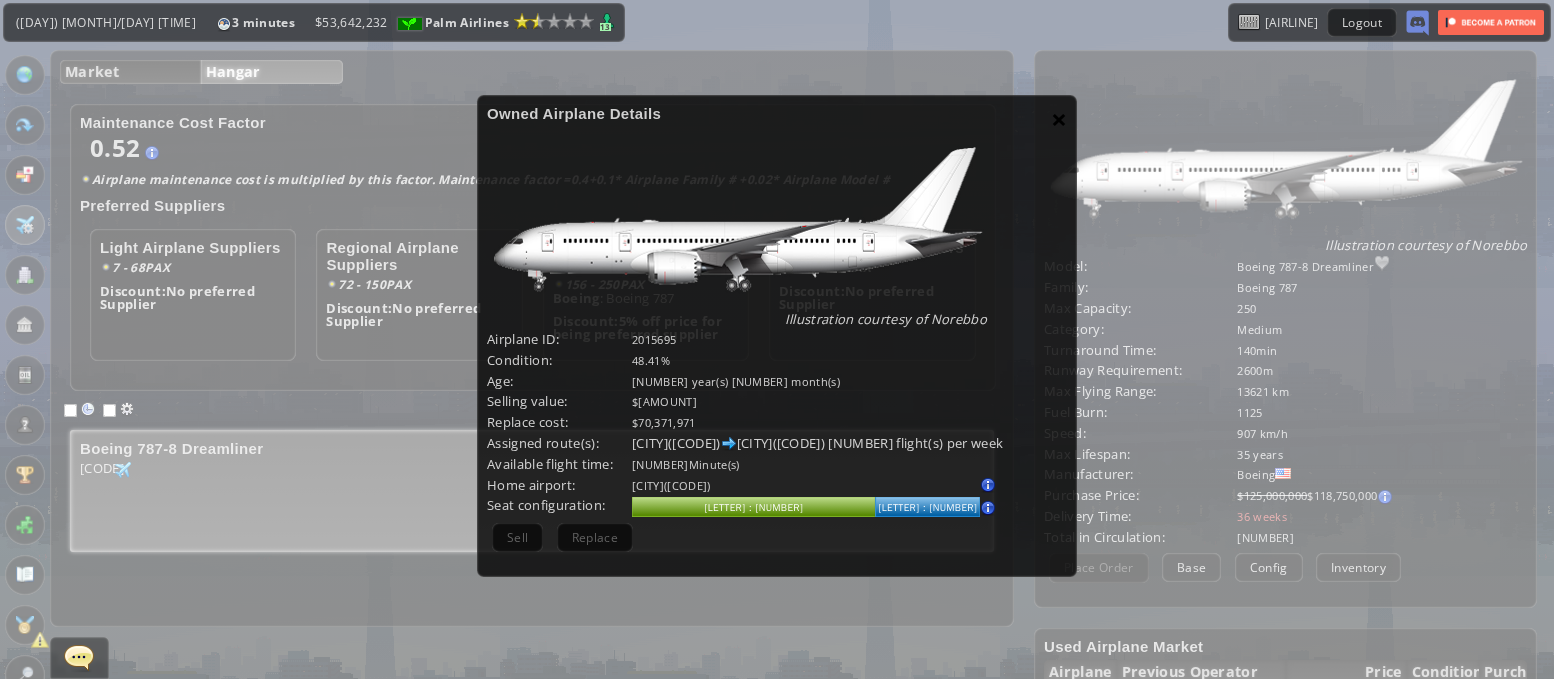 click on "×" at bounding box center [1059, 119] 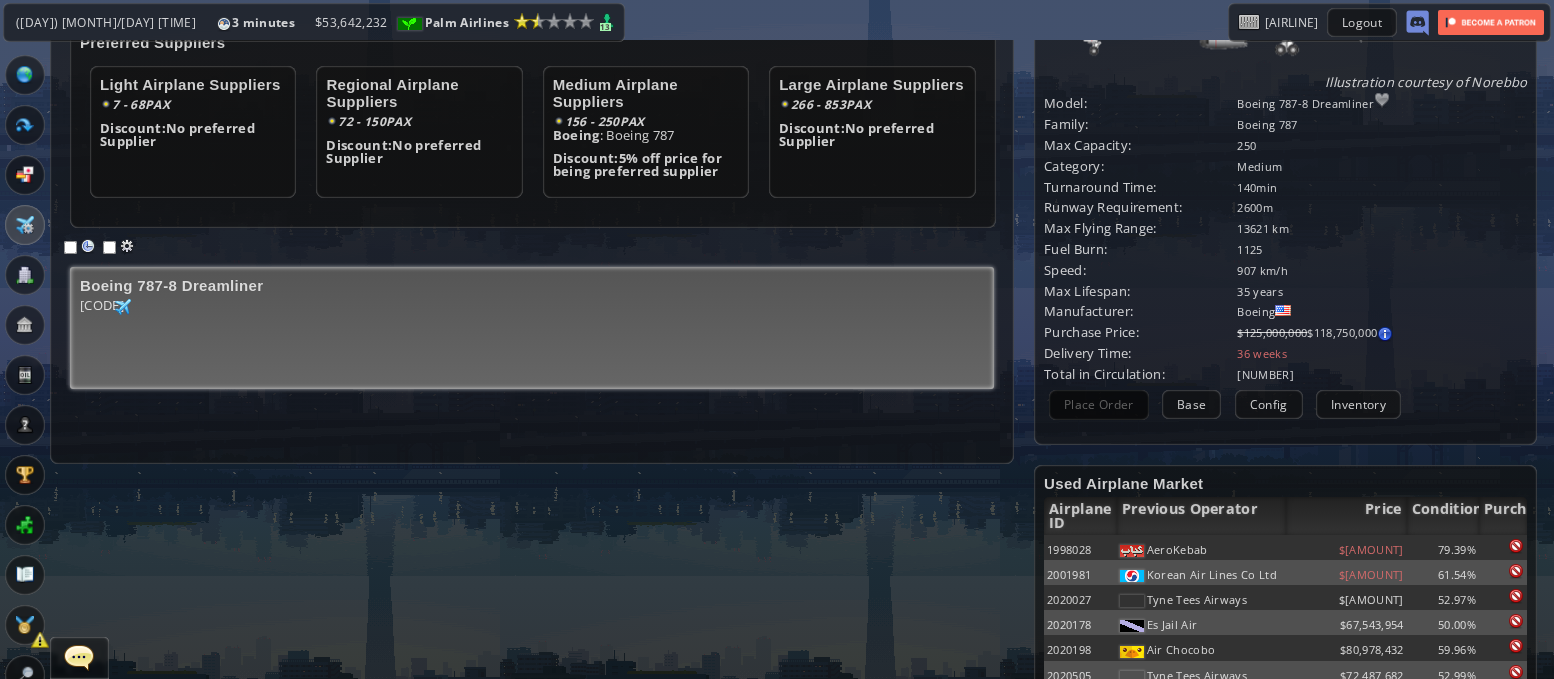 scroll, scrollTop: 177, scrollLeft: 0, axis: vertical 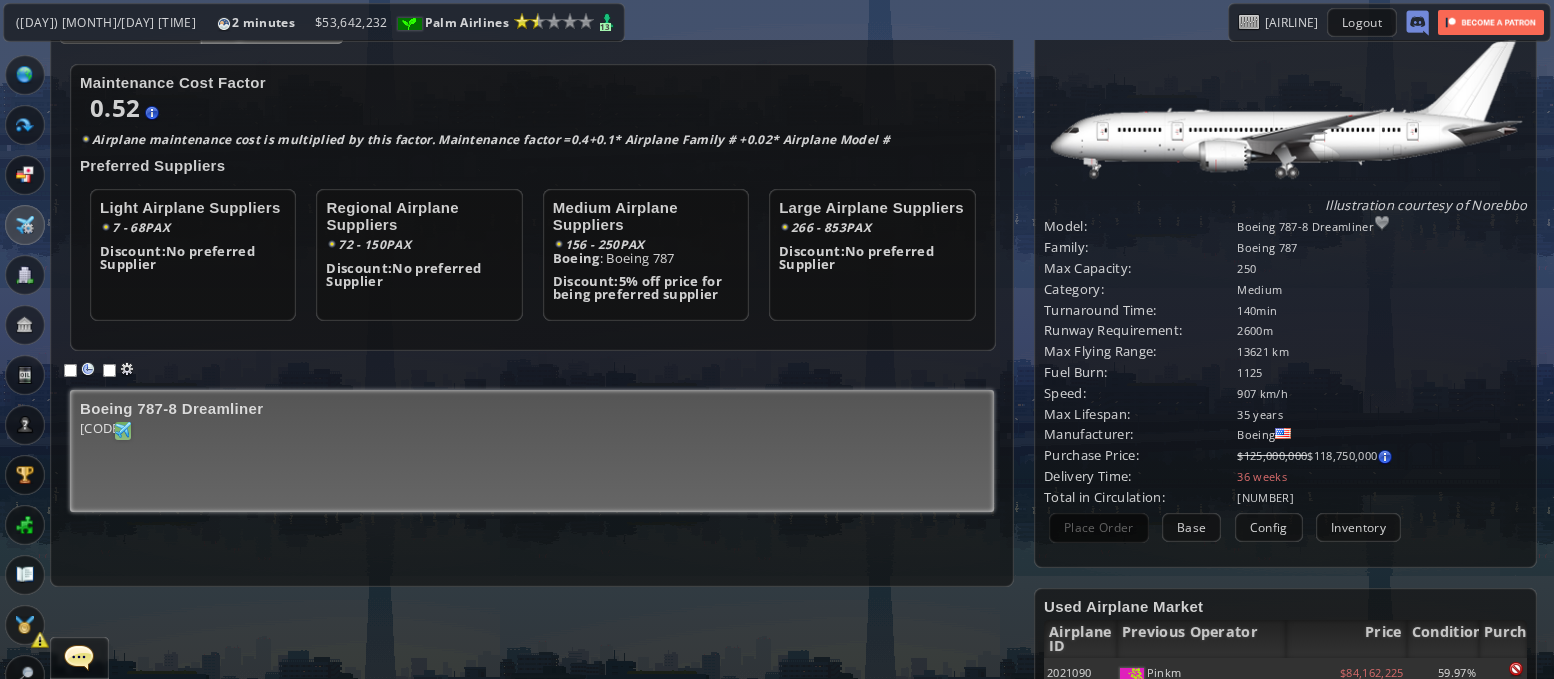 click at bounding box center [123, 430] 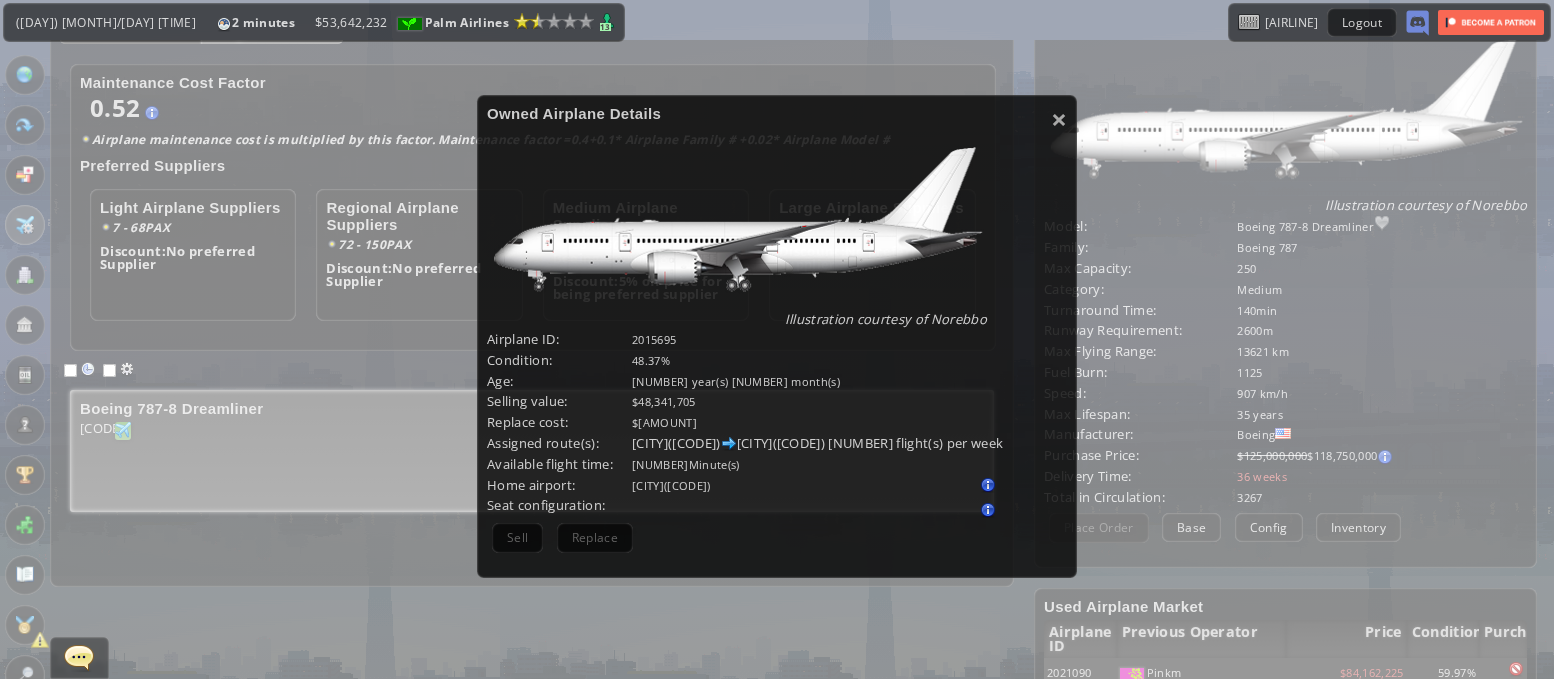 scroll, scrollTop: 138, scrollLeft: 0, axis: vertical 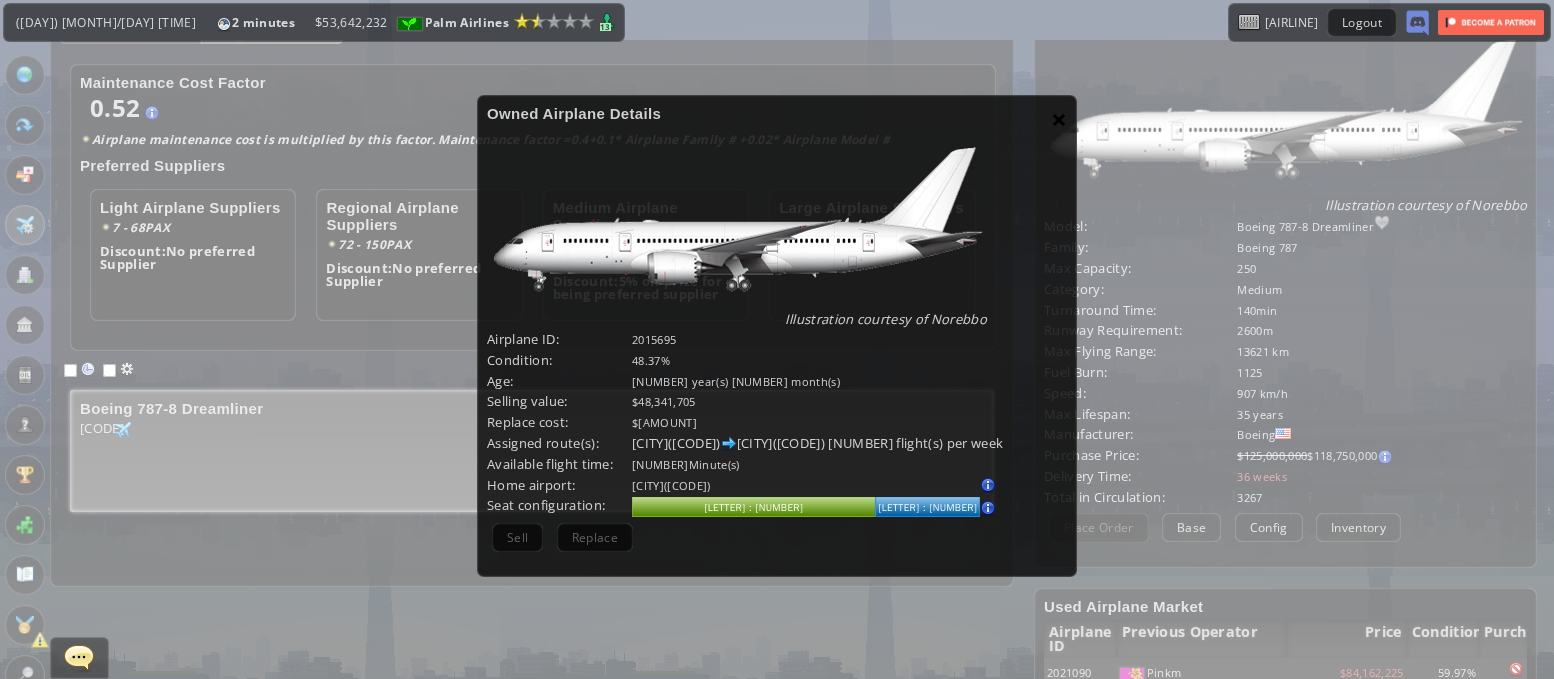 click on "×" at bounding box center [1059, 119] 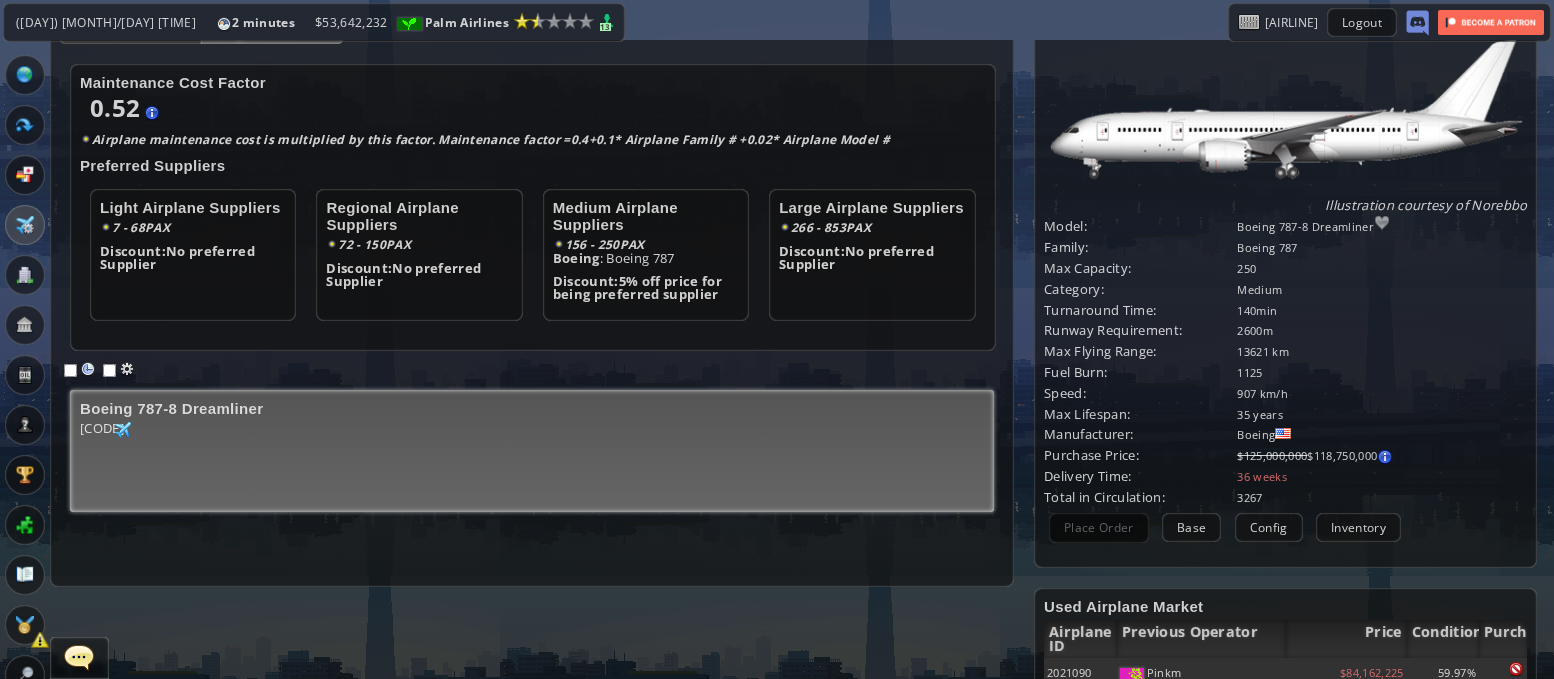 scroll, scrollTop: 298, scrollLeft: 0, axis: vertical 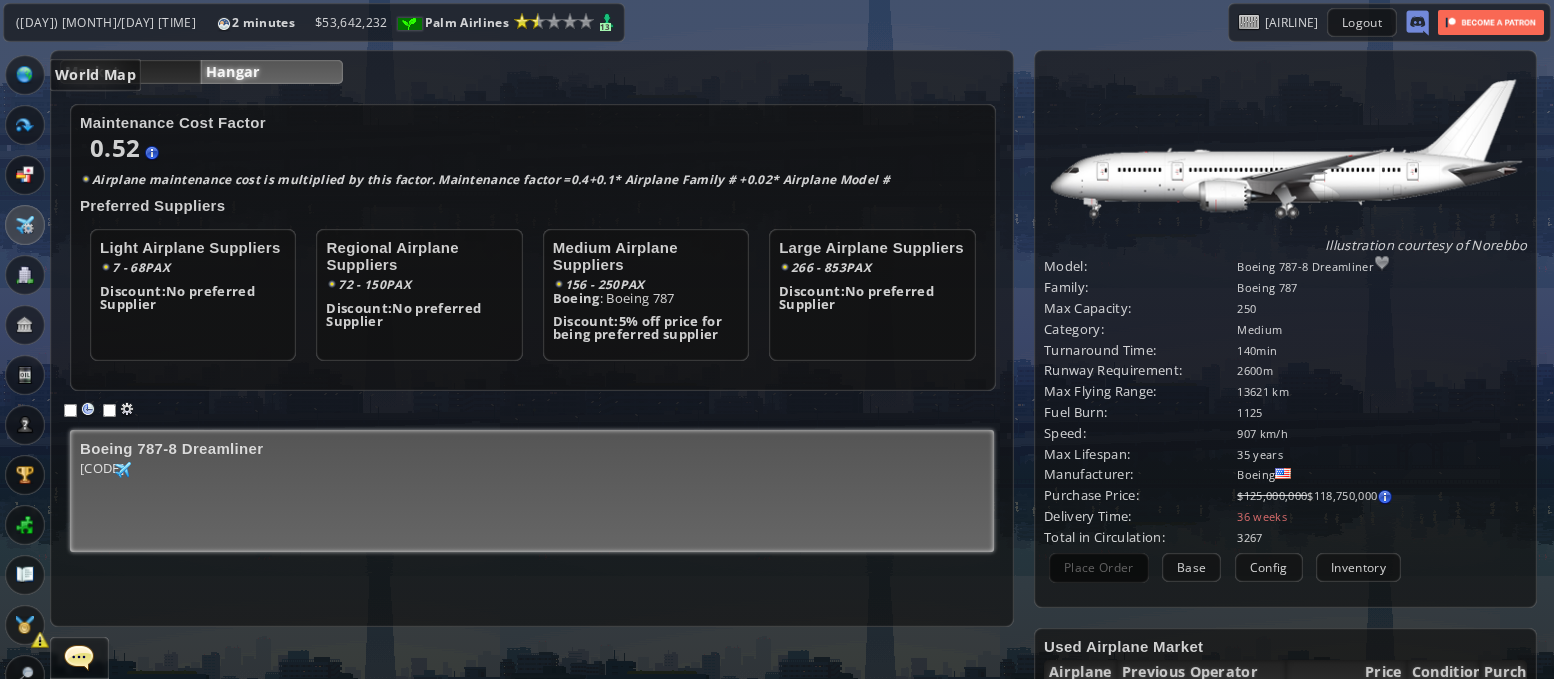 click at bounding box center (25, 75) 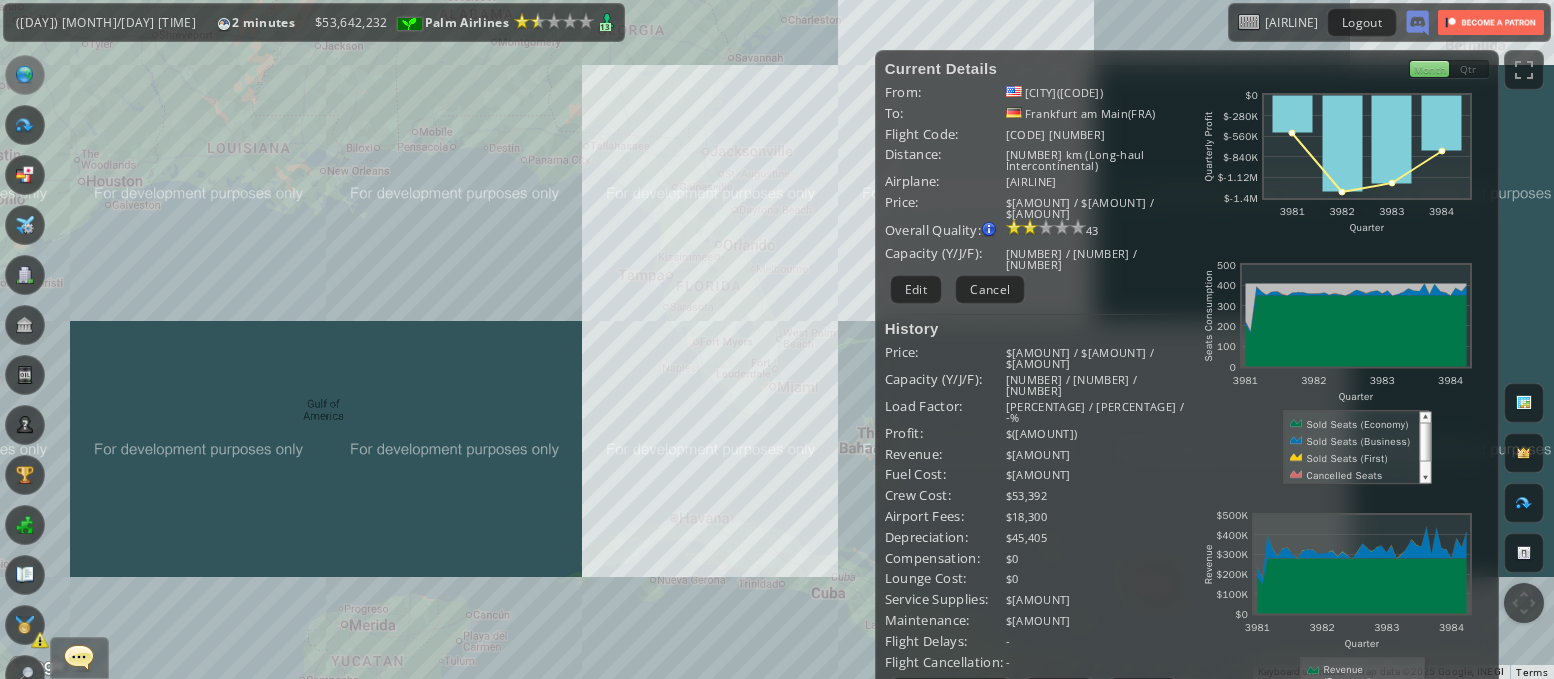 drag, startPoint x: 160, startPoint y: 136, endPoint x: 145, endPoint y: 170, distance: 37.161808 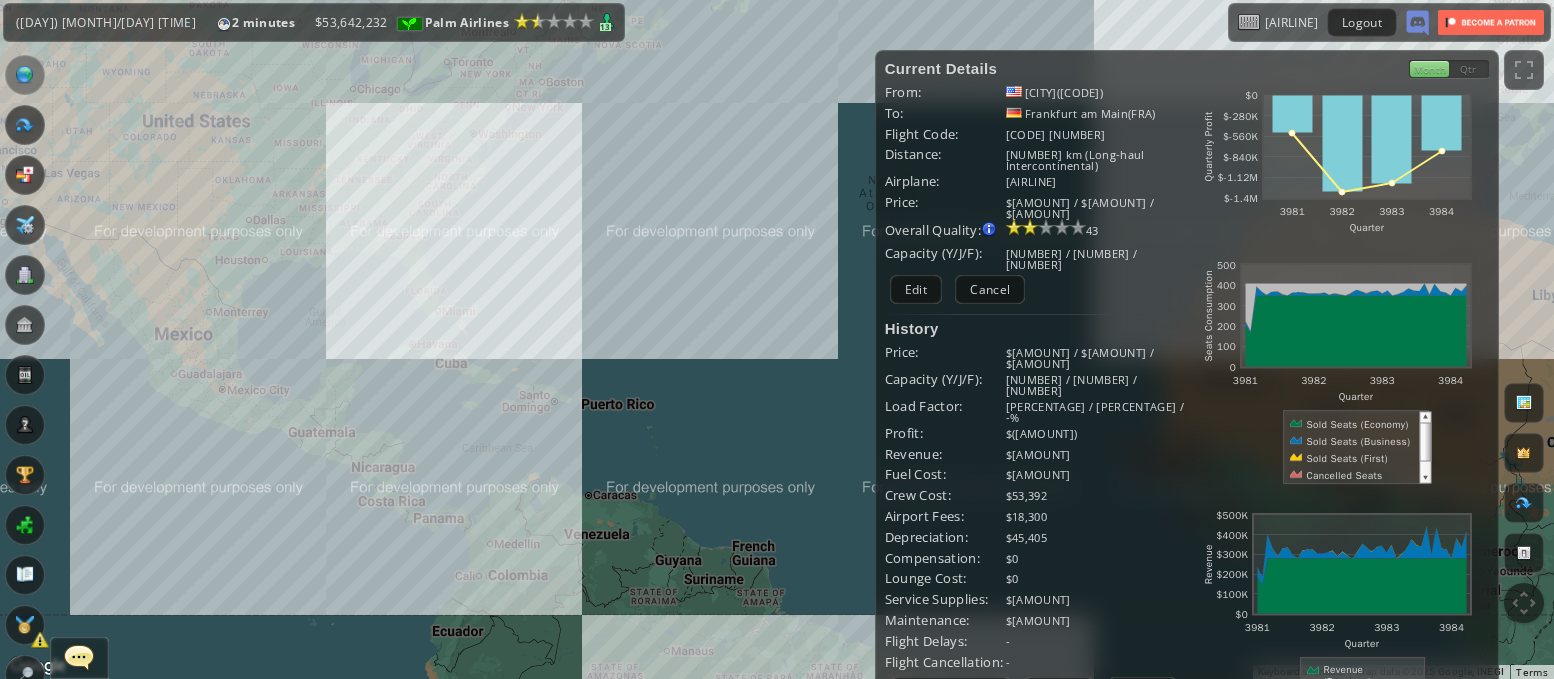 drag, startPoint x: 430, startPoint y: 207, endPoint x: 362, endPoint y: 350, distance: 158.34456 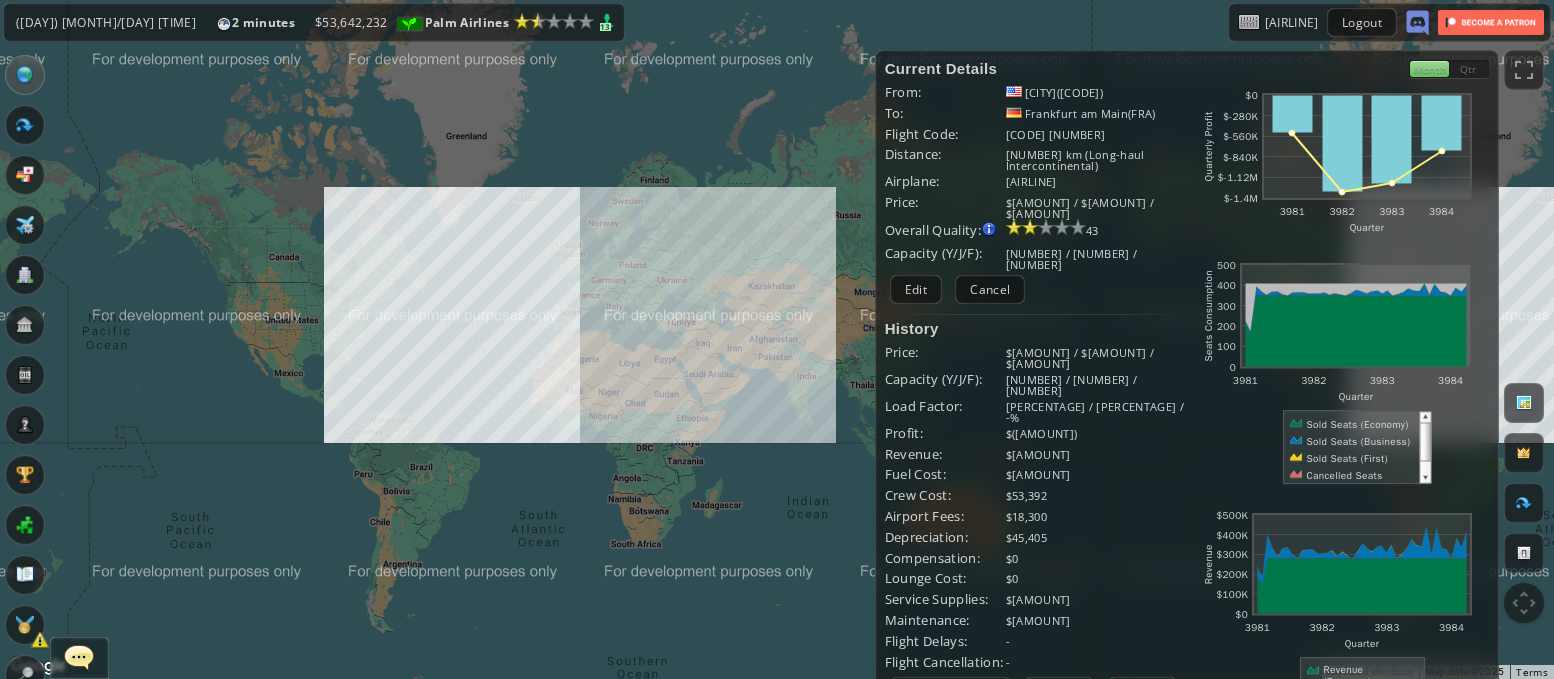 click on "(Wed) 11/03 10:00
2 minutes
$ 53,642,232
Palm Airlines
Reputation: 43 (Municipal Airline) Next Grade: 60
13" at bounding box center [314, 22] 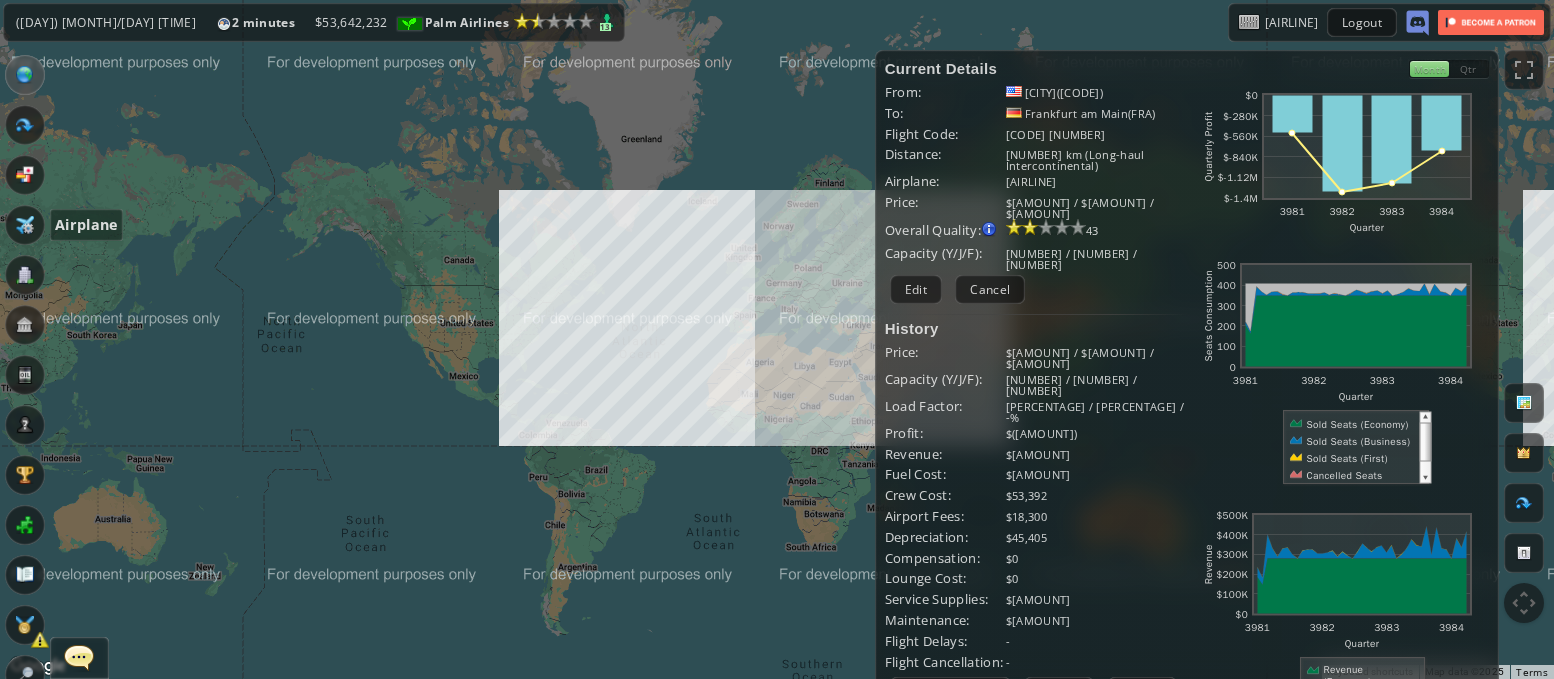 click at bounding box center [25, 225] 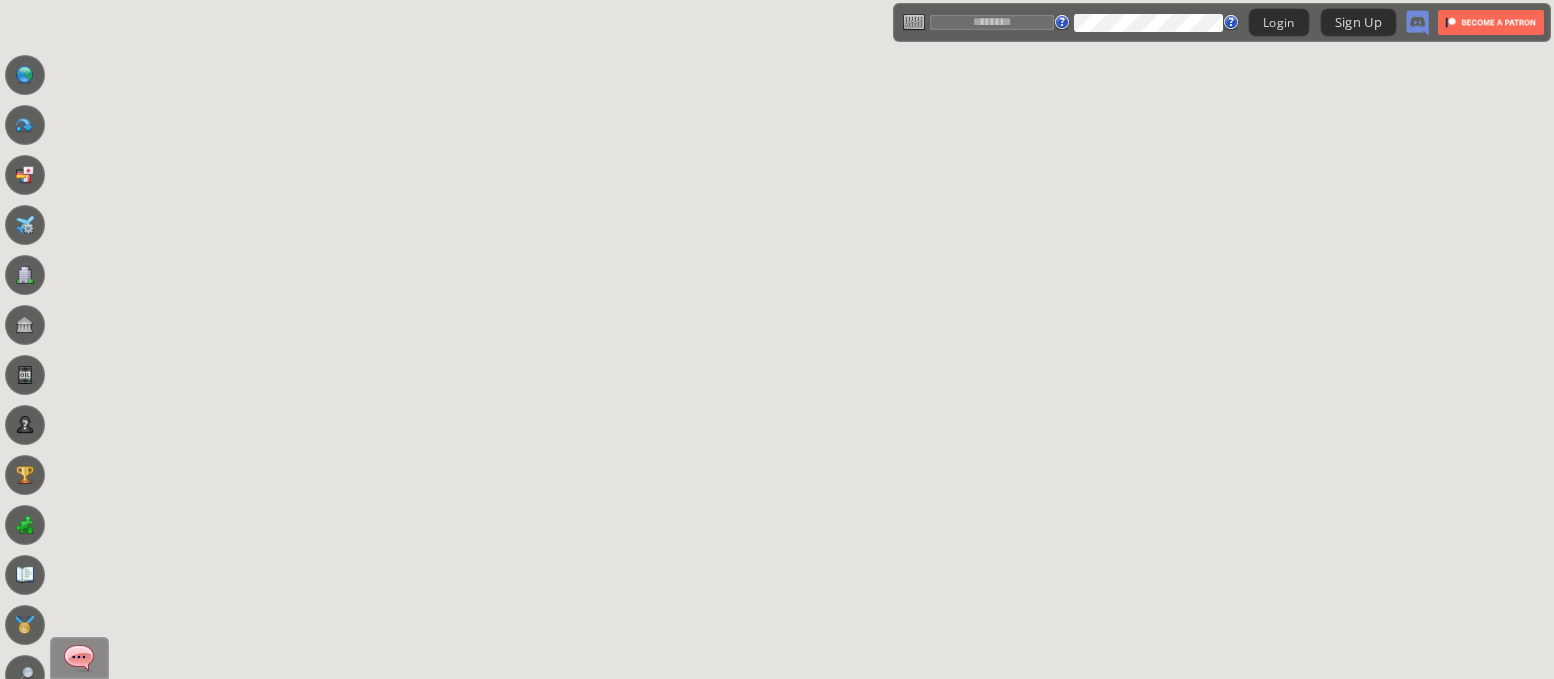 scroll, scrollTop: 0, scrollLeft: 0, axis: both 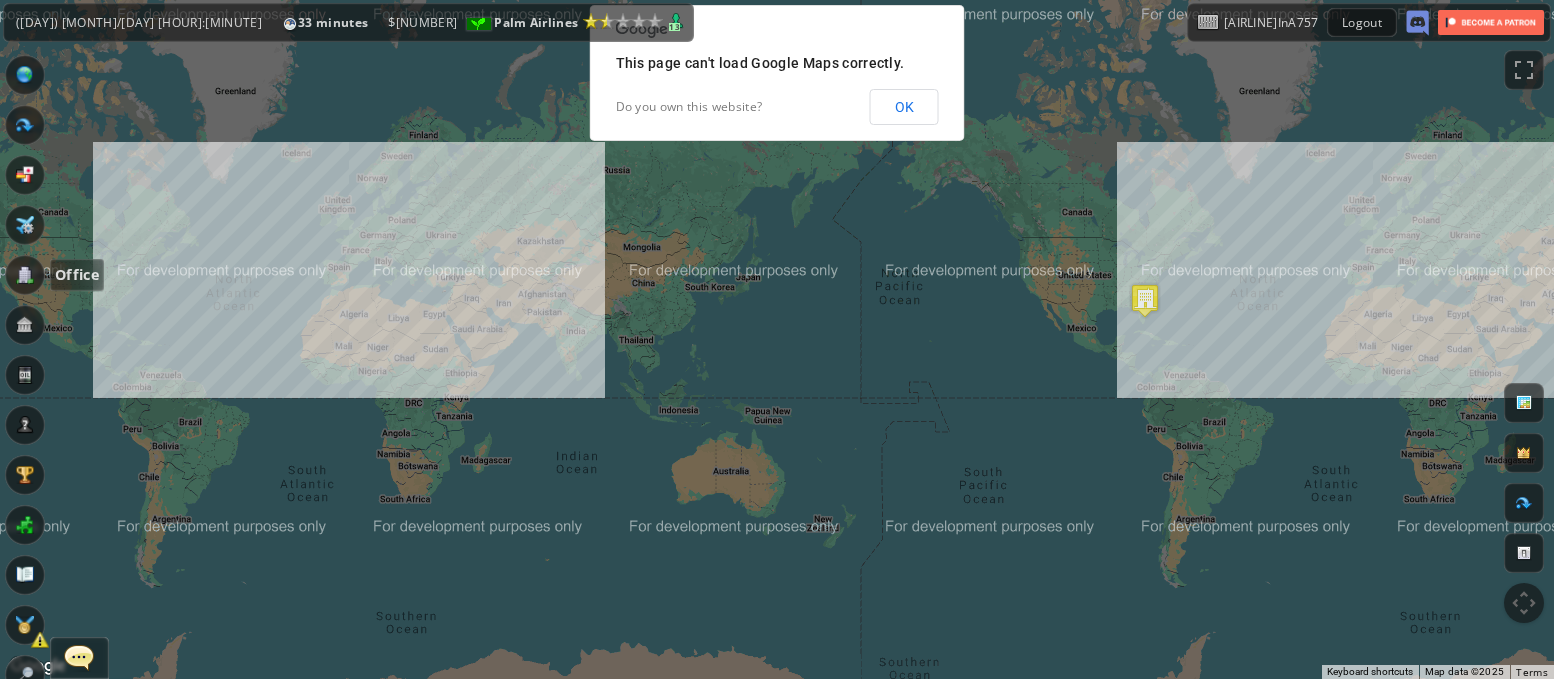 click at bounding box center [25, 275] 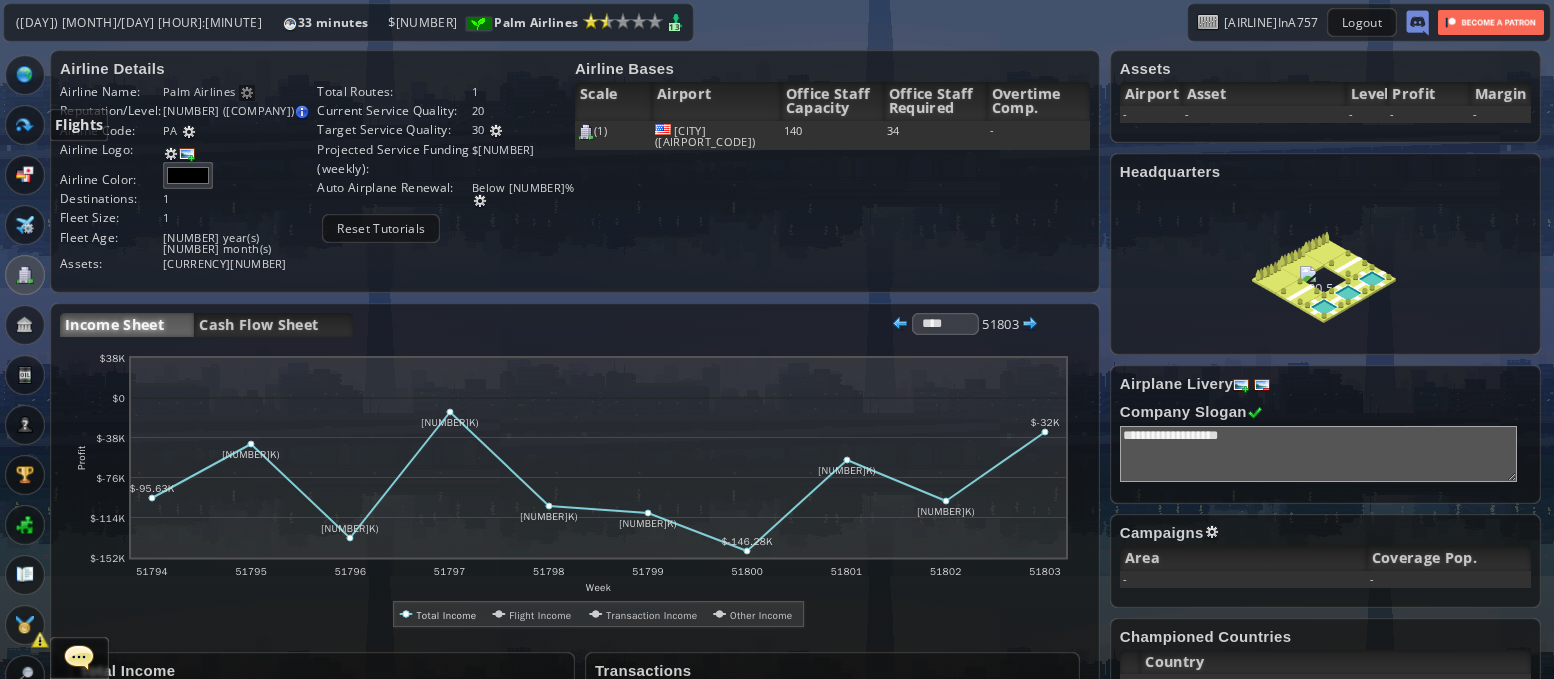 click at bounding box center [25, 125] 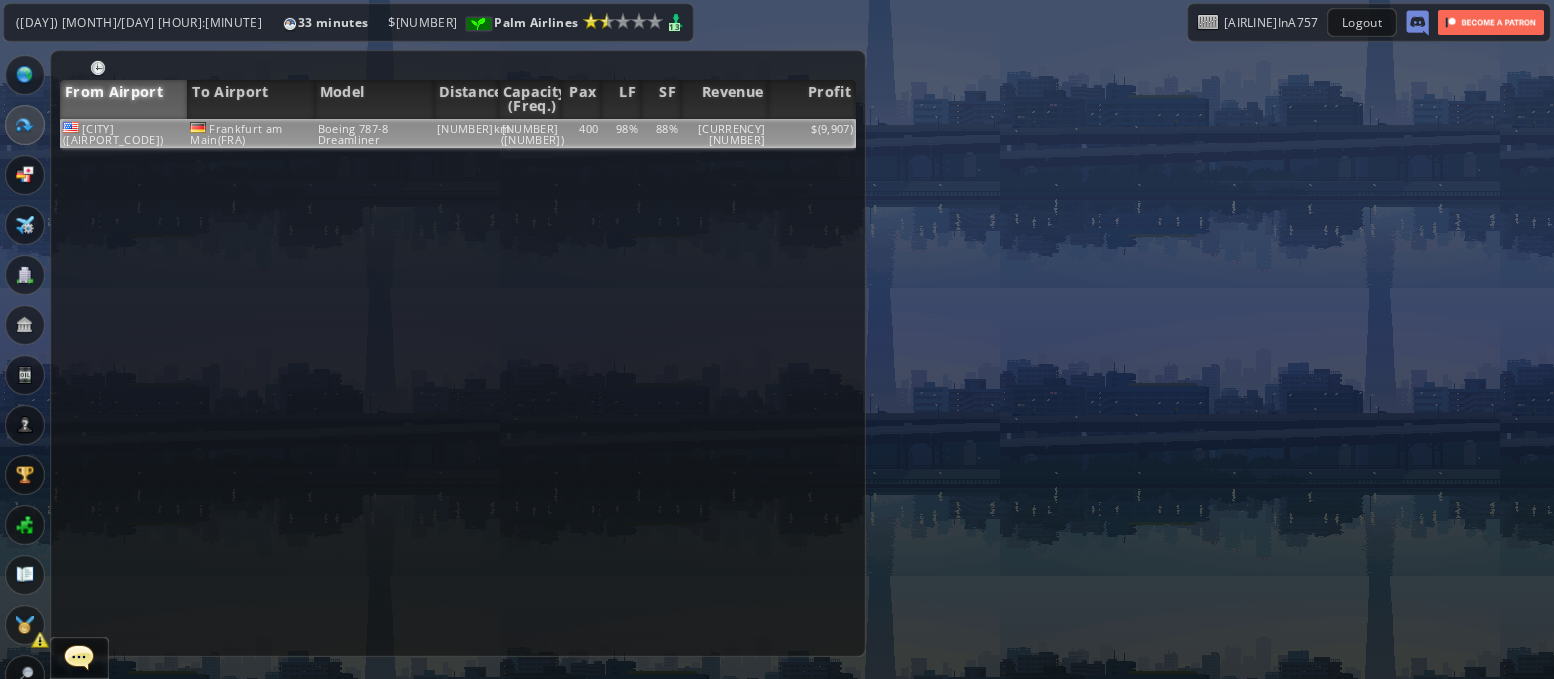 click on "[NUMBER]([NUMBER])" at bounding box center [530, 133] 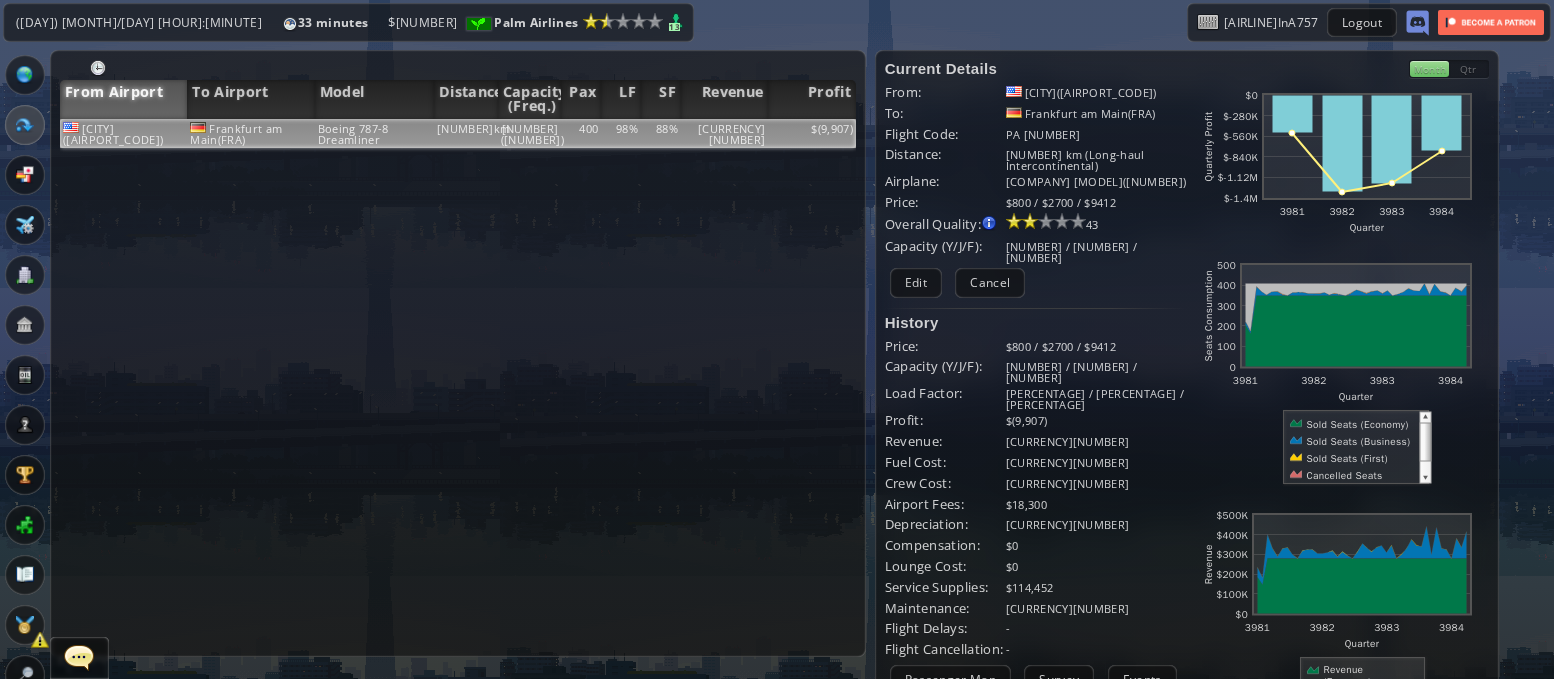scroll, scrollTop: 26, scrollLeft: 0, axis: vertical 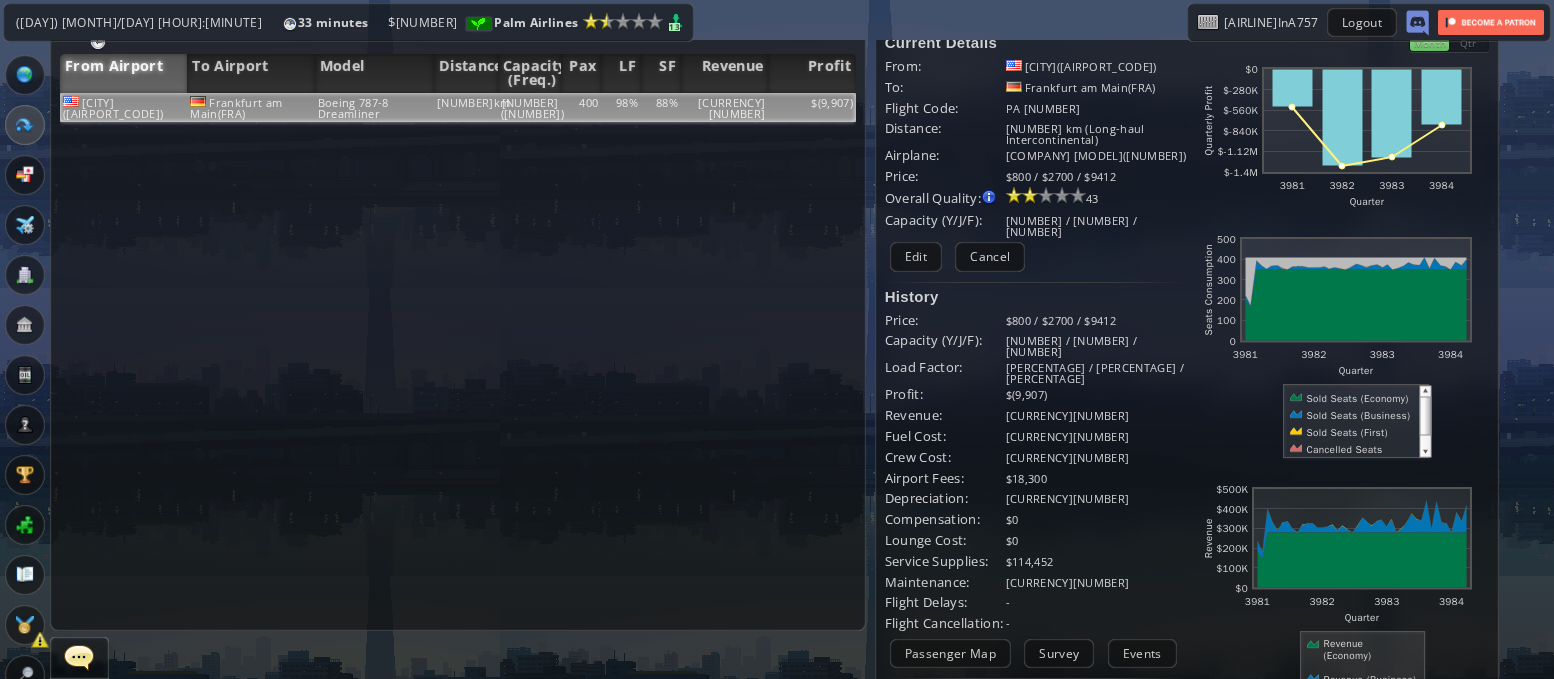 click at bounding box center (25, 325) 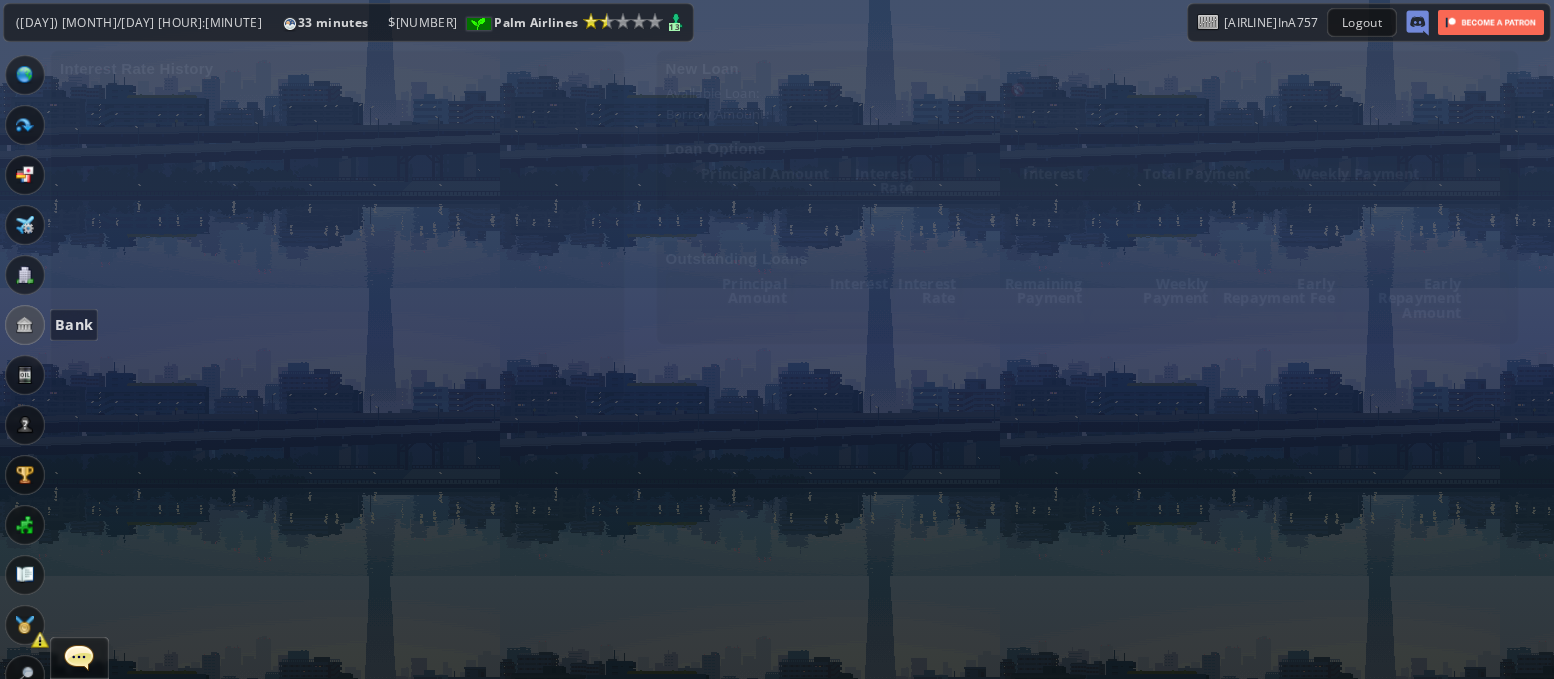 scroll, scrollTop: 0, scrollLeft: 0, axis: both 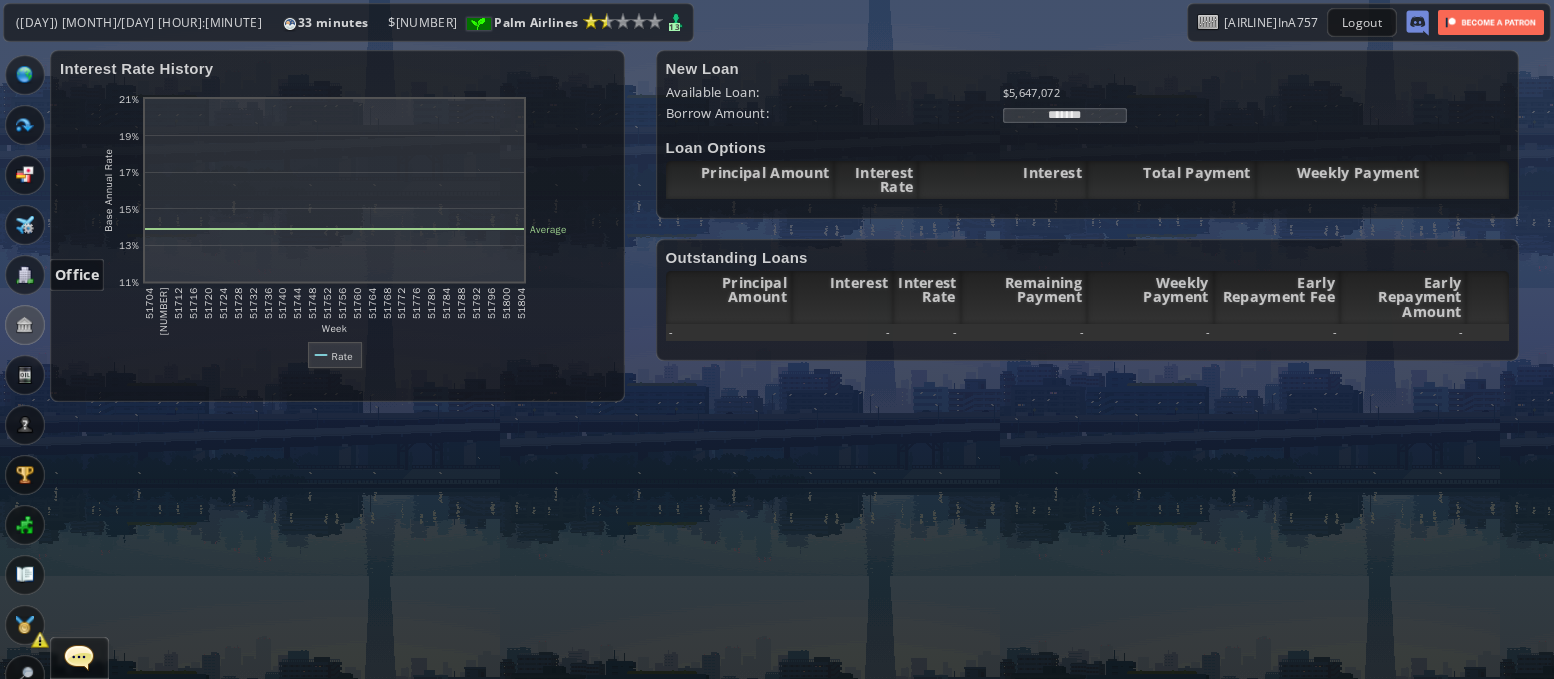 click at bounding box center (25, 275) 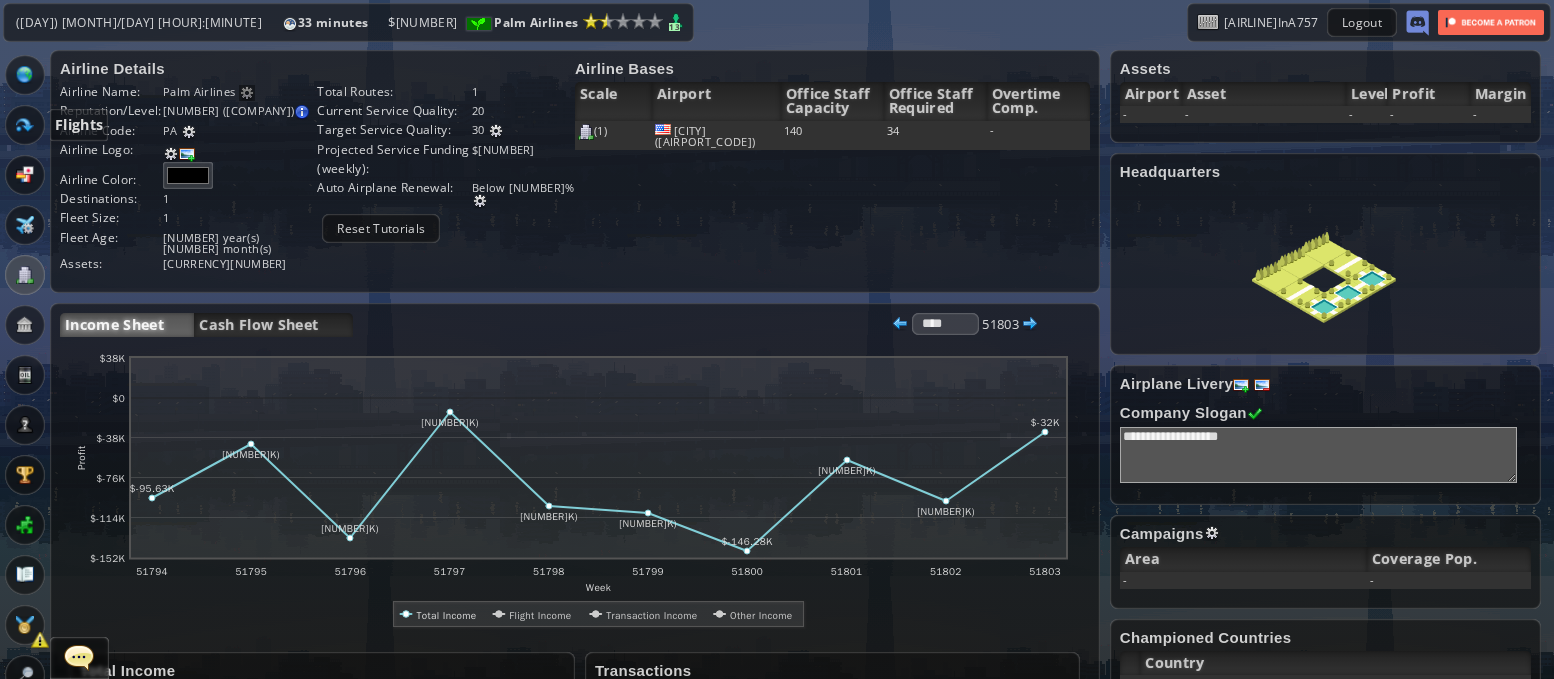 click at bounding box center (25, 125) 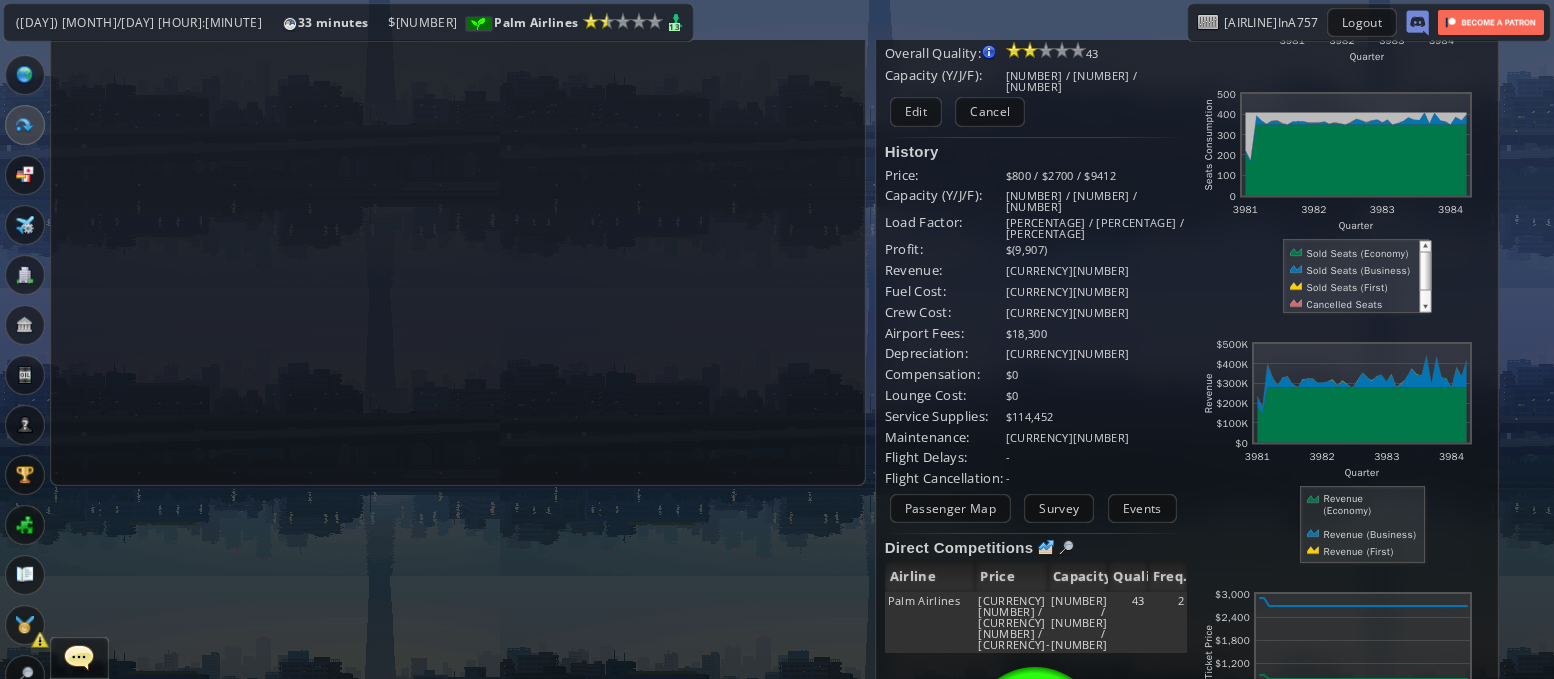 scroll, scrollTop: 0, scrollLeft: 0, axis: both 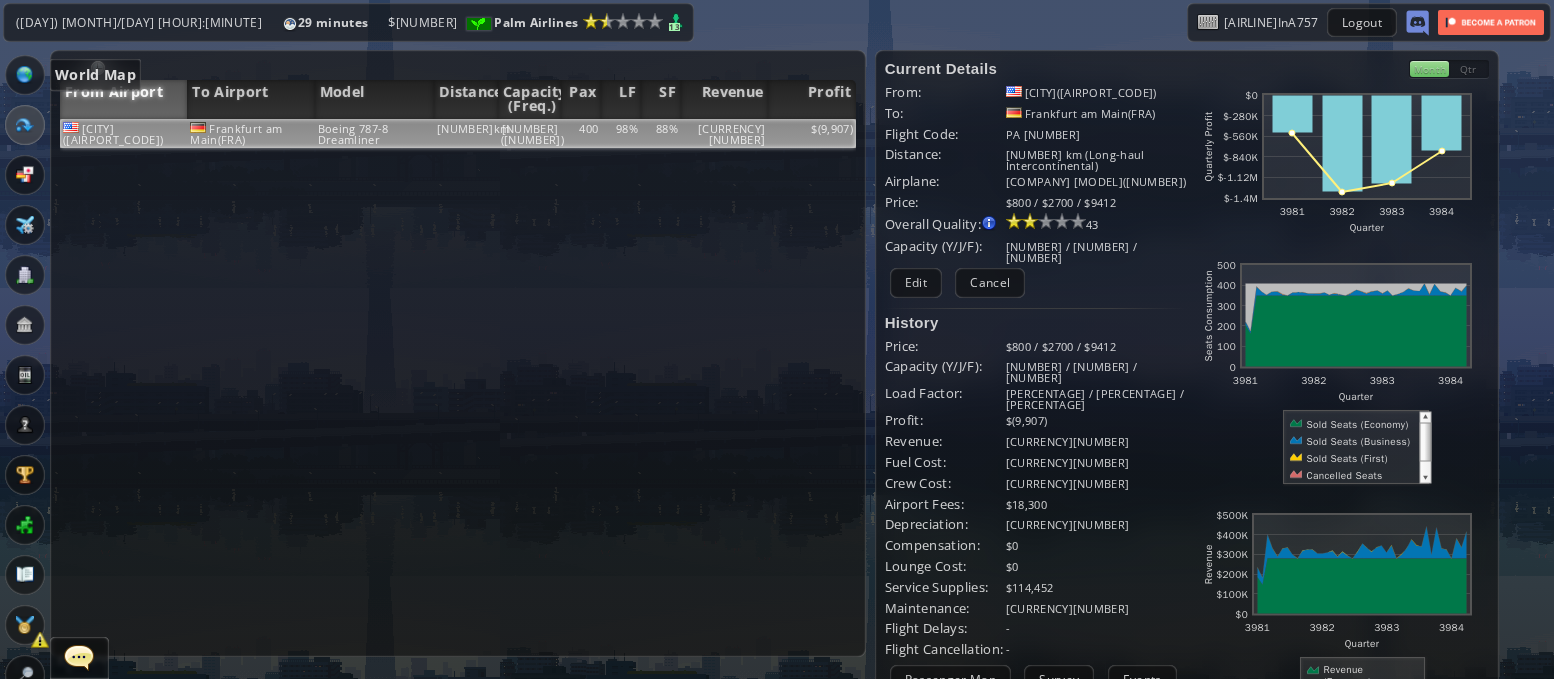 click on "World Map" at bounding box center [70, 75] 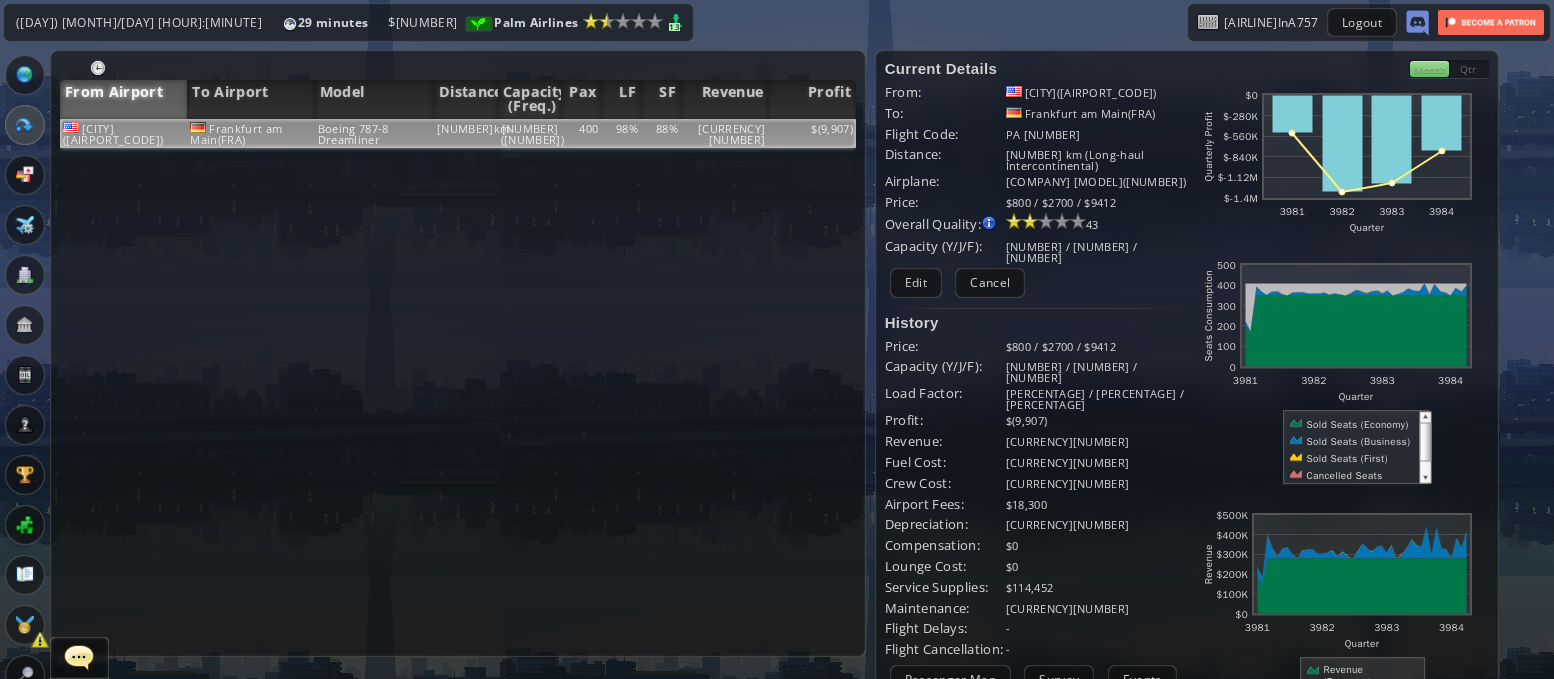 click at bounding box center [7, 339] 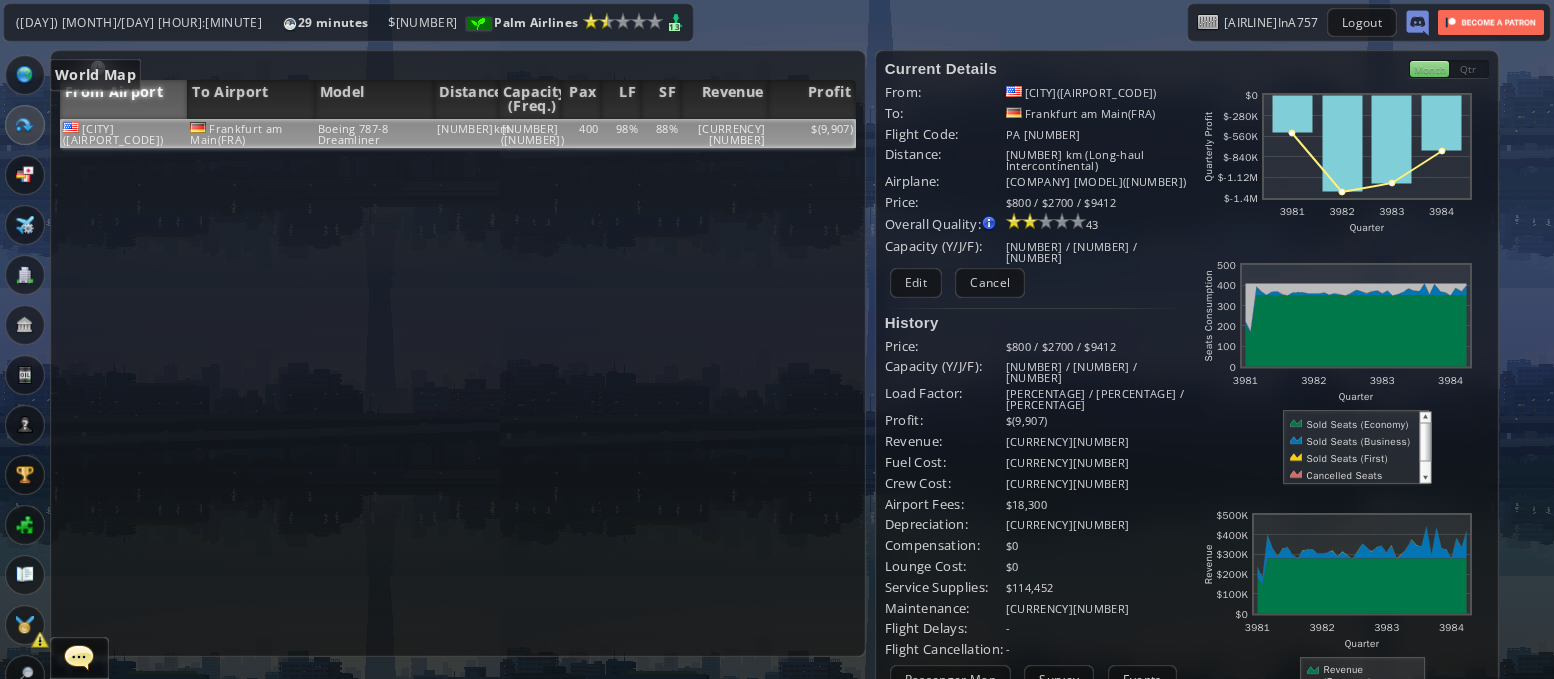 click at bounding box center (25, 75) 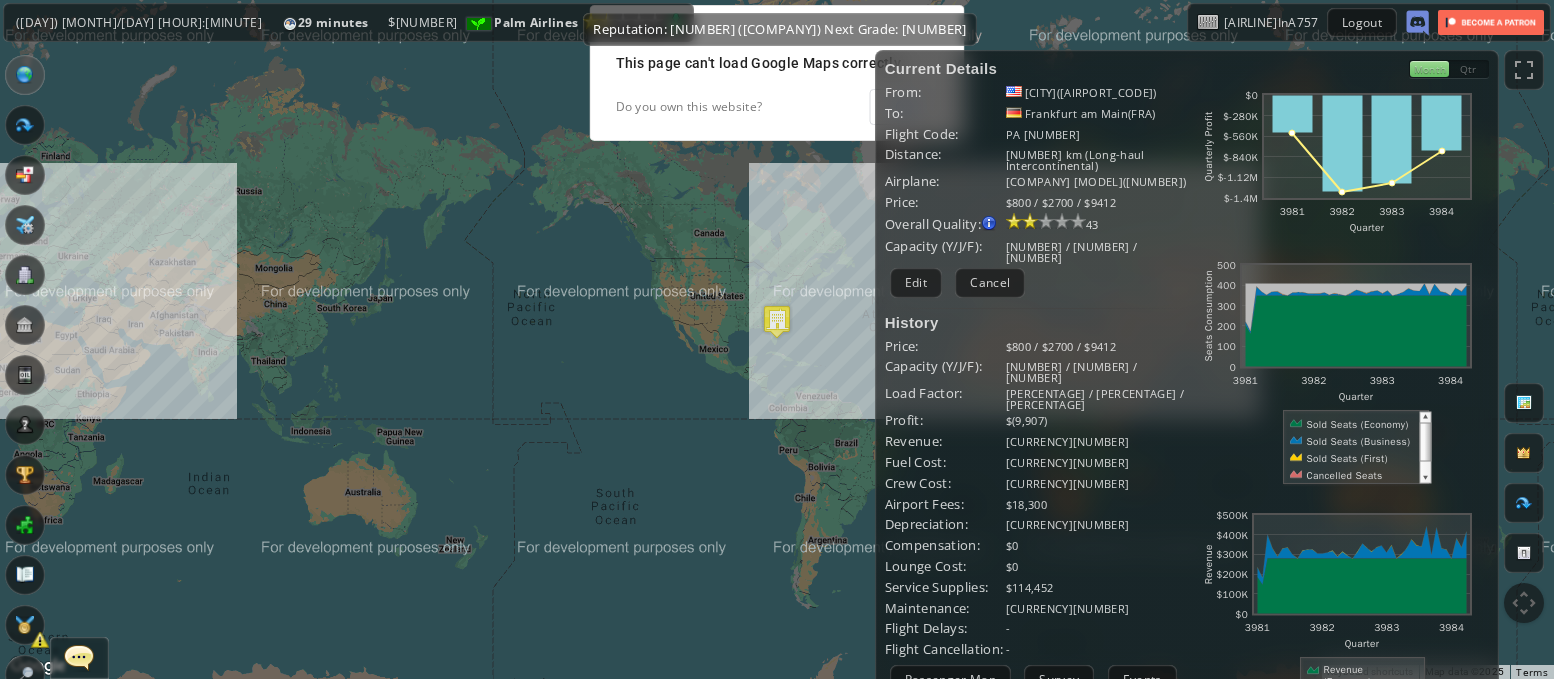 click on "Reputation: [NUMBER] ([COMPANY]) Next Grade: [NUMBER]" at bounding box center [779, 29] 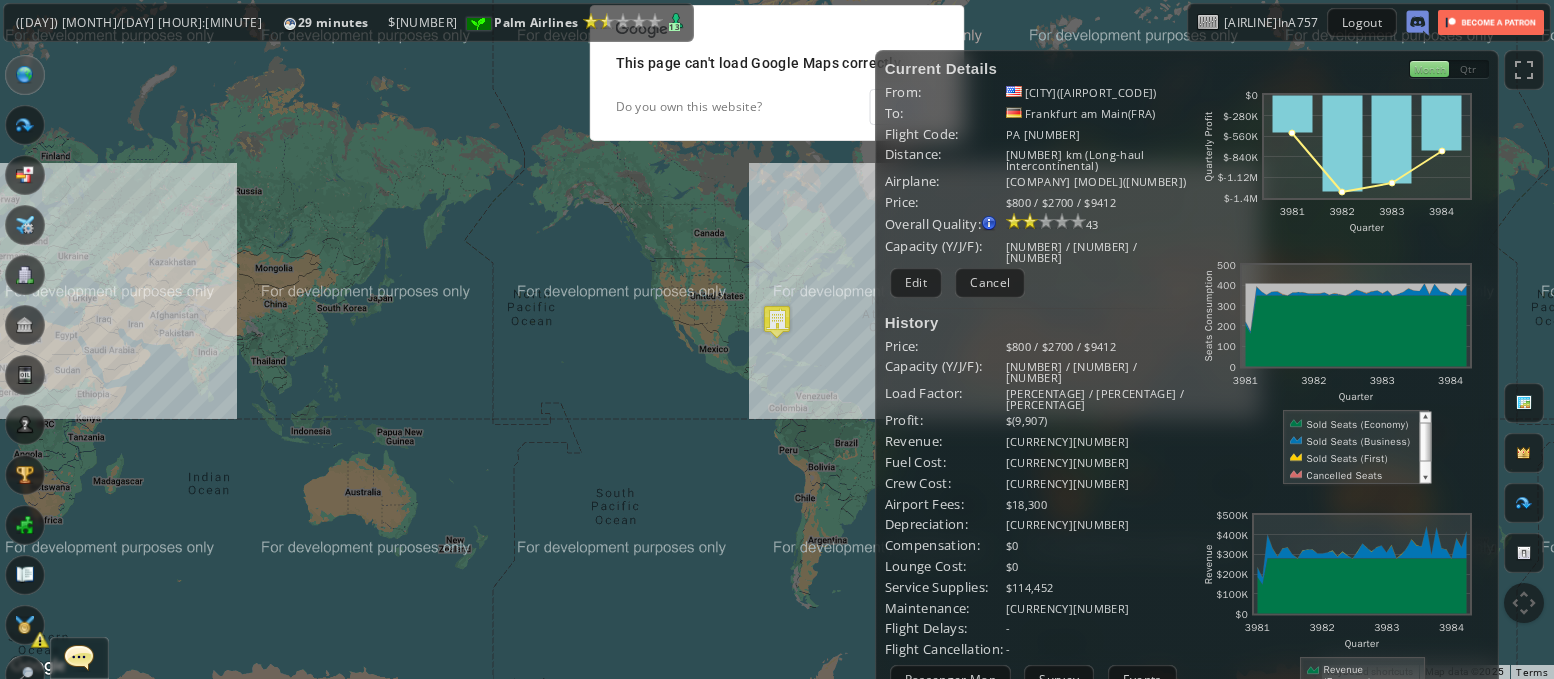 drag, startPoint x: 539, startPoint y: 210, endPoint x: 415, endPoint y: 190, distance: 125.60255 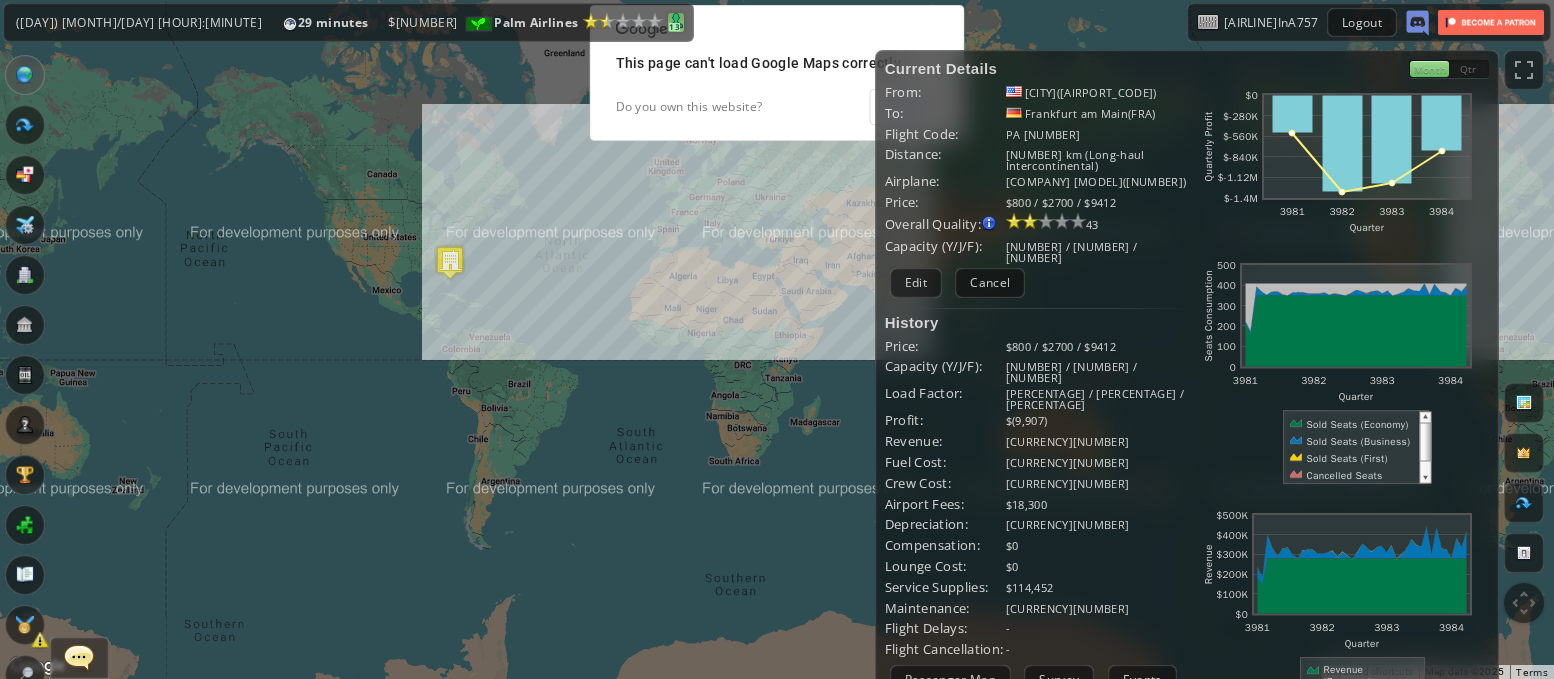 click on "13" at bounding box center [674, 27] 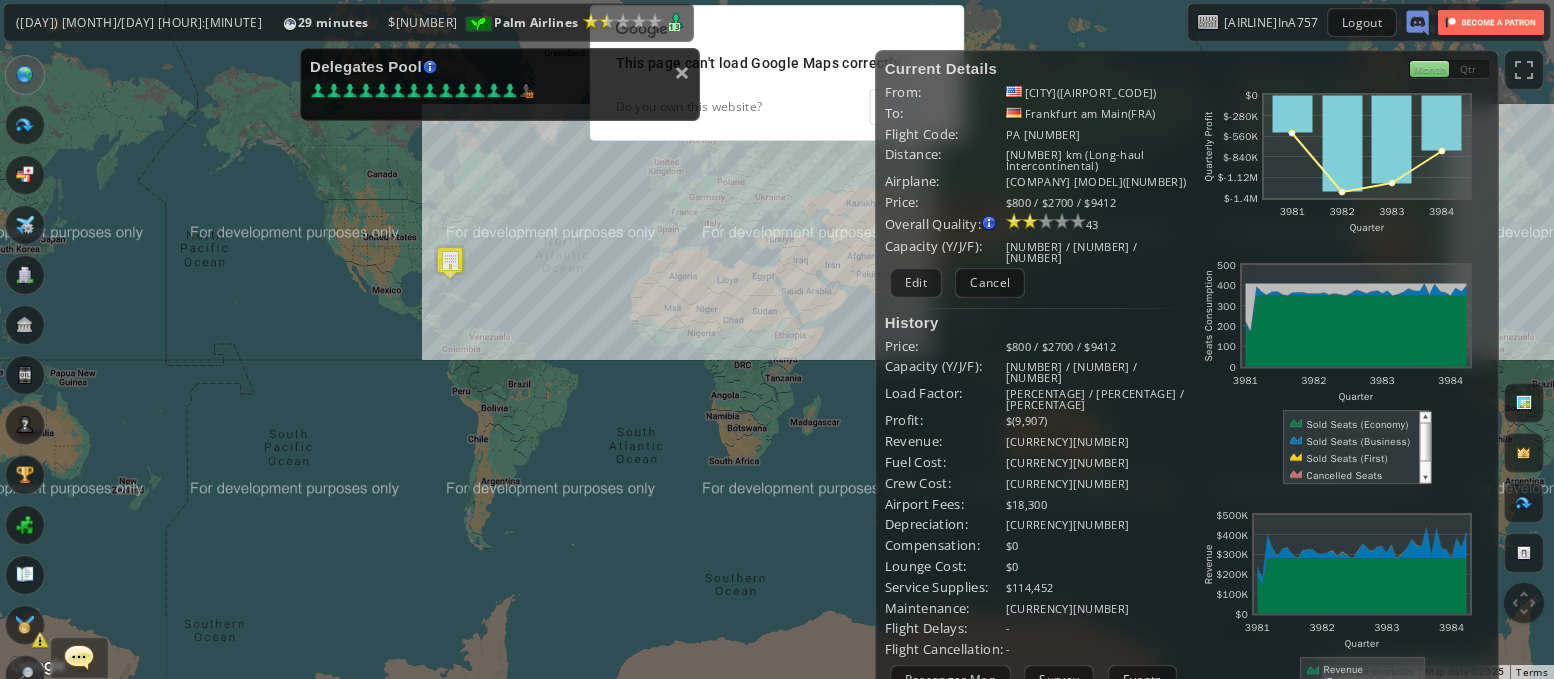 drag, startPoint x: 480, startPoint y: 225, endPoint x: 425, endPoint y: 231, distance: 55.326305 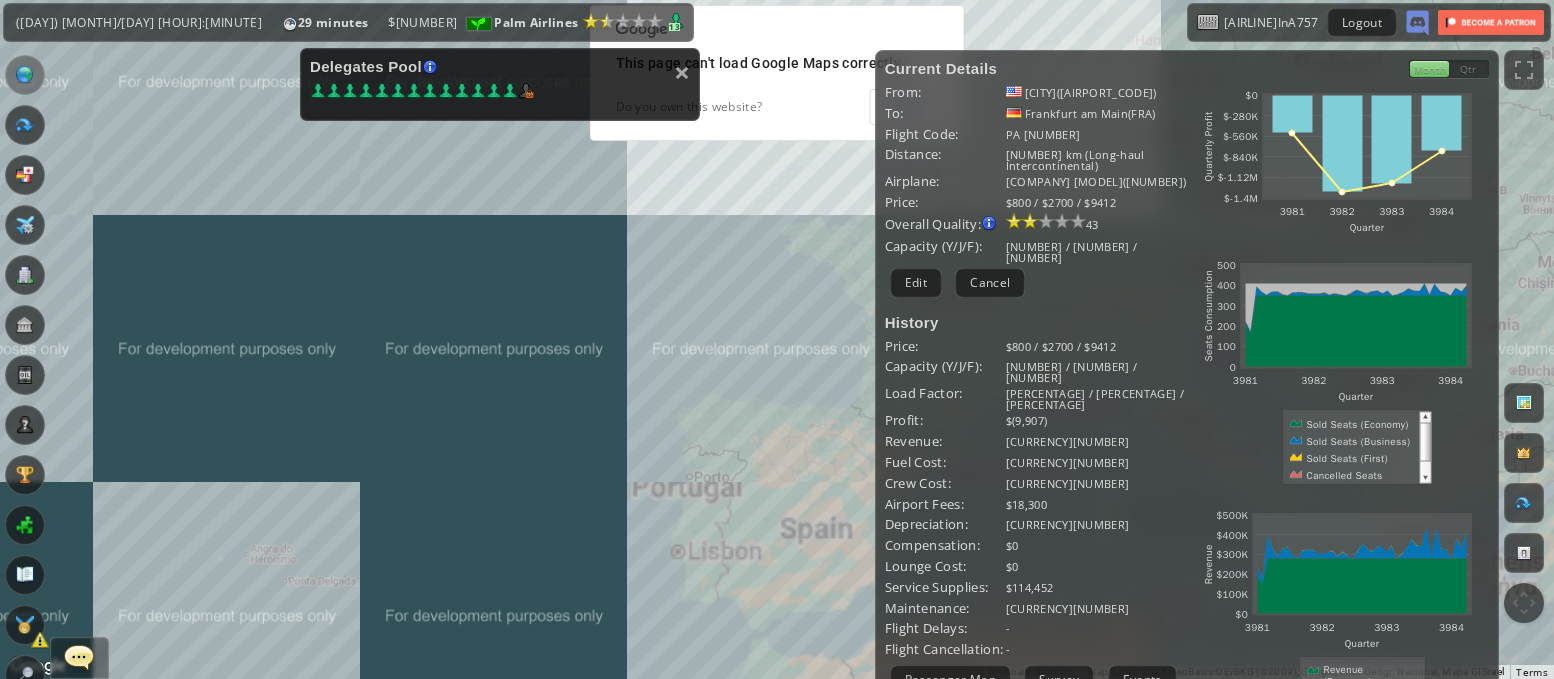 drag, startPoint x: 618, startPoint y: 232, endPoint x: 485, endPoint y: 247, distance: 133.84319 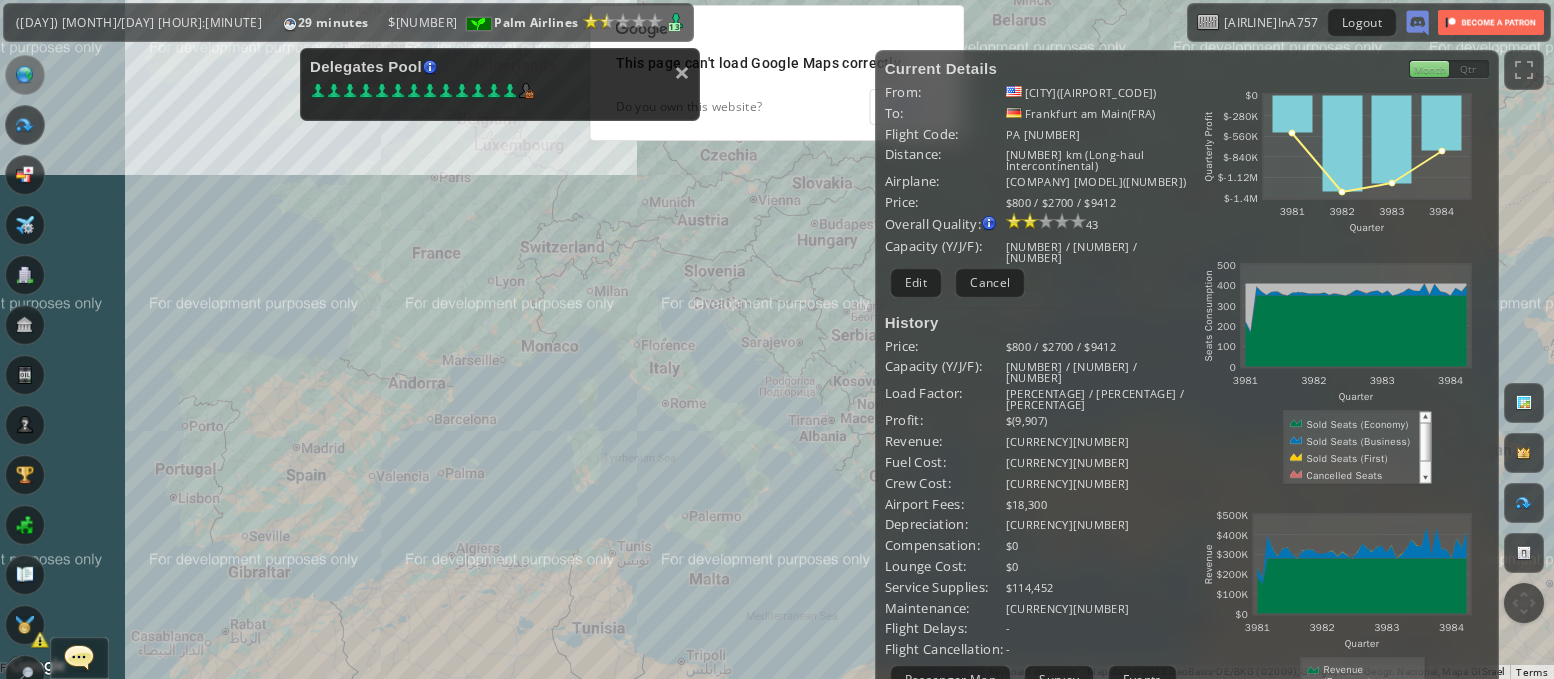drag, startPoint x: 526, startPoint y: 351, endPoint x: 607, endPoint y: 394, distance: 91.706055 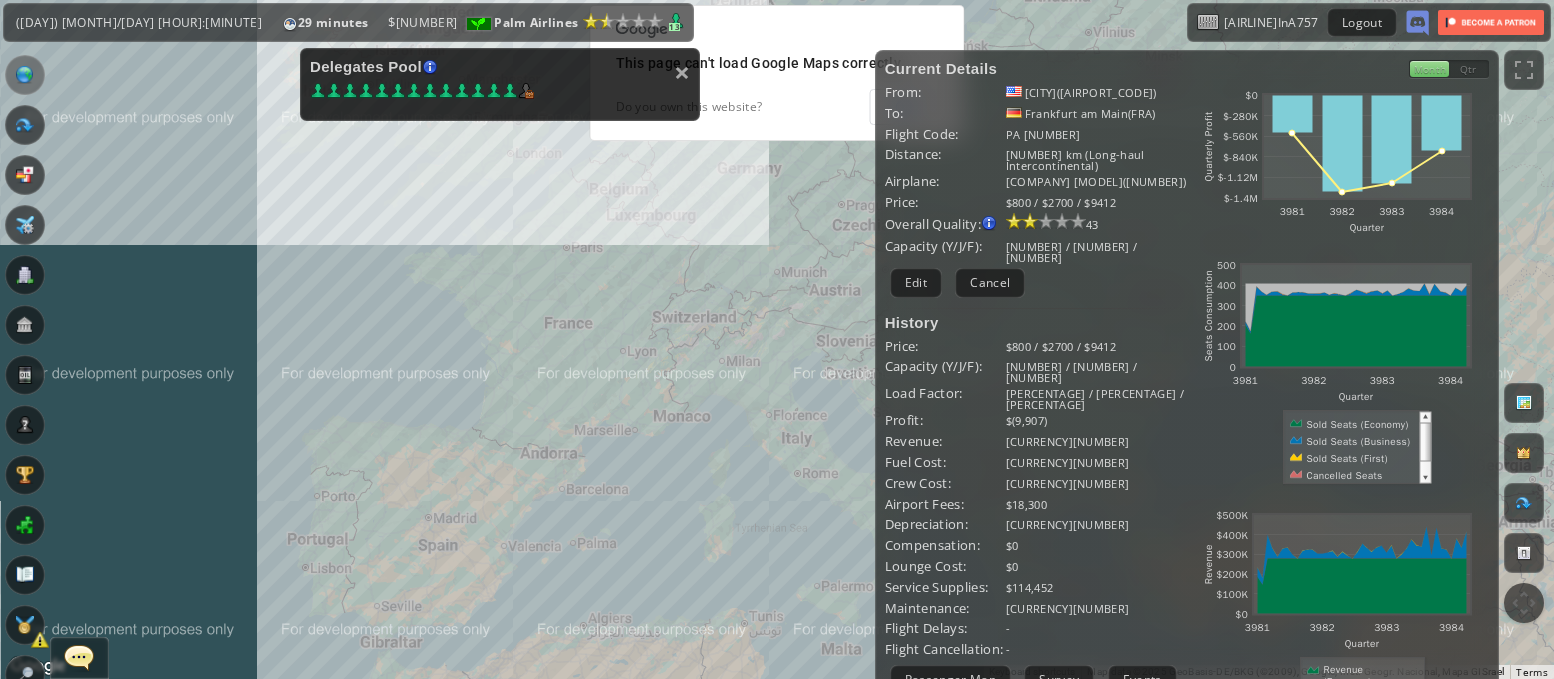 click on "To navigate, press the arrow keys." at bounding box center (777, 339) 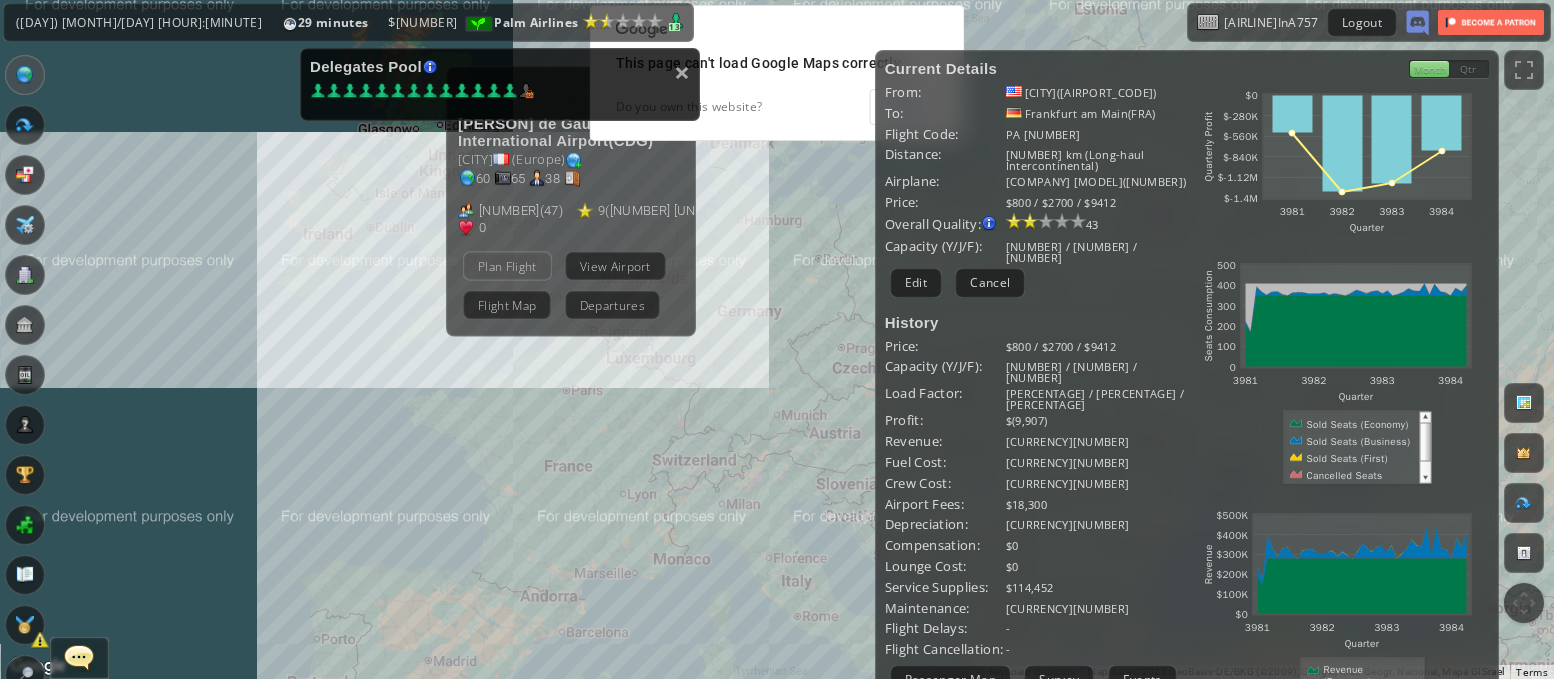 click on "Plan Flight" at bounding box center (507, 265) 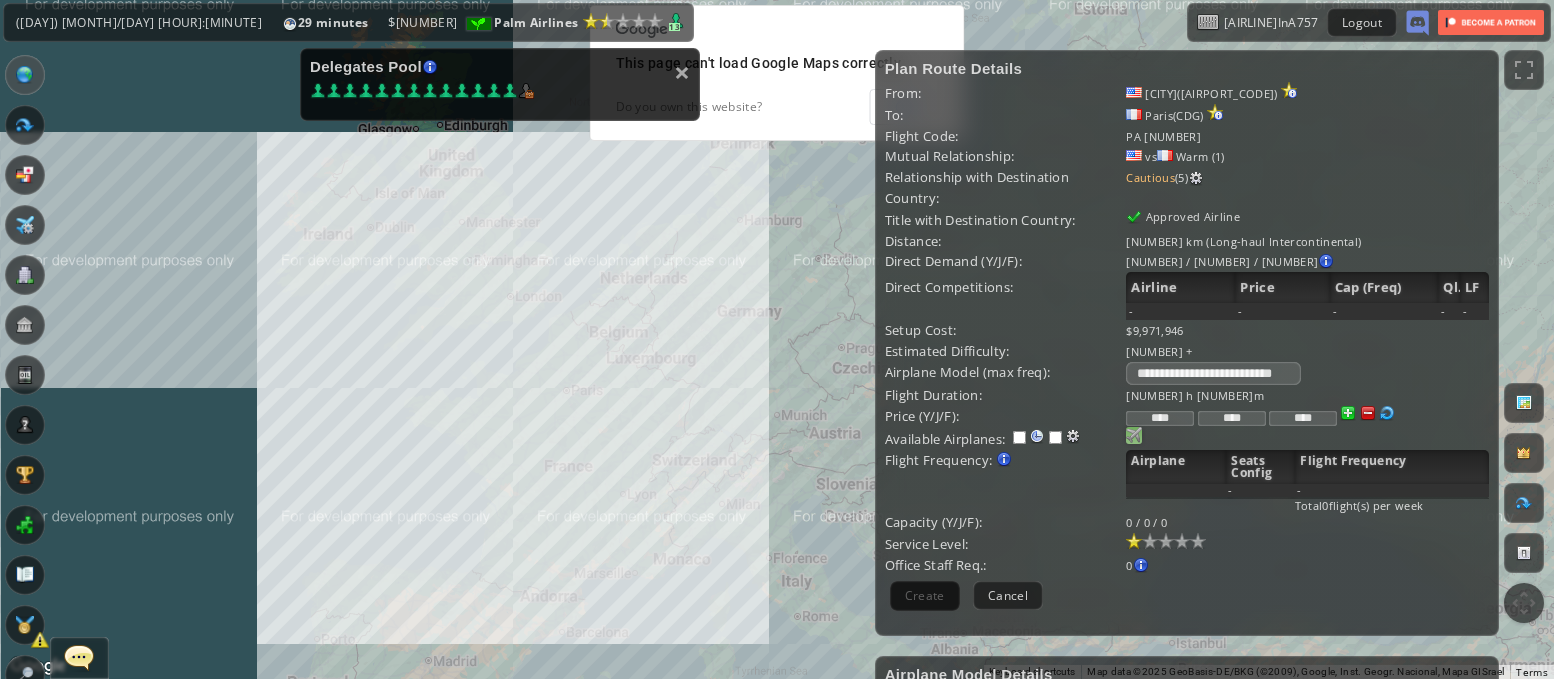 click at bounding box center (1134, 435) 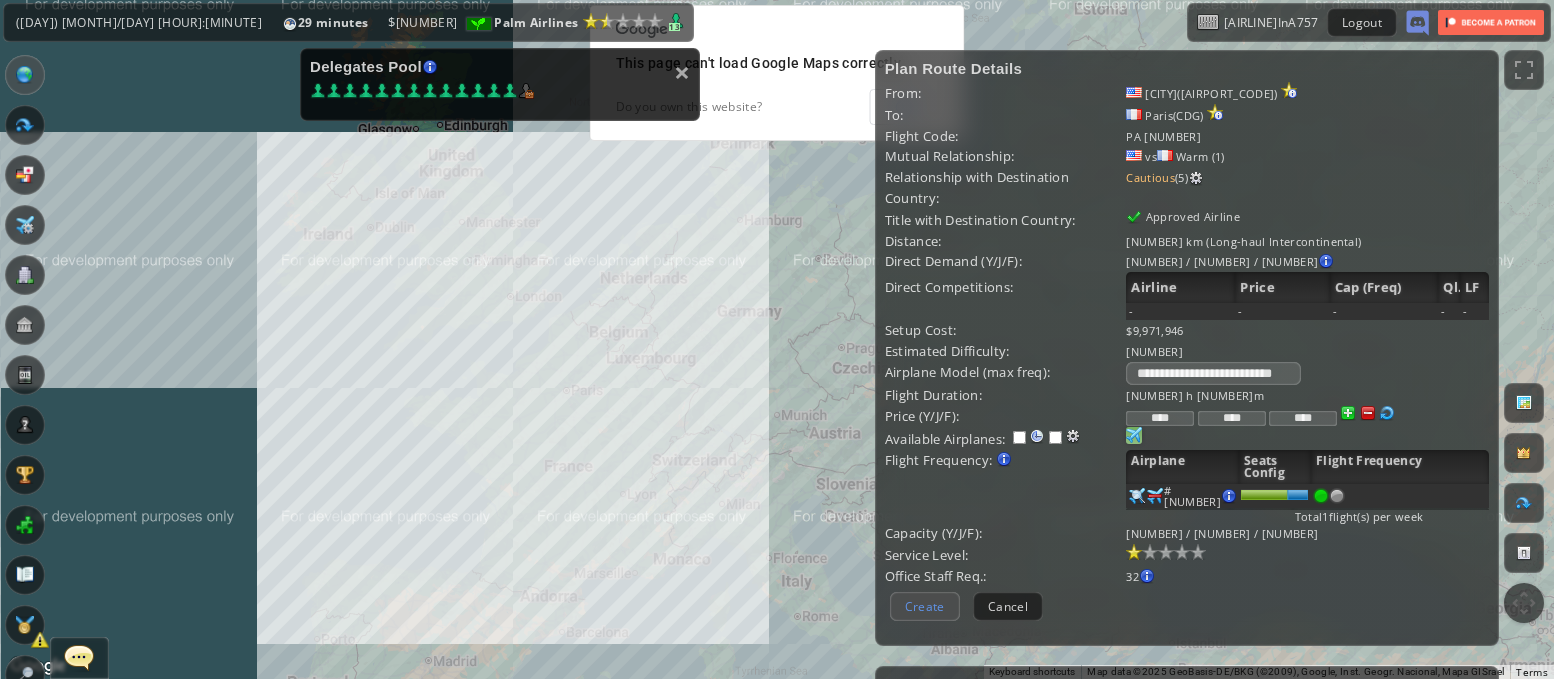 click on "Create" at bounding box center [925, 606] 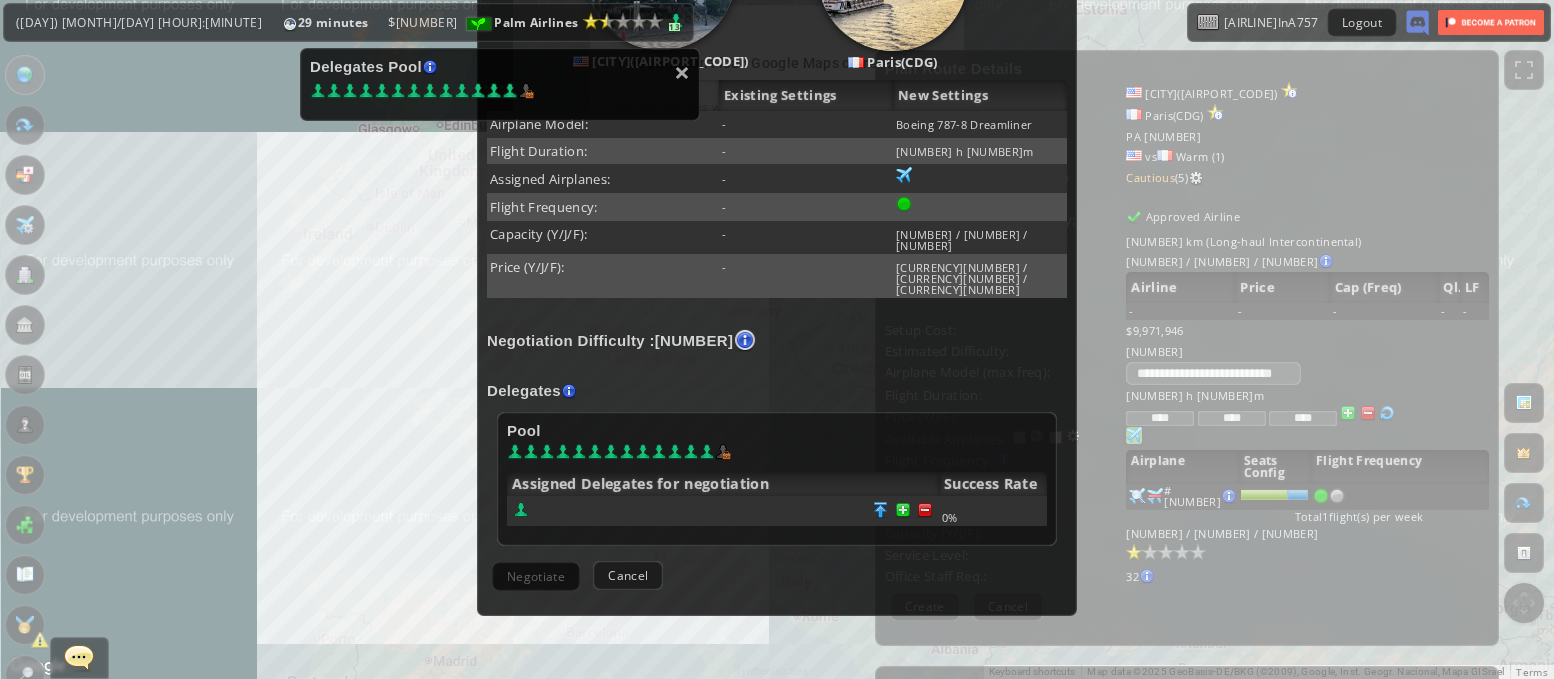 scroll, scrollTop: 371, scrollLeft: 0, axis: vertical 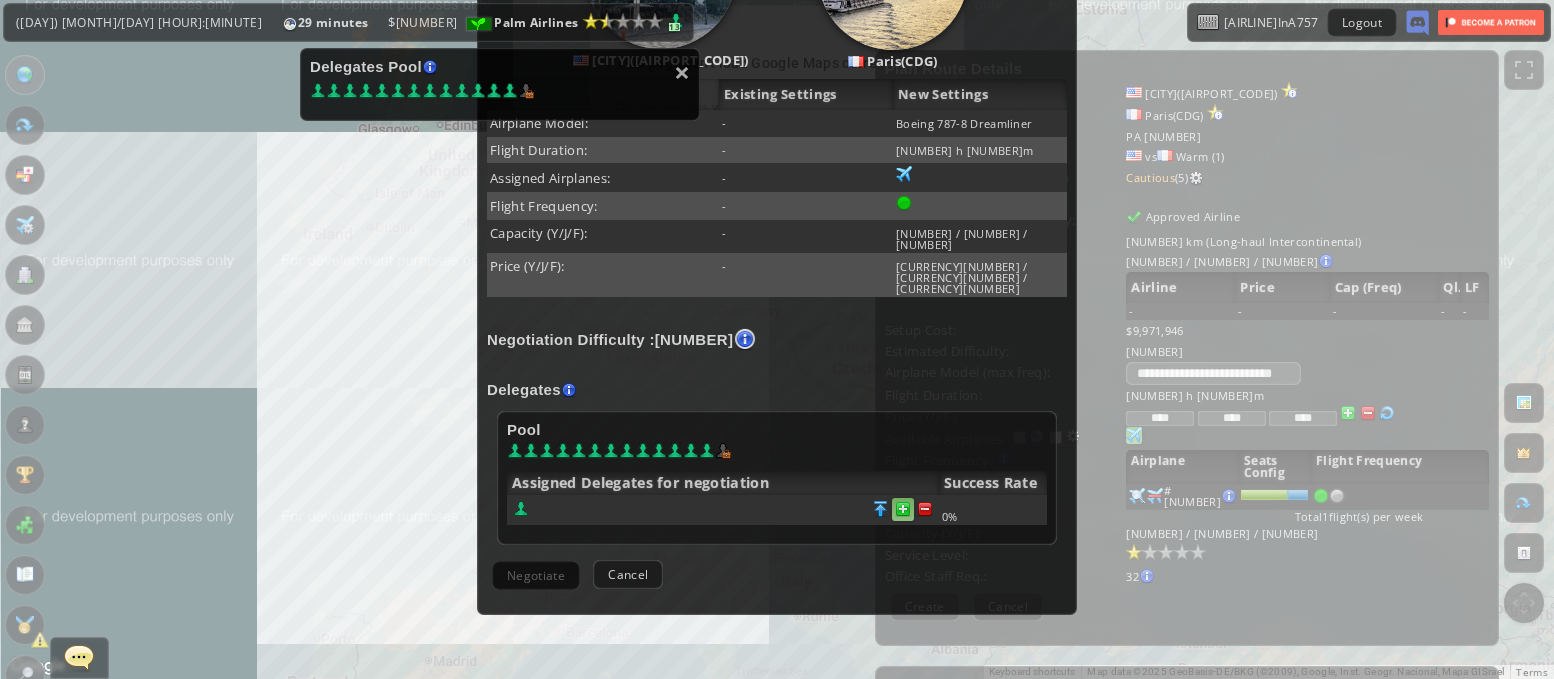 click at bounding box center (925, 509) 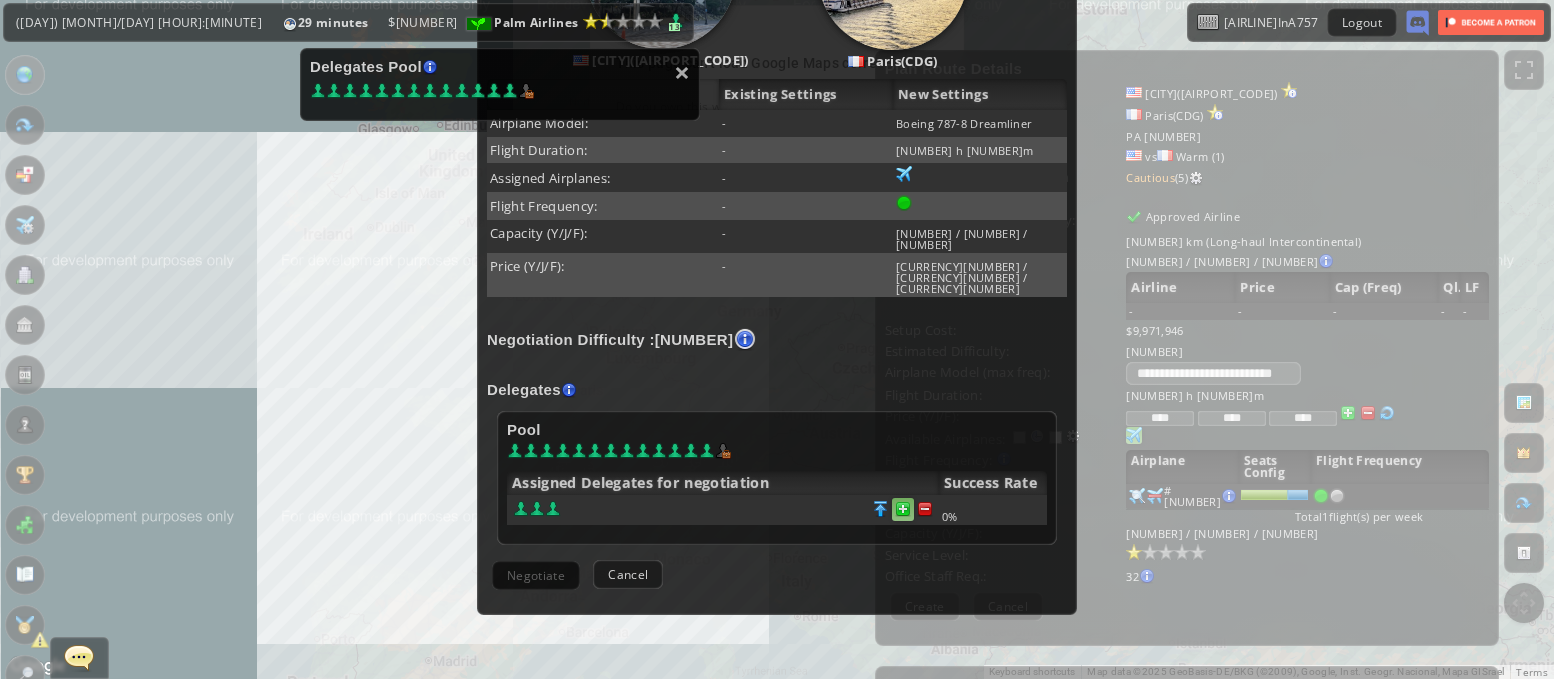 click at bounding box center (925, 509) 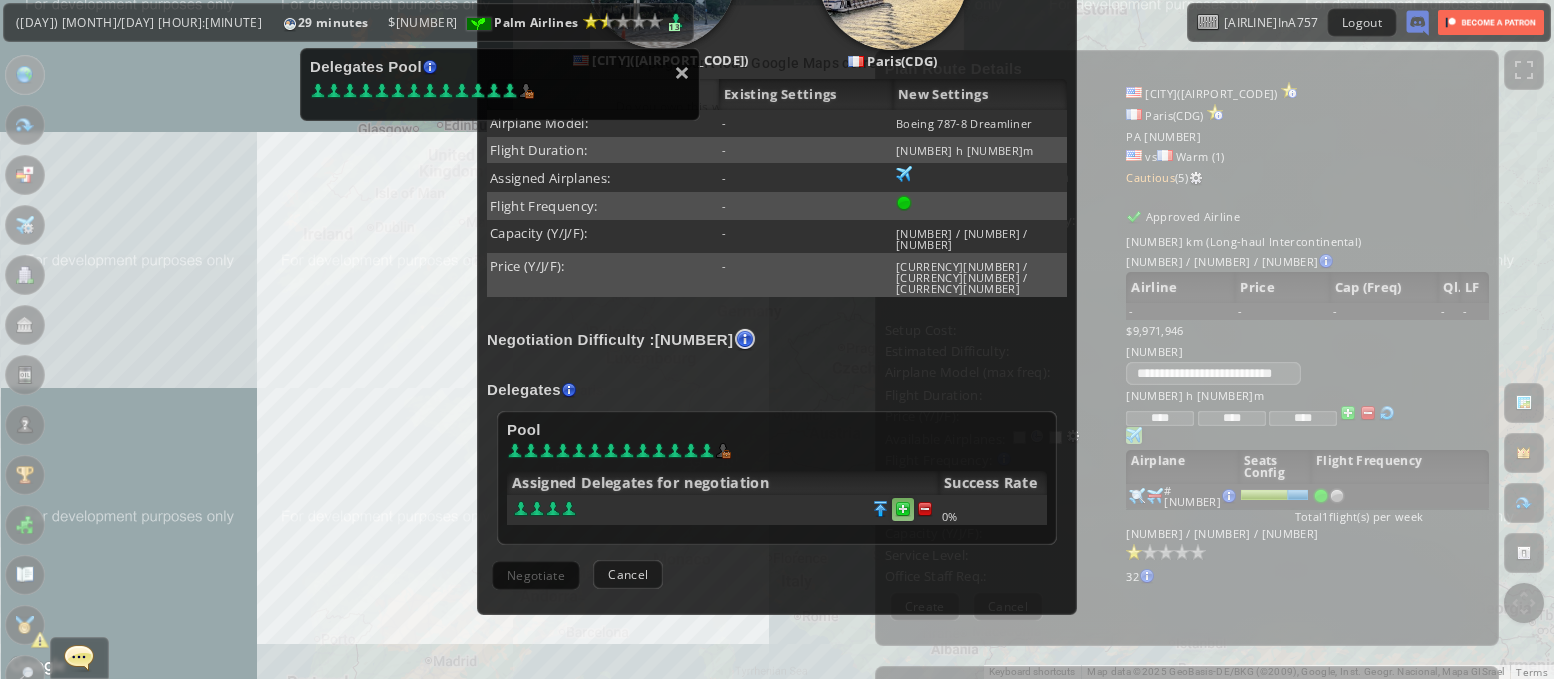 click at bounding box center (925, 509) 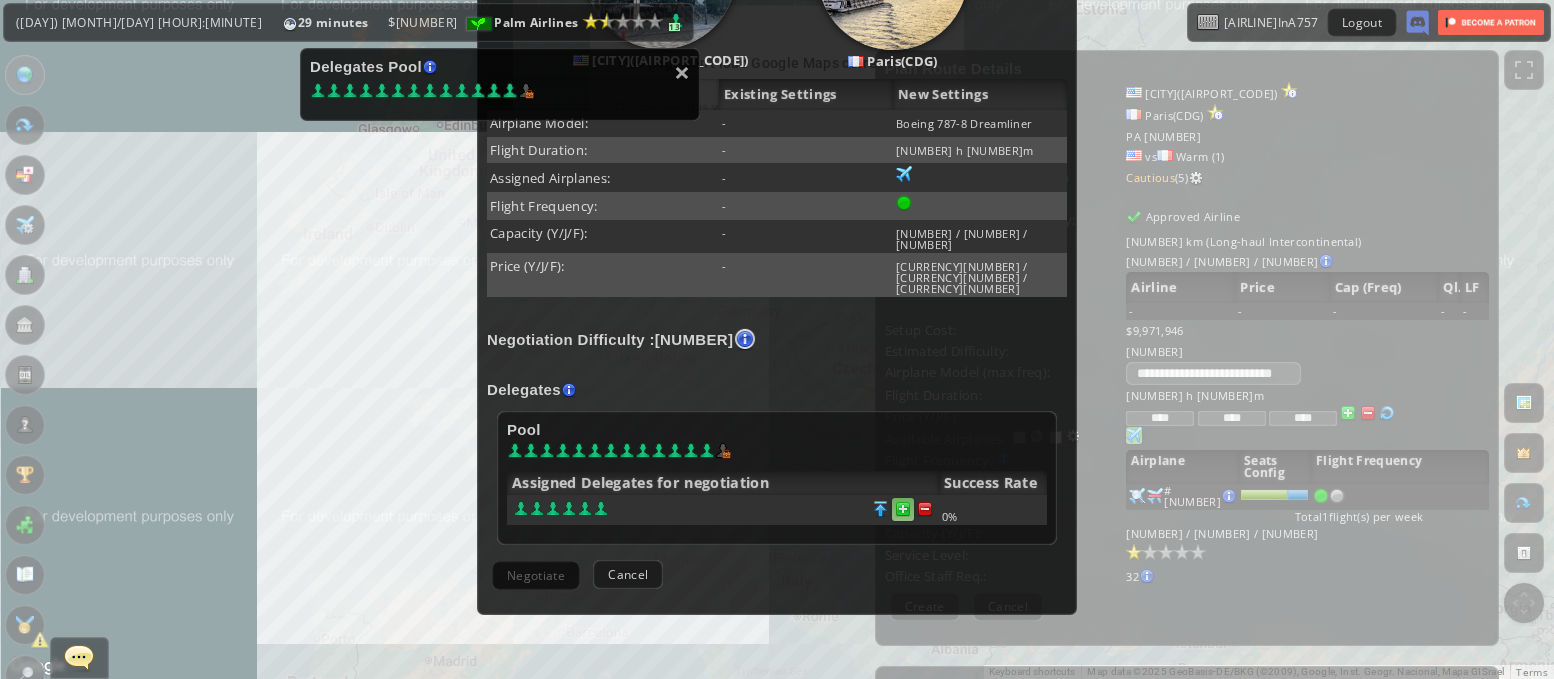 click at bounding box center [925, 509] 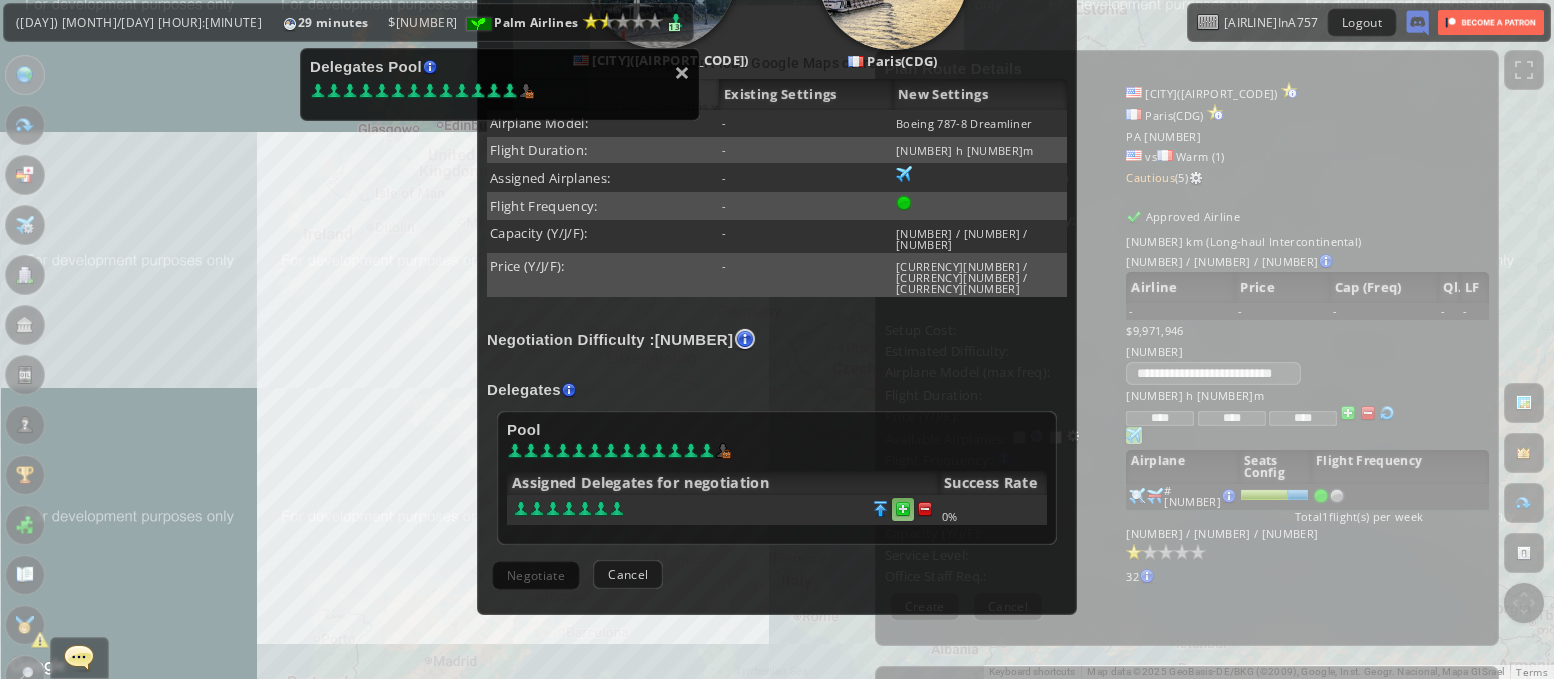 click at bounding box center (925, 509) 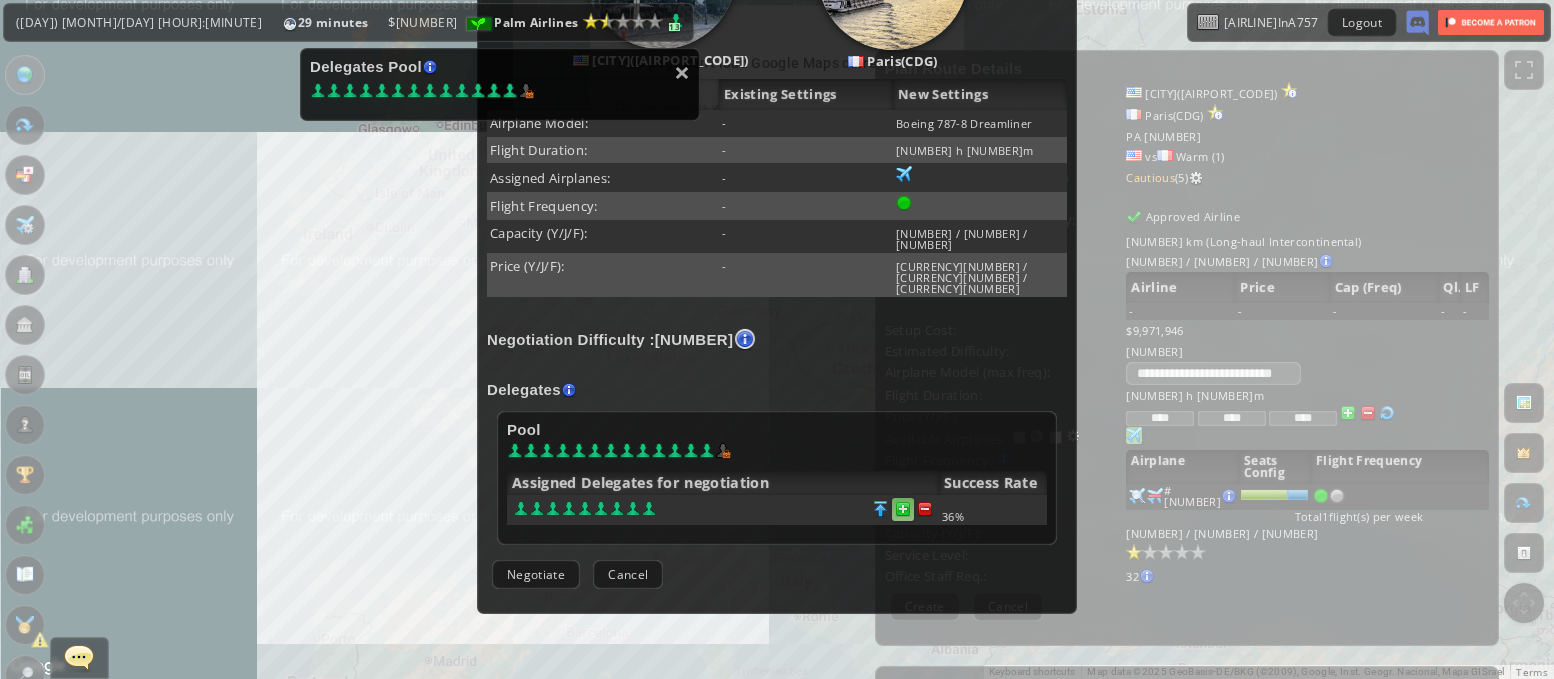 click at bounding box center [925, 509] 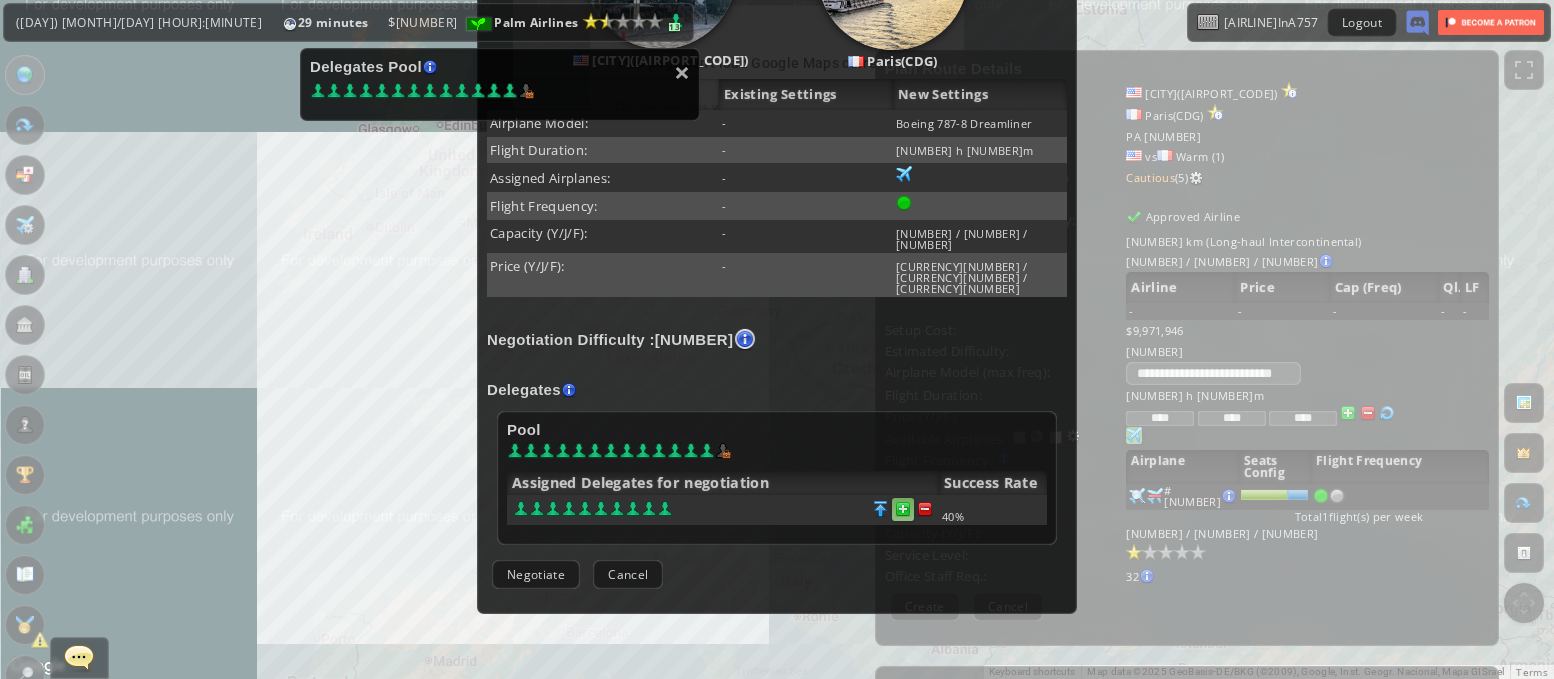 click at bounding box center (925, 509) 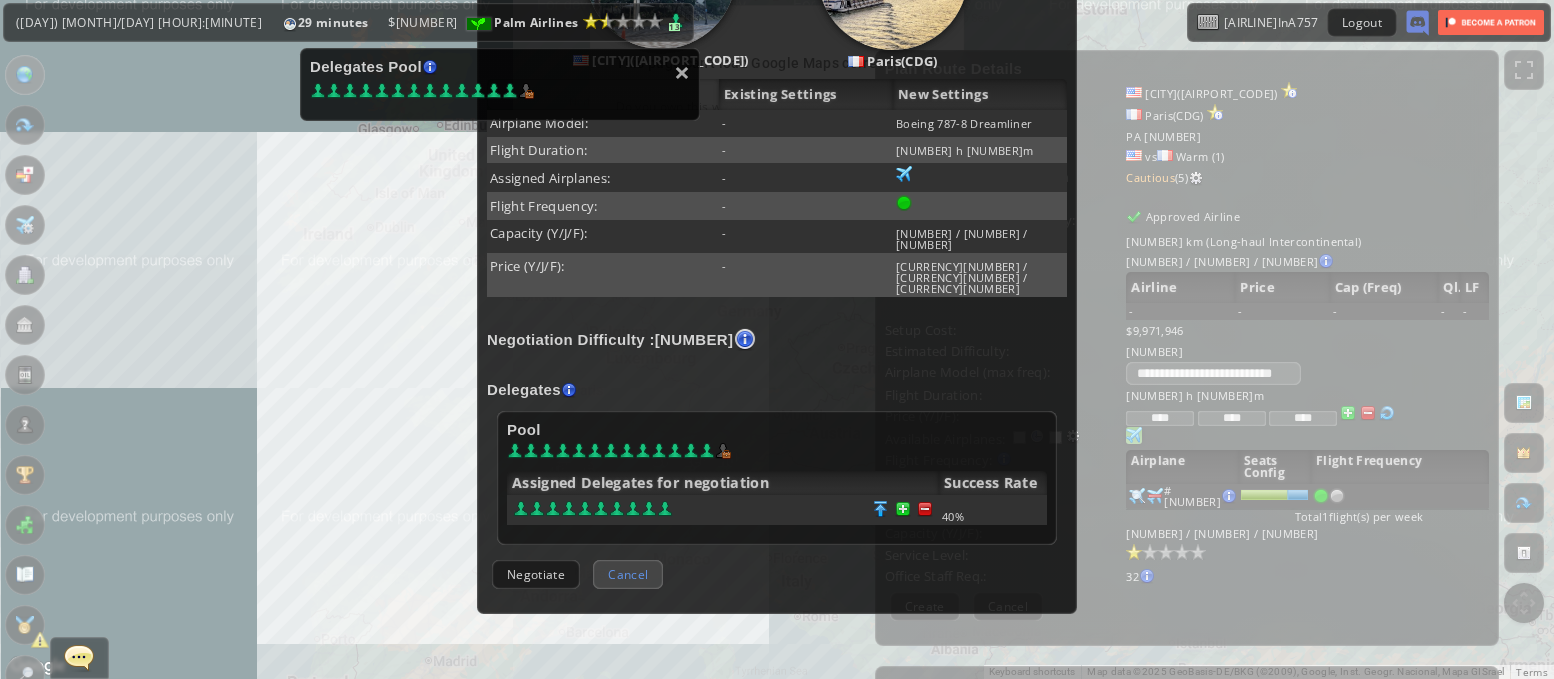 click on "Cancel" at bounding box center [628, 574] 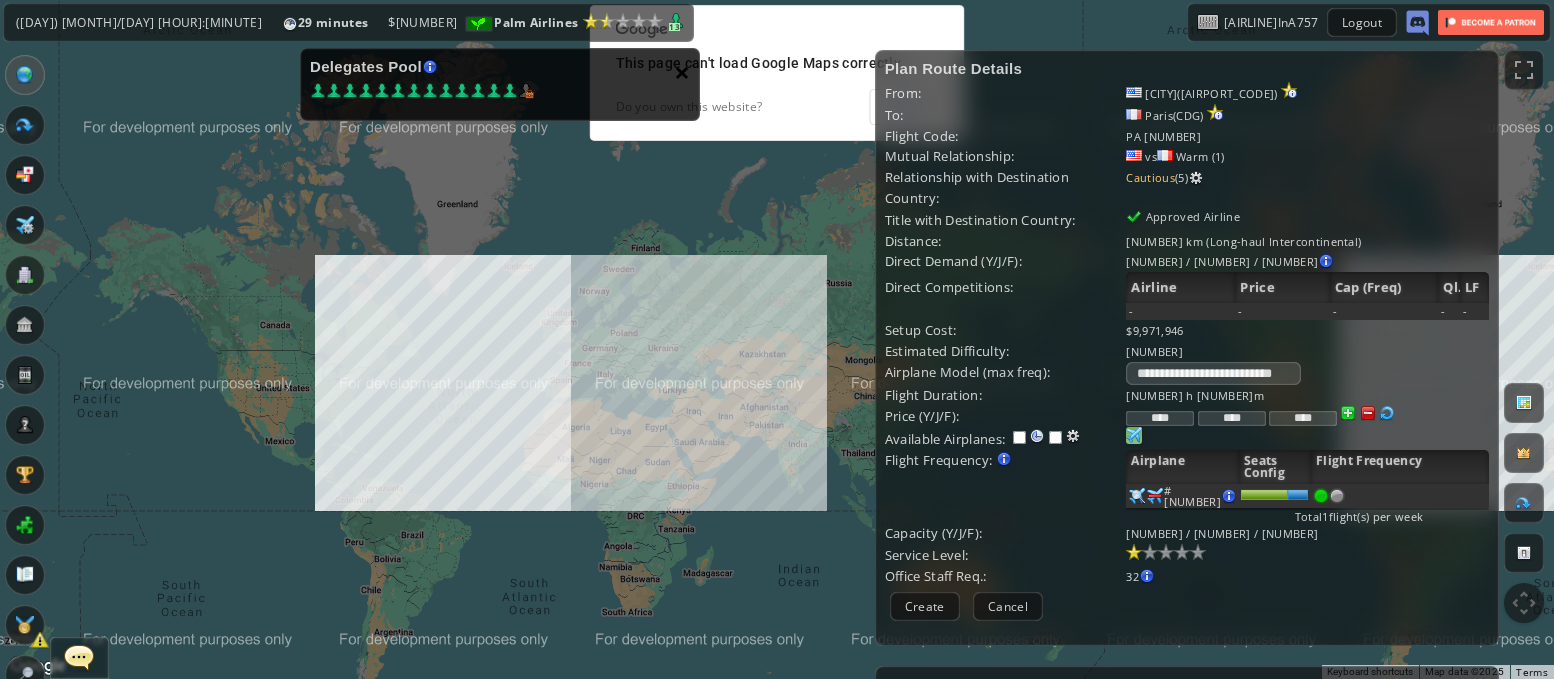 click on "×" at bounding box center (682, 72) 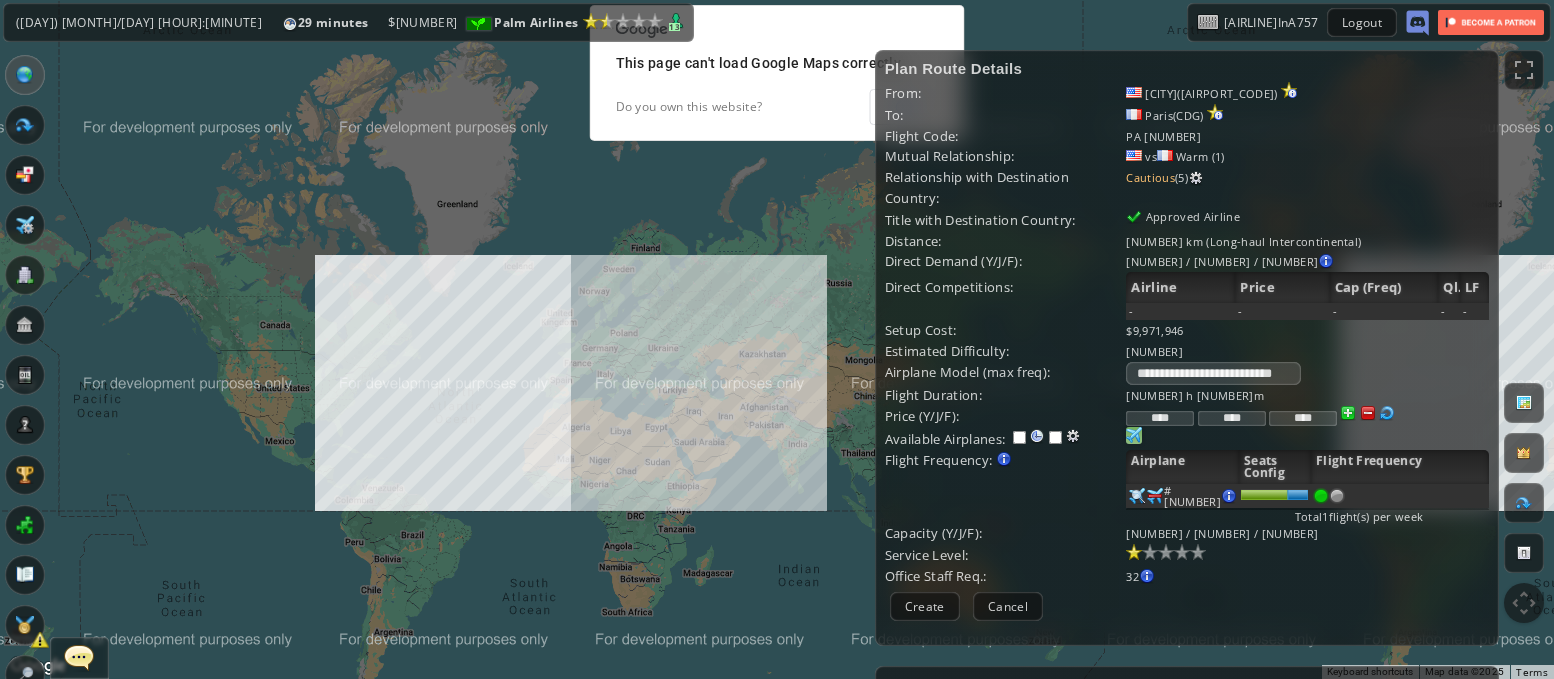 click on "Plan Route Details
From:
[CITY]([AIRPORT_CODE])
To:
[CITY]([AIRPORT_CODE])
Flight Code:
PA [NUMBER]
Mutual Relationship:
vs  Warm ([NUMBER])
Relationship with Destination Country:
Cautious ([NUMBER])
Title with Destination Country:
Approved Airline
Distance:
[NUMBER] km (Long-haul Intercontinental)
Direct Demand (Y/J/F):
[NUMBER] / [NUMBER] / [NUMBER]
[CITY]([AIRPORT_CODE])
BusinessPAX :  [NUMBER] / [NUMBER] / [NUMBER] [AIRLINE]" at bounding box center [1187, 343] 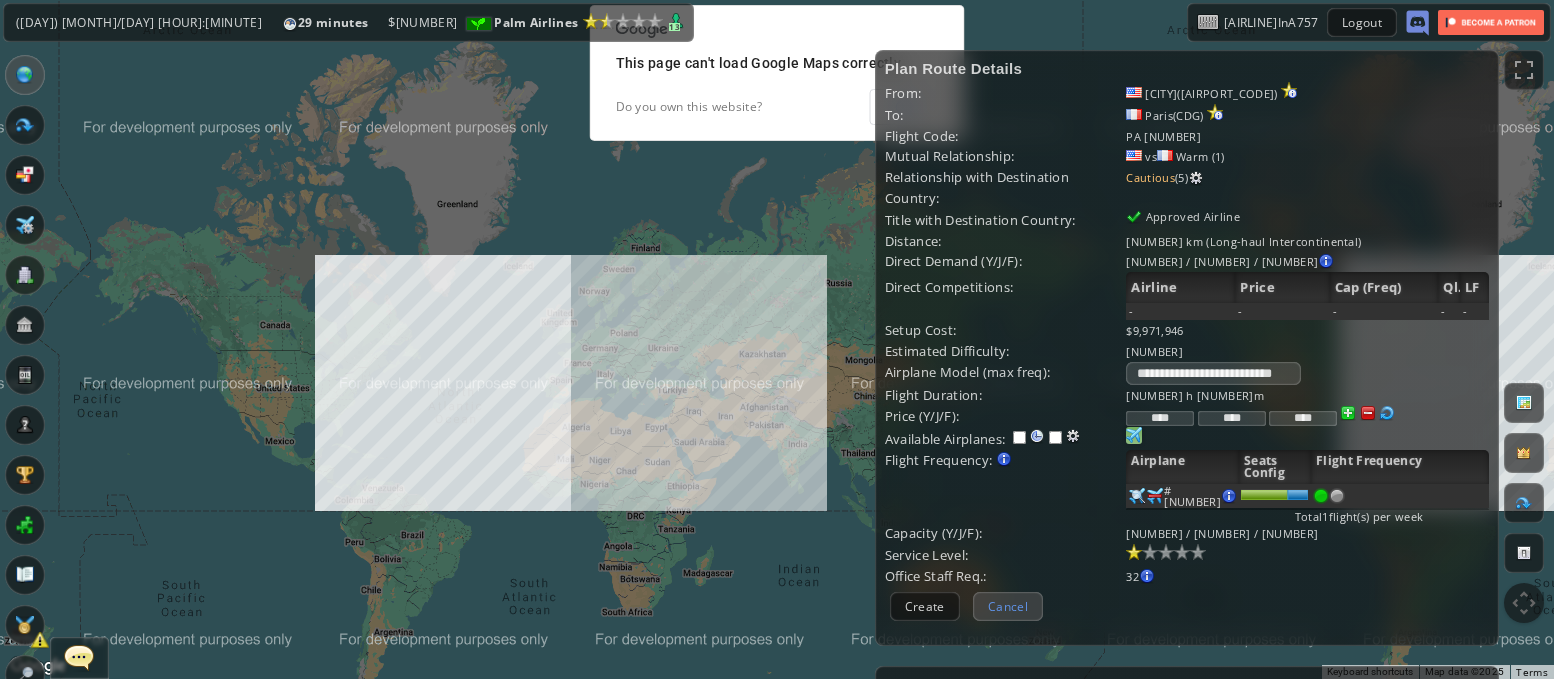 click on "Cancel" at bounding box center [1008, 606] 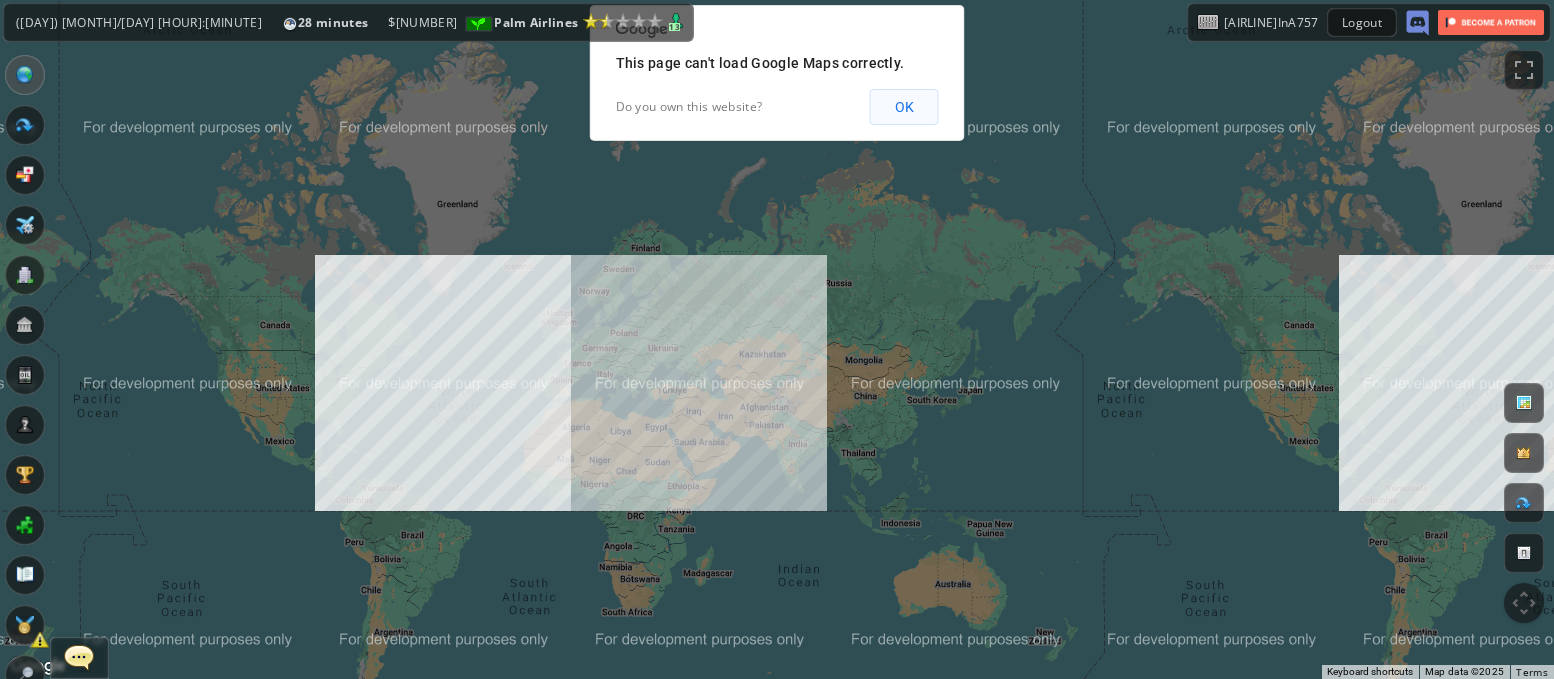 click on "OK" at bounding box center (904, 107) 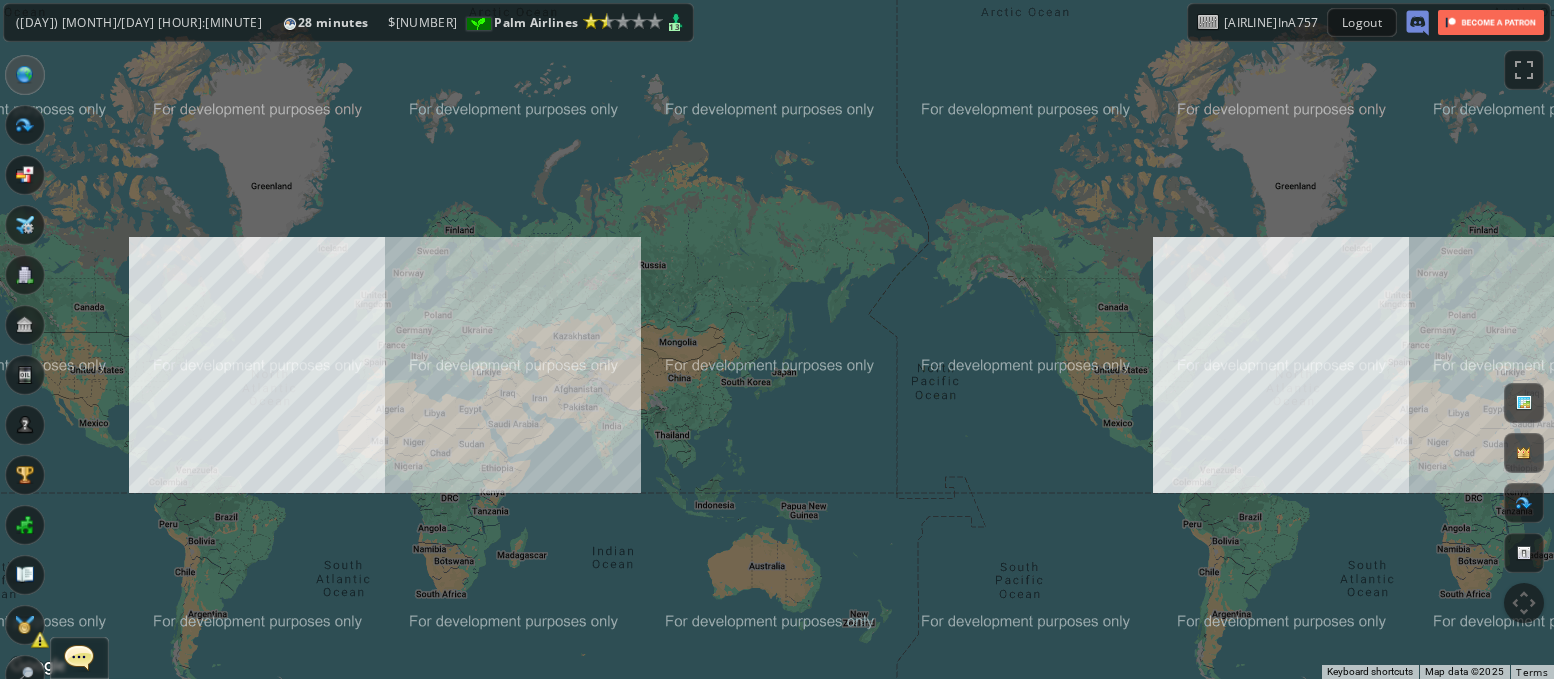 drag, startPoint x: 1029, startPoint y: 281, endPoint x: 826, endPoint y: 260, distance: 204.08331 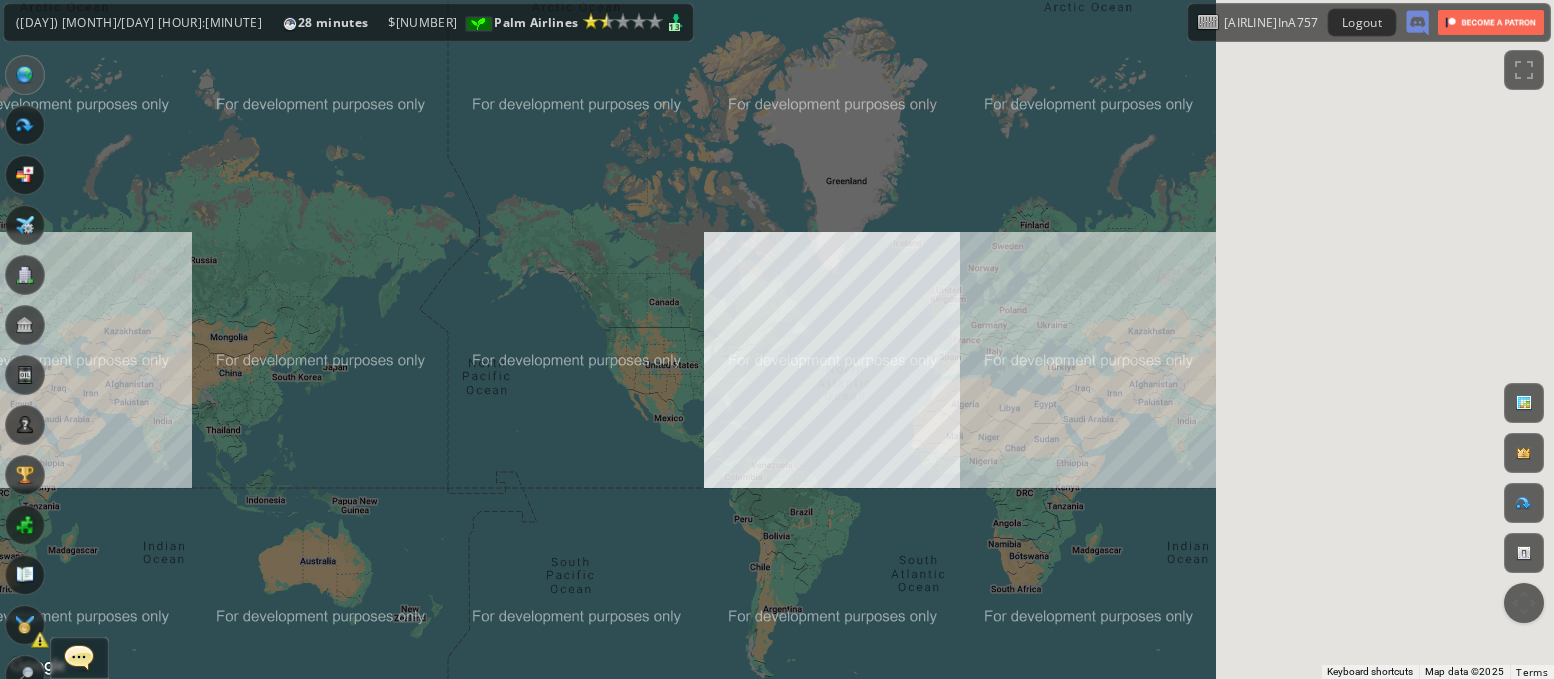 drag, startPoint x: 1107, startPoint y: 428, endPoint x: 665, endPoint y: 430, distance: 442.00452 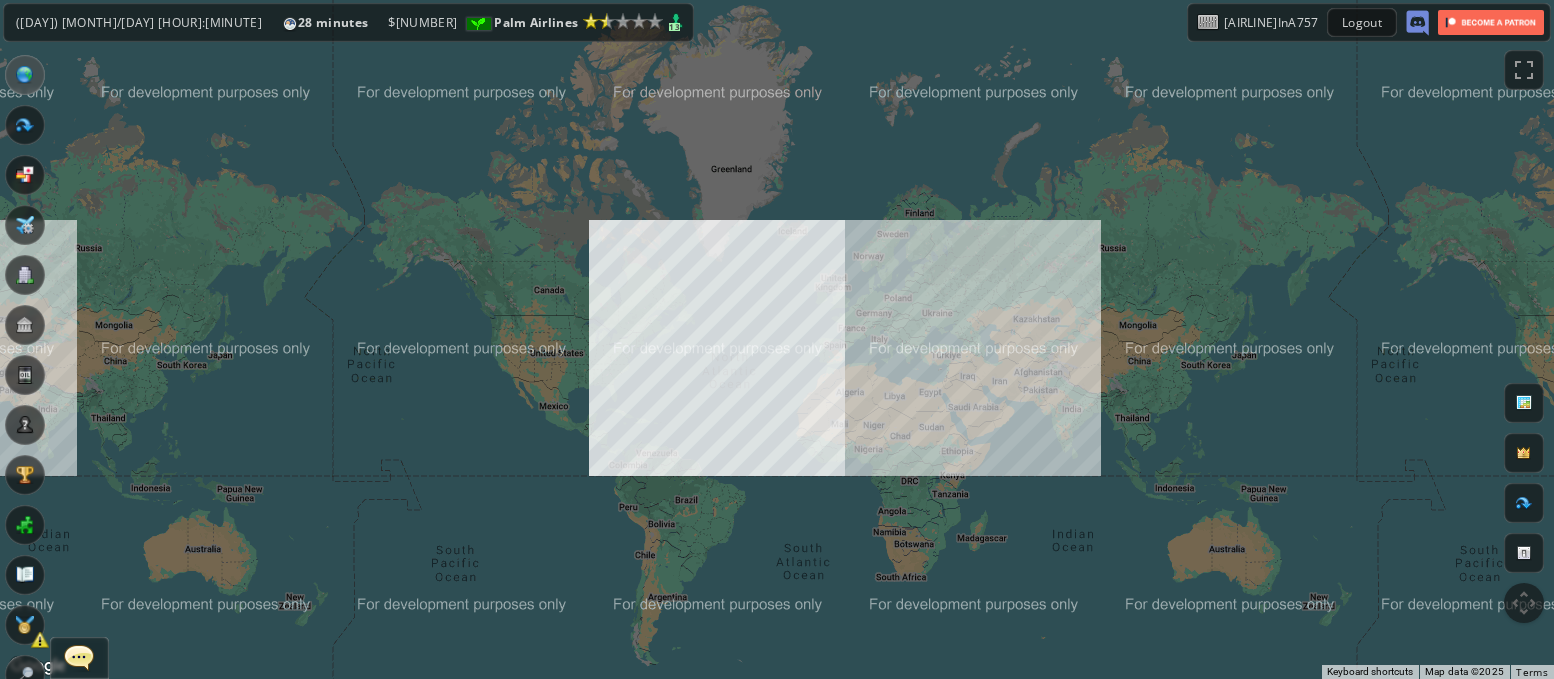 drag, startPoint x: 1039, startPoint y: 420, endPoint x: 538, endPoint y: 419, distance: 501.001 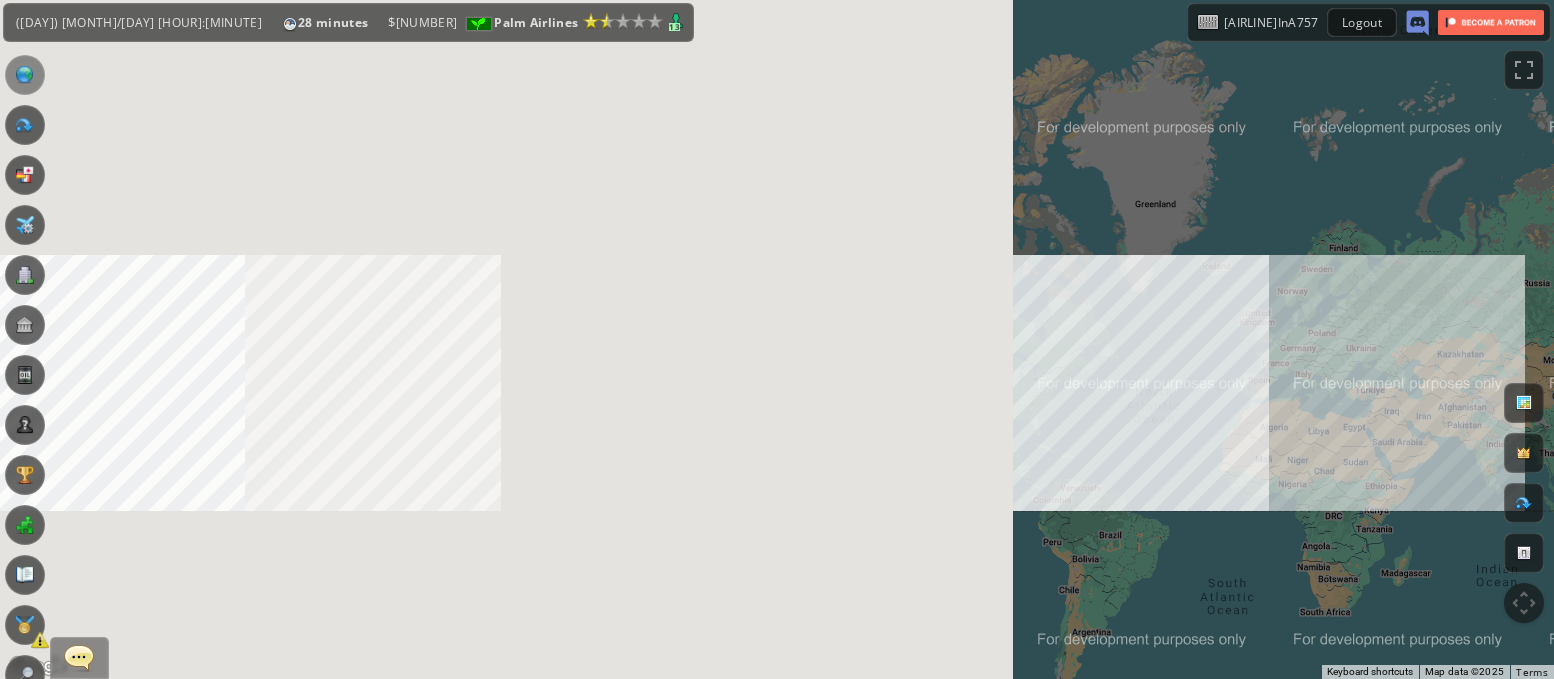 drag, startPoint x: 983, startPoint y: 388, endPoint x: 581, endPoint y: 382, distance: 402.04477 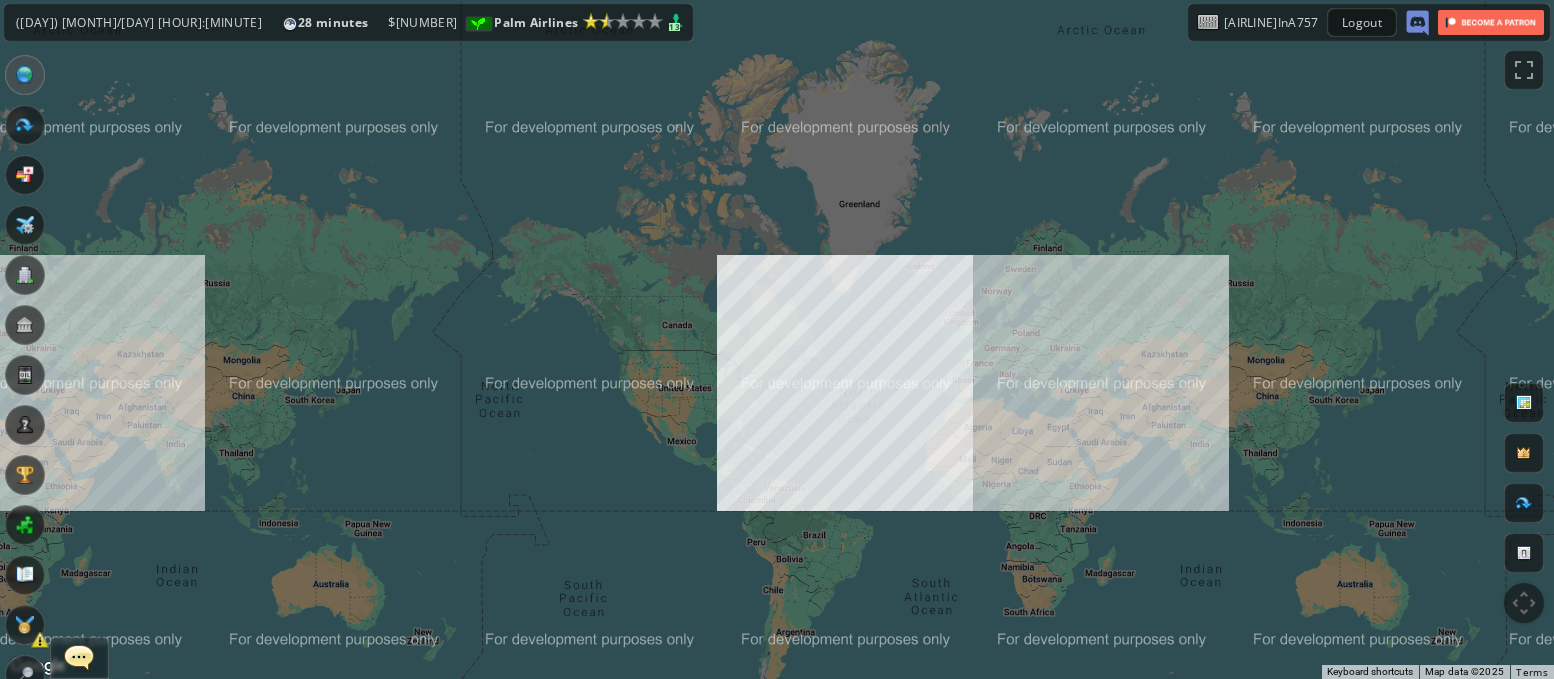drag, startPoint x: 1059, startPoint y: 423, endPoint x: 639, endPoint y: 384, distance: 421.80682 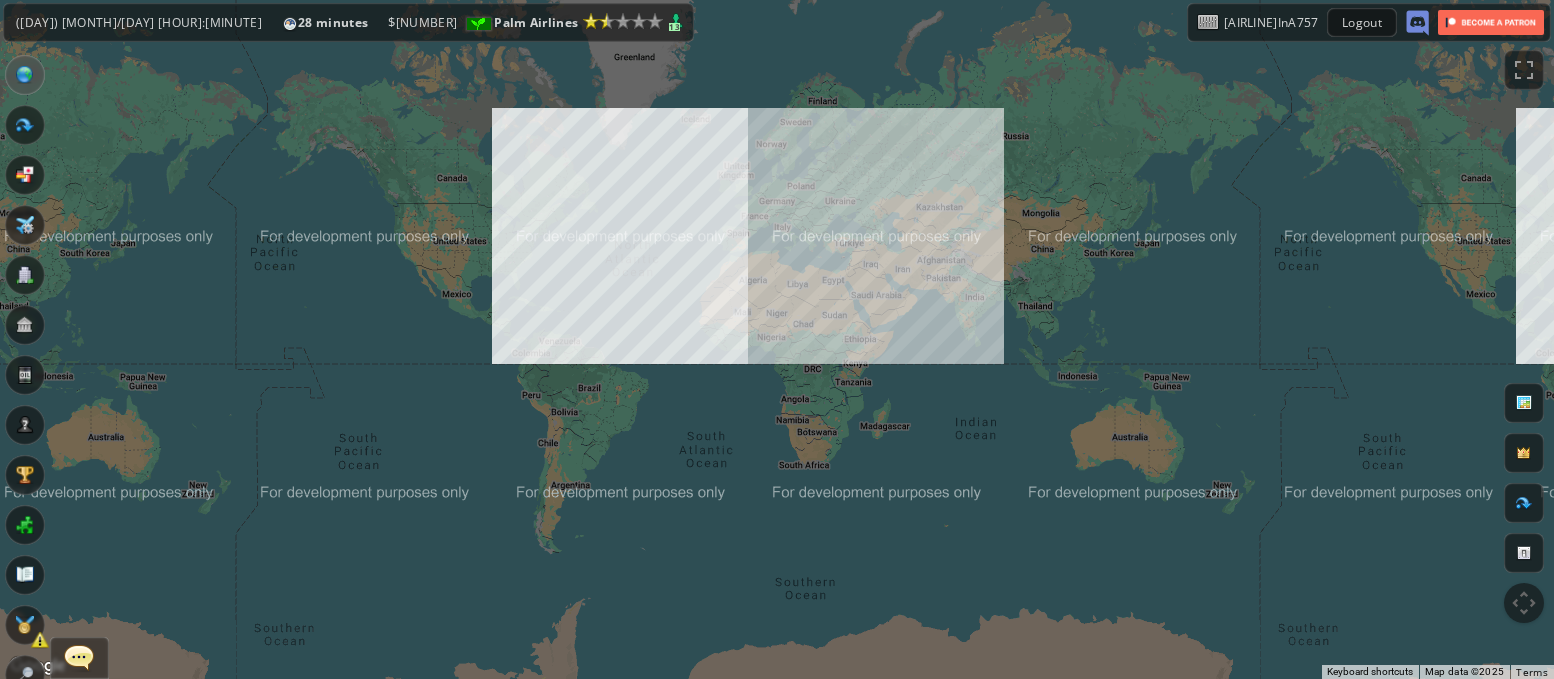 drag, startPoint x: 839, startPoint y: 395, endPoint x: 562, endPoint y: 424, distance: 278.51392 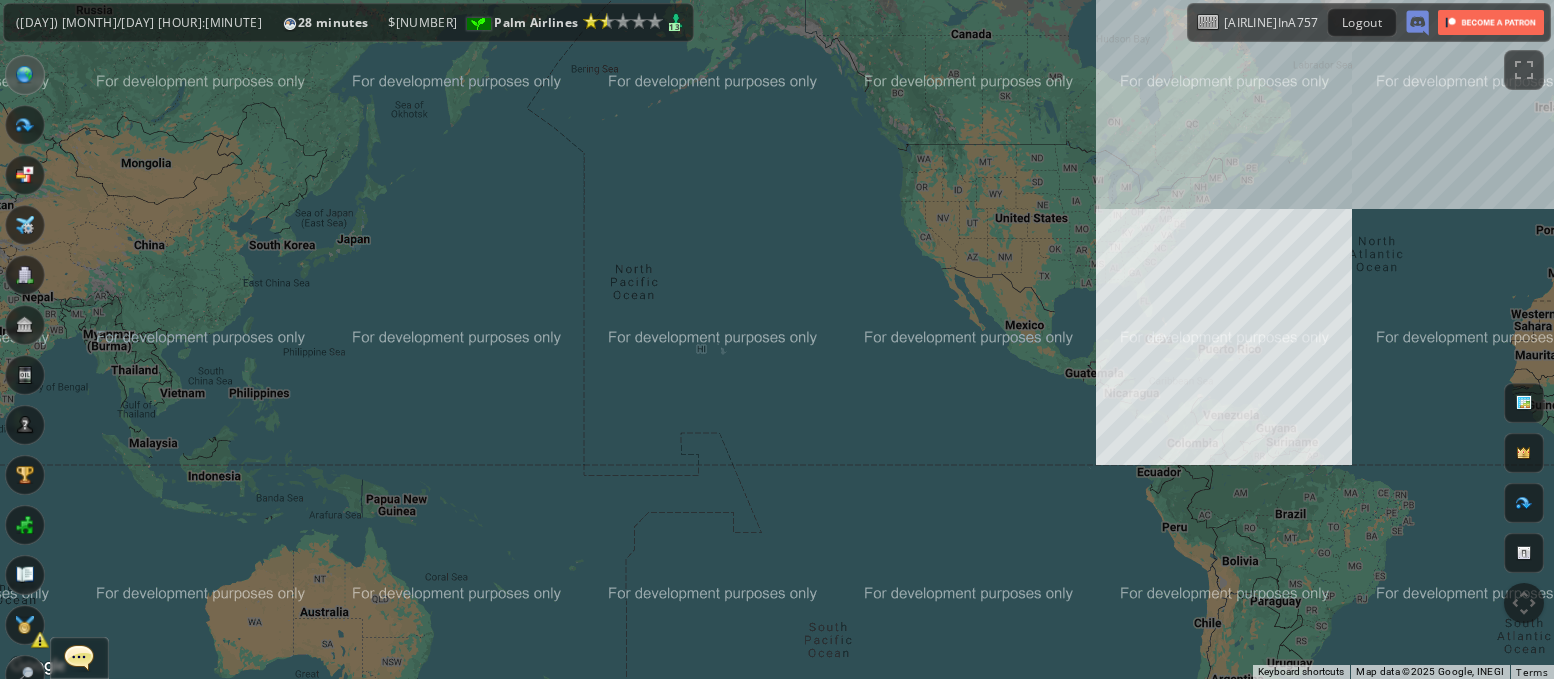 drag, startPoint x: 1100, startPoint y: 397, endPoint x: 940, endPoint y: 419, distance: 161.50542 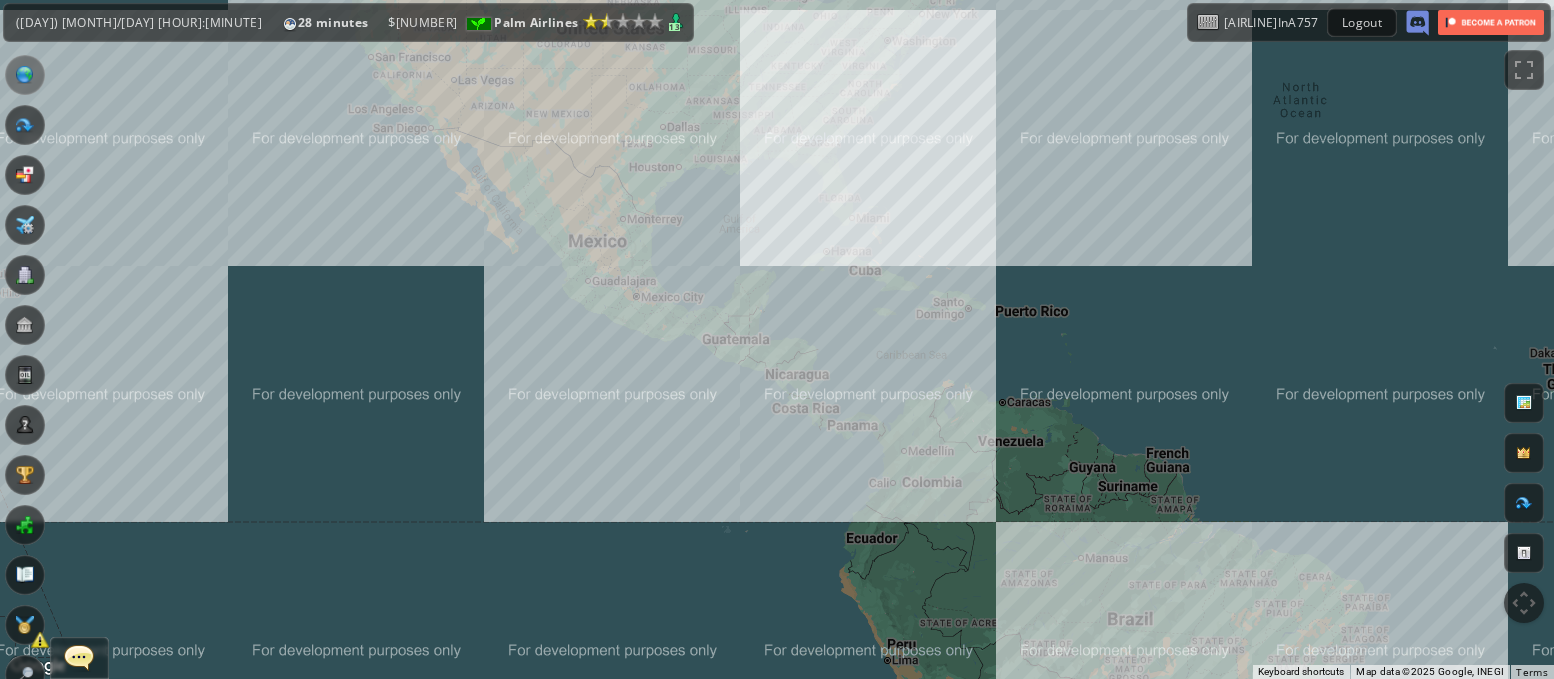 drag, startPoint x: 972, startPoint y: 278, endPoint x: 897, endPoint y: 324, distance: 87.982956 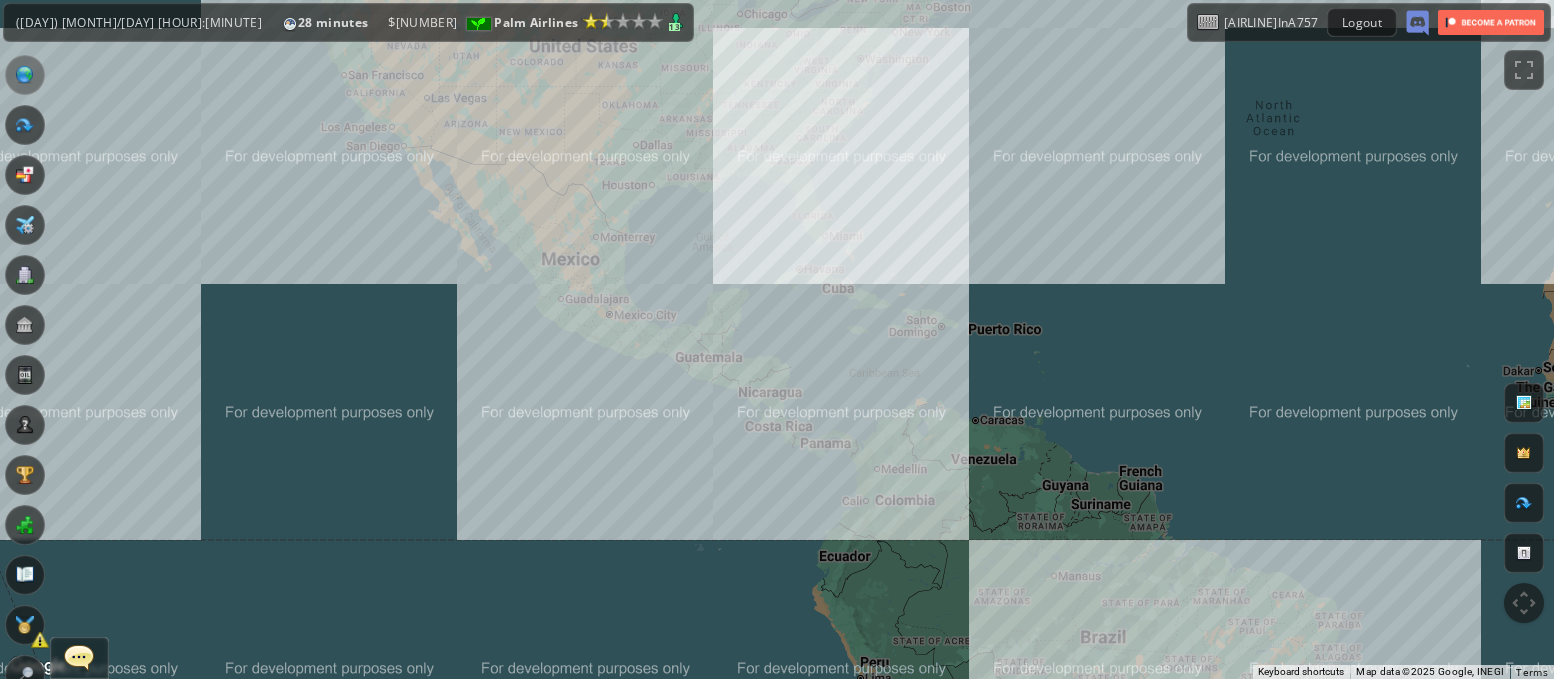 drag, startPoint x: 974, startPoint y: 236, endPoint x: 892, endPoint y: 294, distance: 100.43903 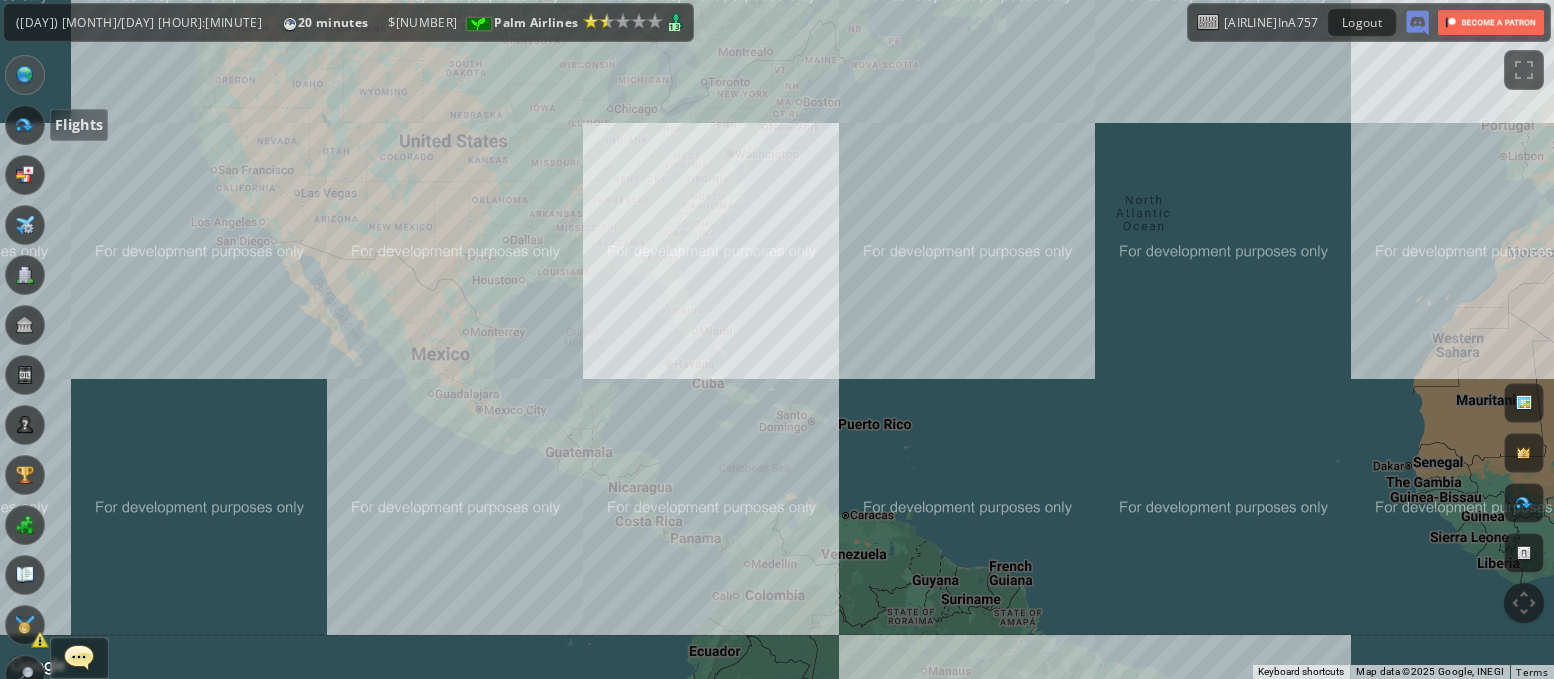 click at bounding box center (25, 125) 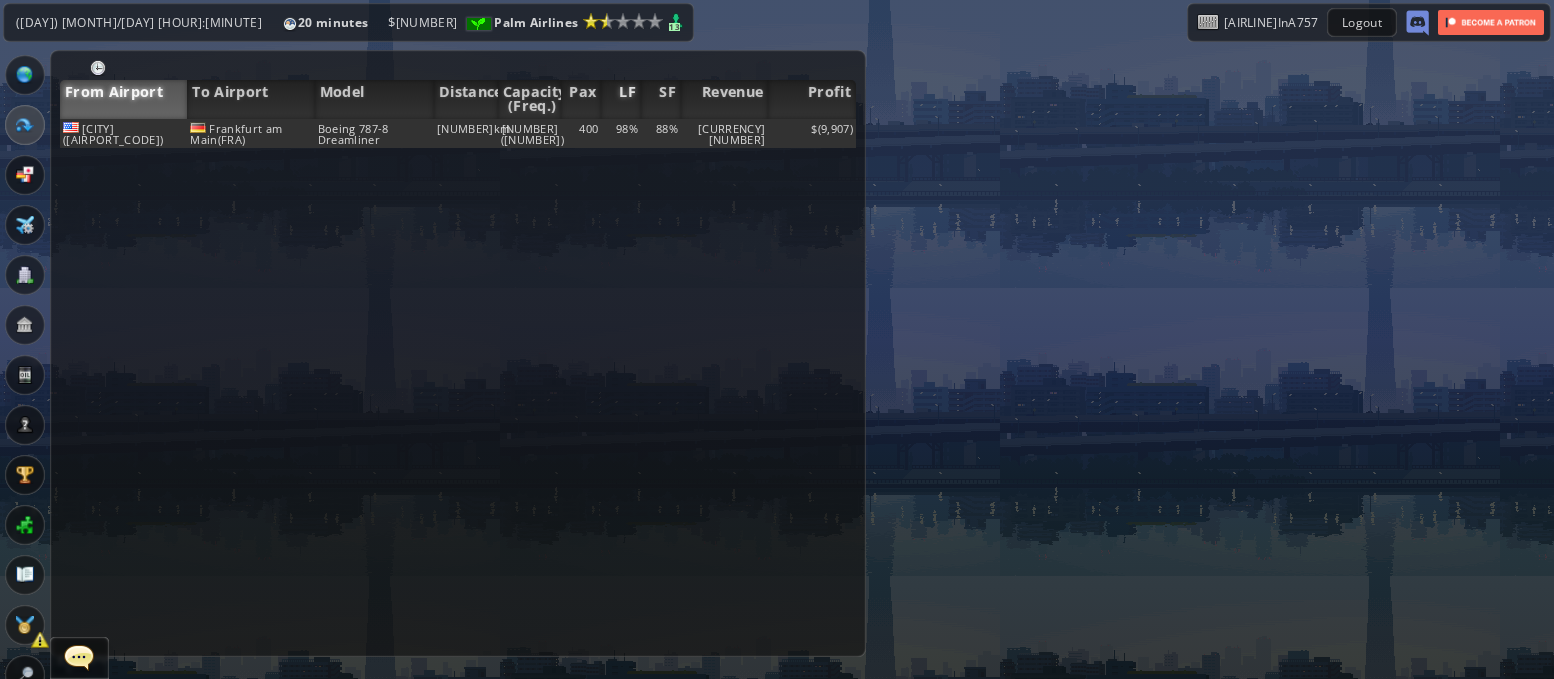 click on "LF" at bounding box center [621, 99] 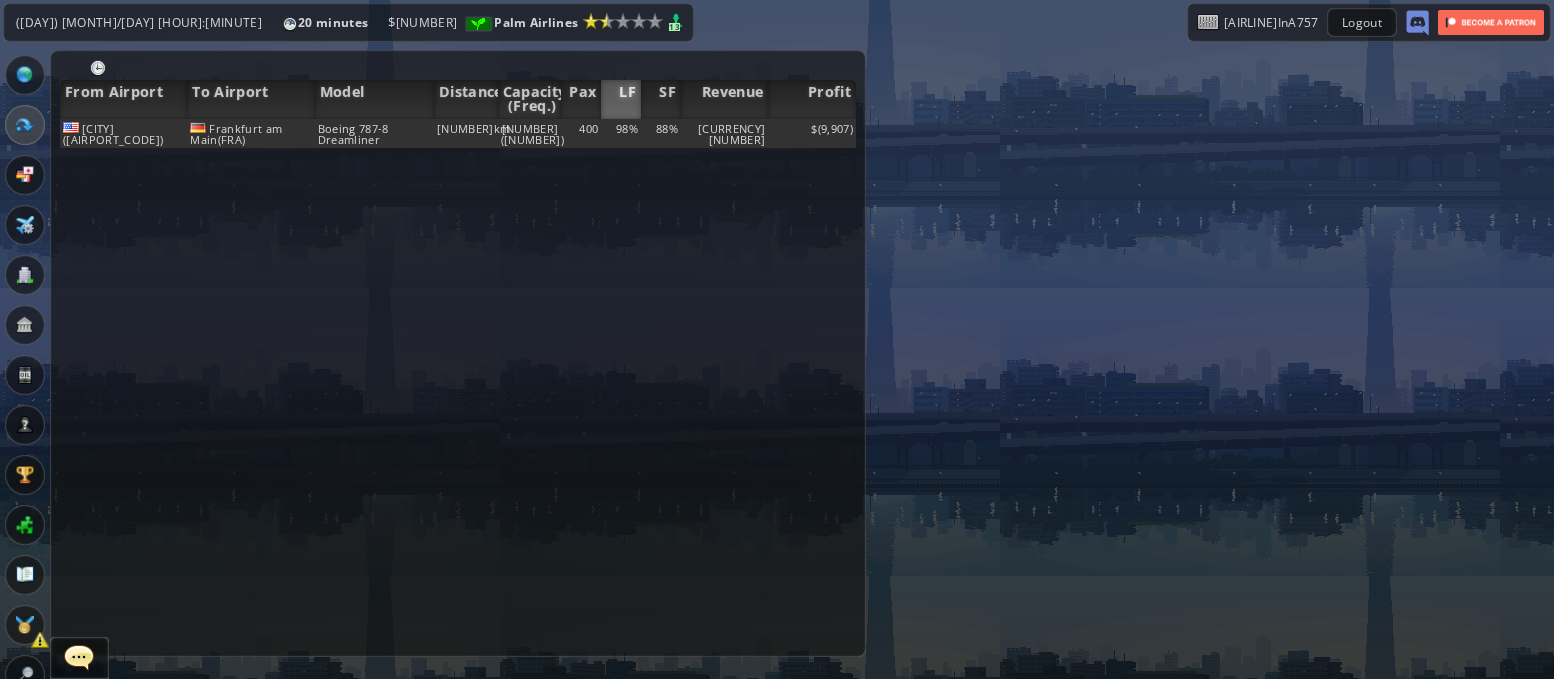 click on "LF" at bounding box center [621, 99] 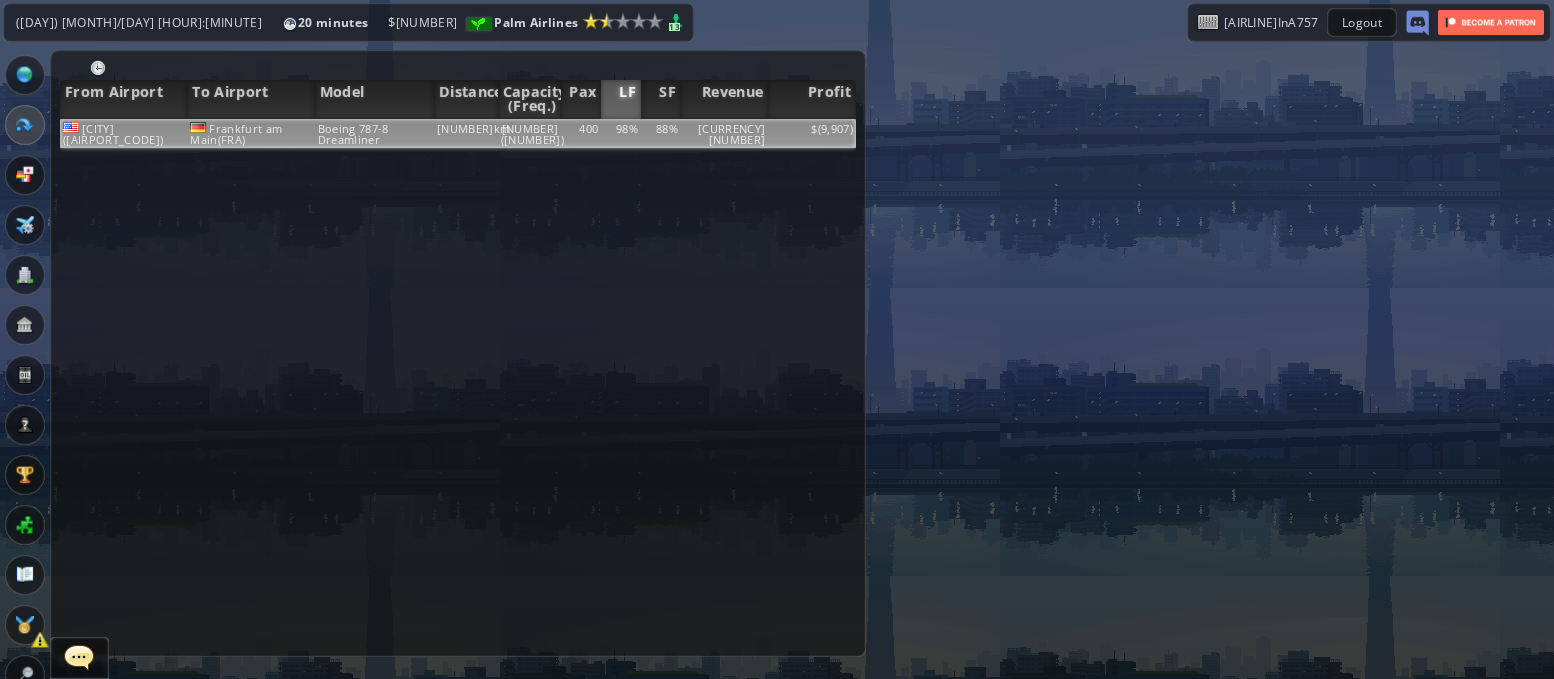click on "88%" at bounding box center [661, 133] 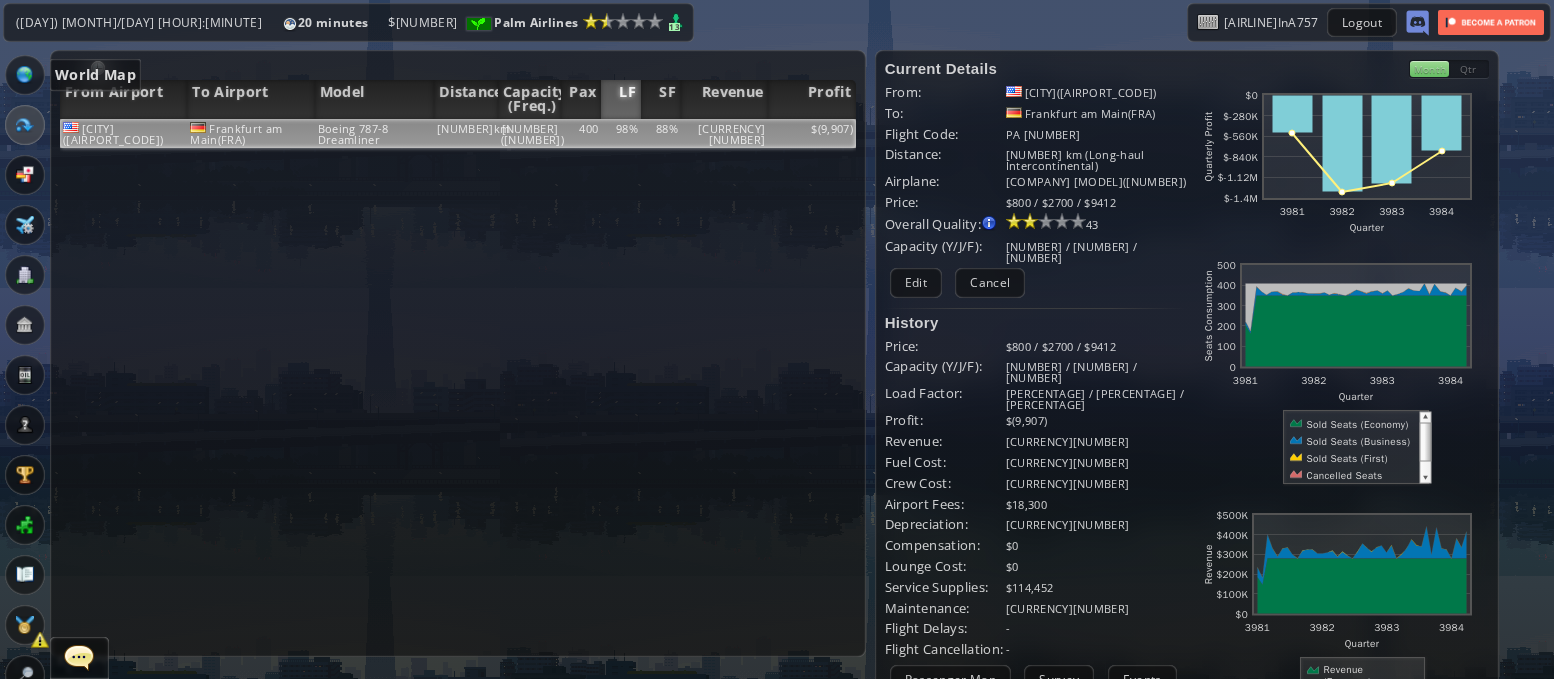 click at bounding box center [25, 75] 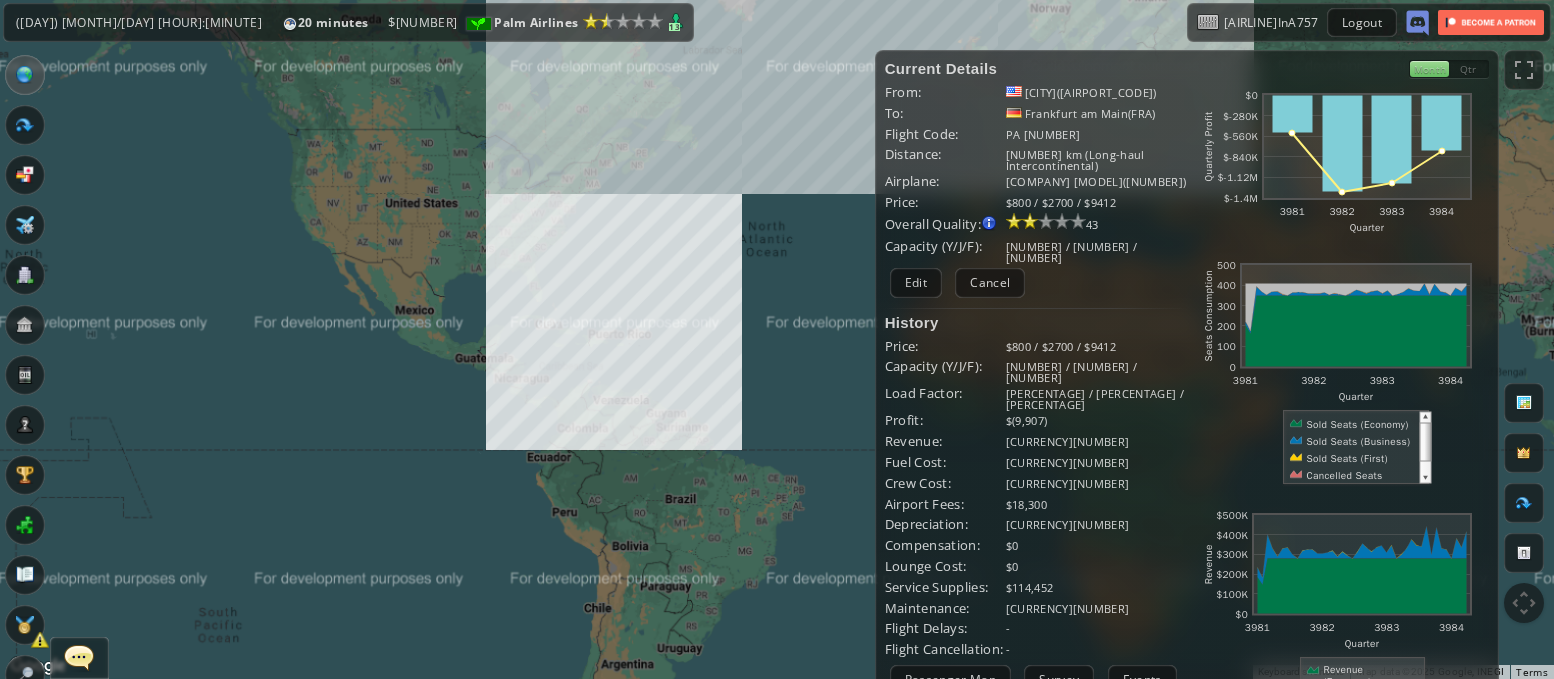 drag, startPoint x: 516, startPoint y: 280, endPoint x: 398, endPoint y: 362, distance: 143.69412 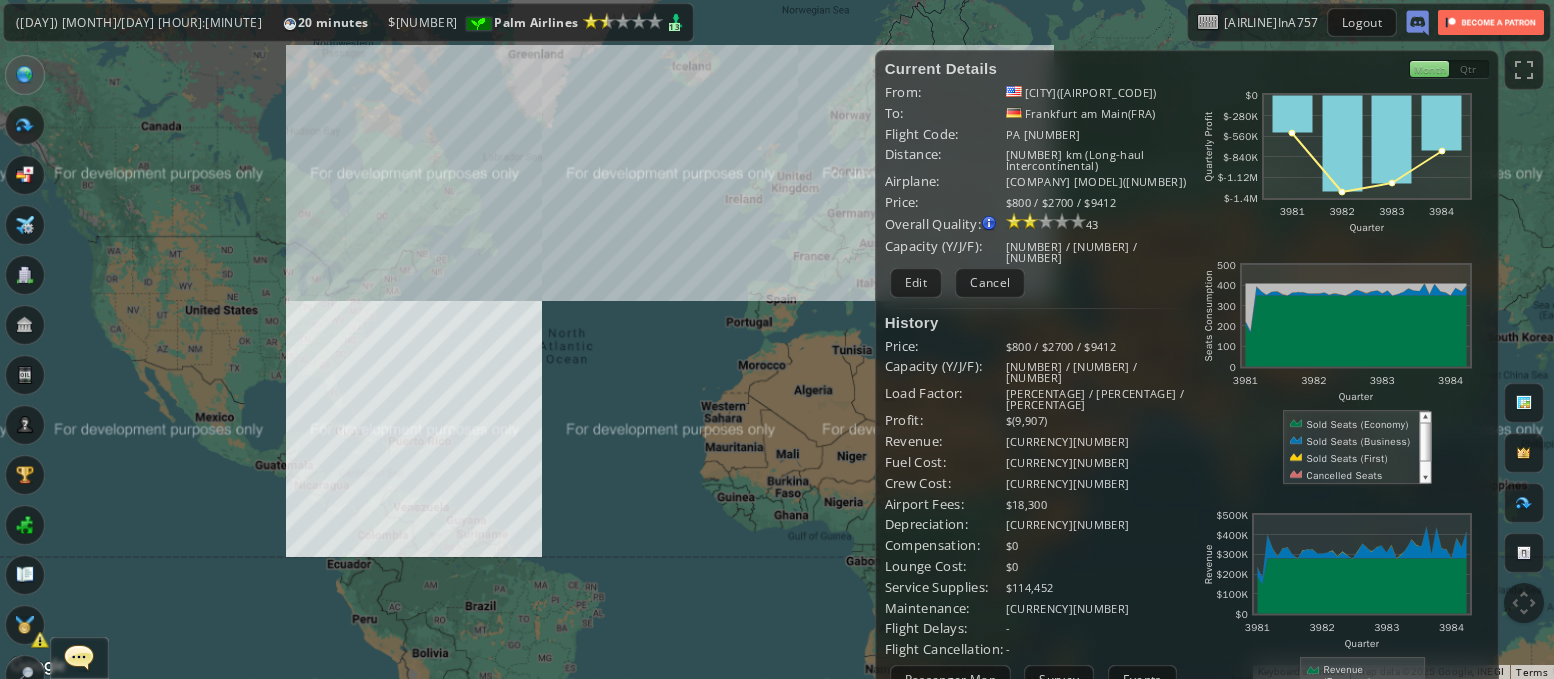 drag, startPoint x: 606, startPoint y: 347, endPoint x: 495, endPoint y: 369, distance: 113.15918 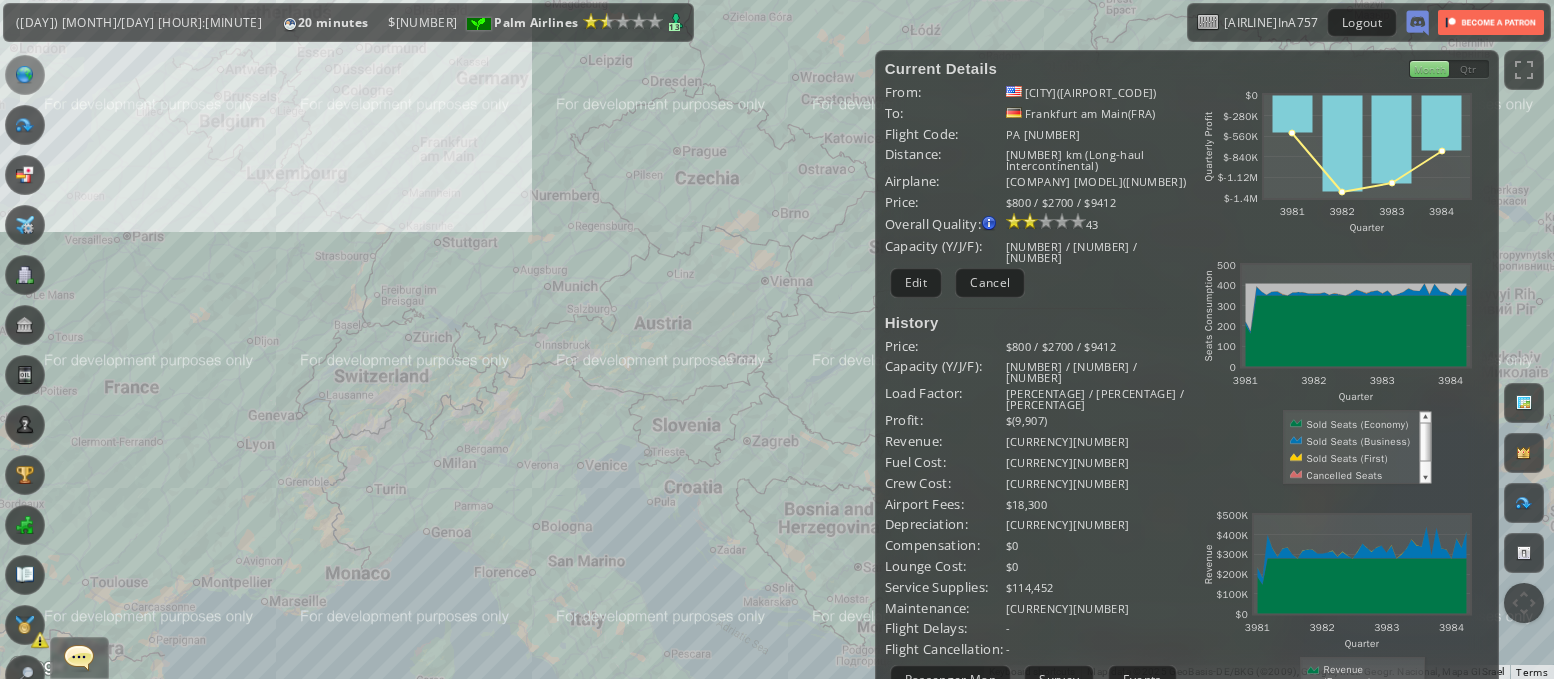 drag, startPoint x: 398, startPoint y: 162, endPoint x: 419, endPoint y: 182, distance: 29 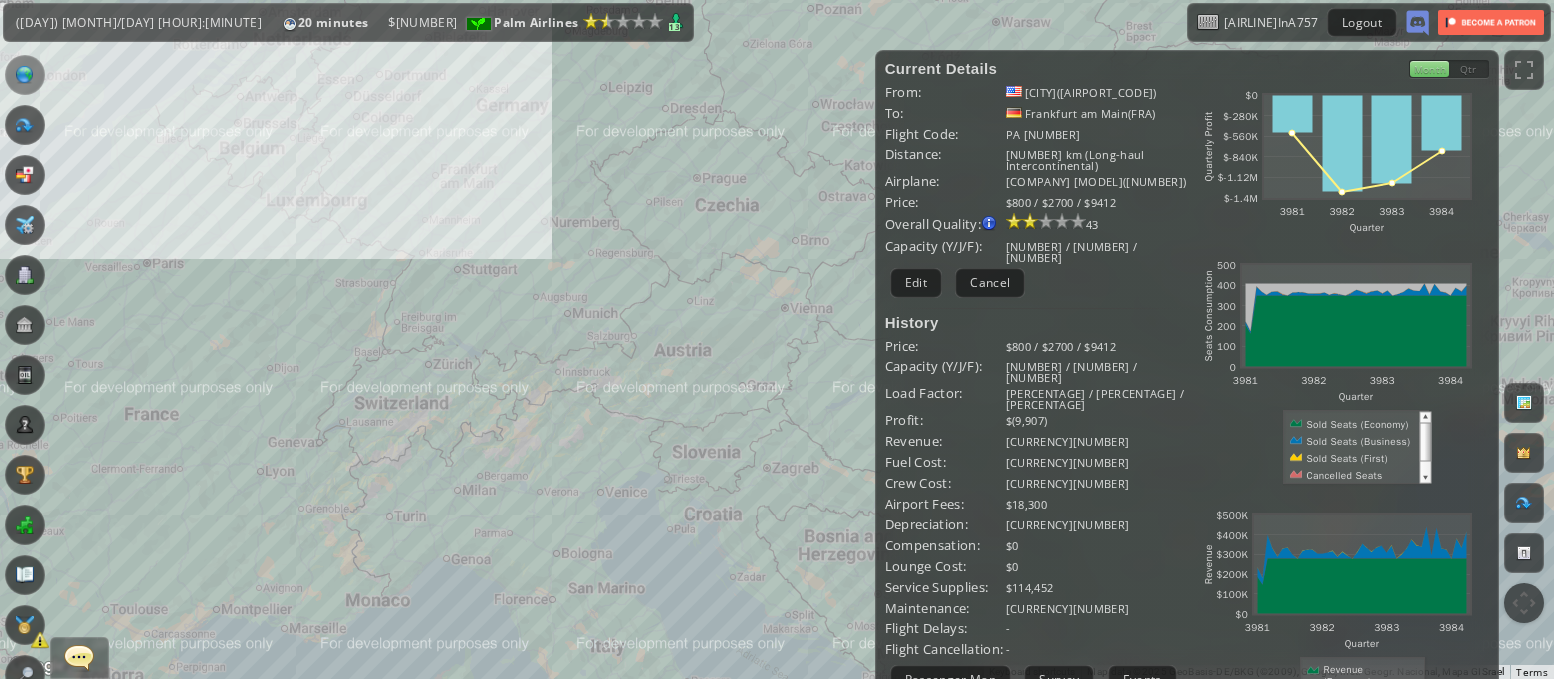 click on "To navigate, press the arrow keys." at bounding box center (777, 339) 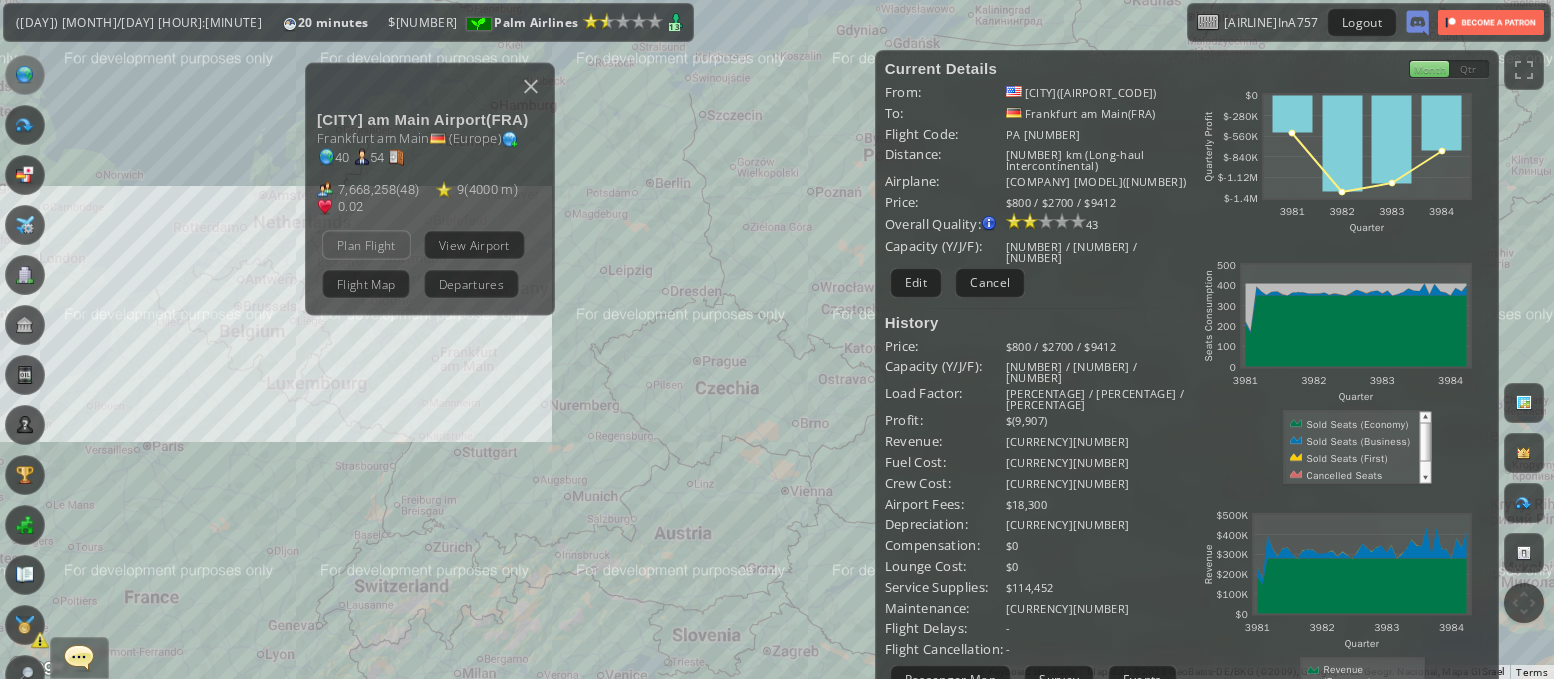 click on "Plan Flight" at bounding box center [366, 244] 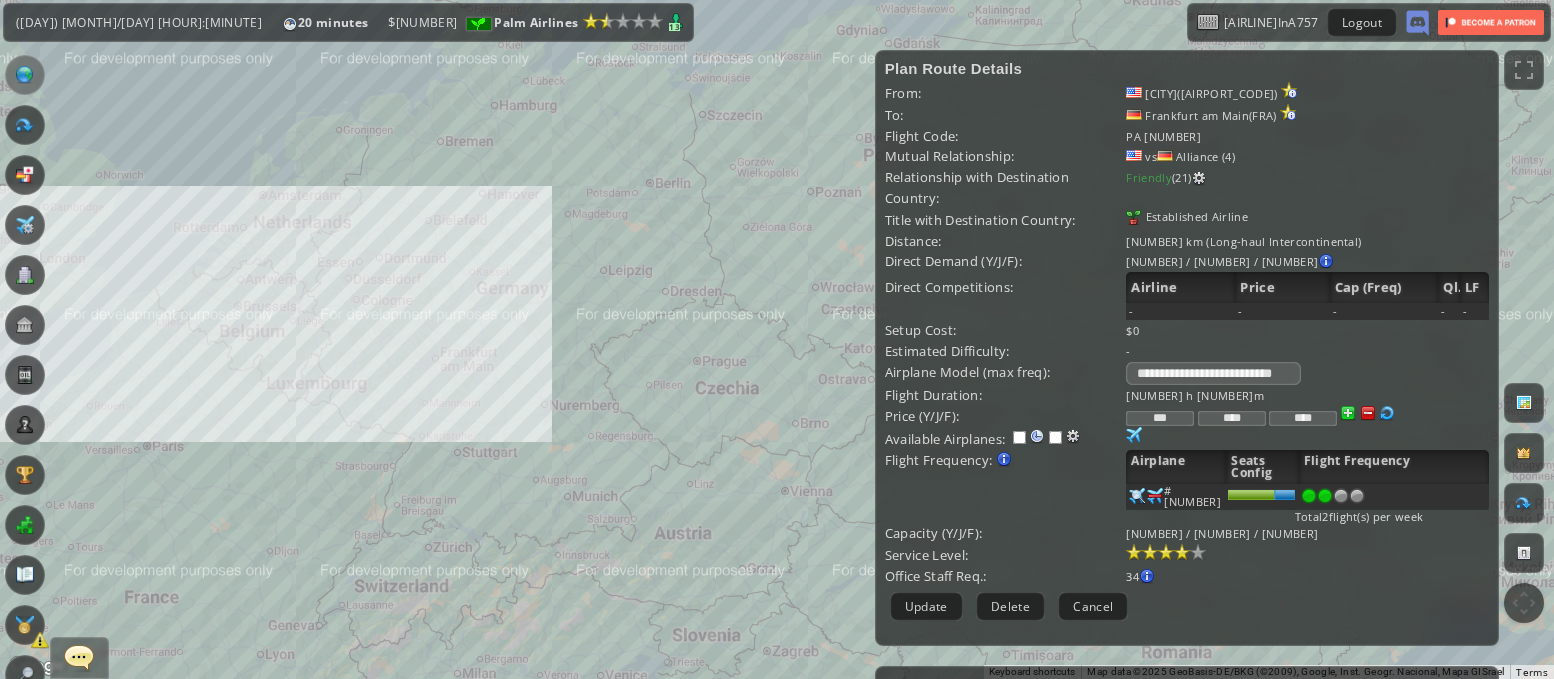 drag, startPoint x: 654, startPoint y: 345, endPoint x: 652, endPoint y: 267, distance: 78.025635 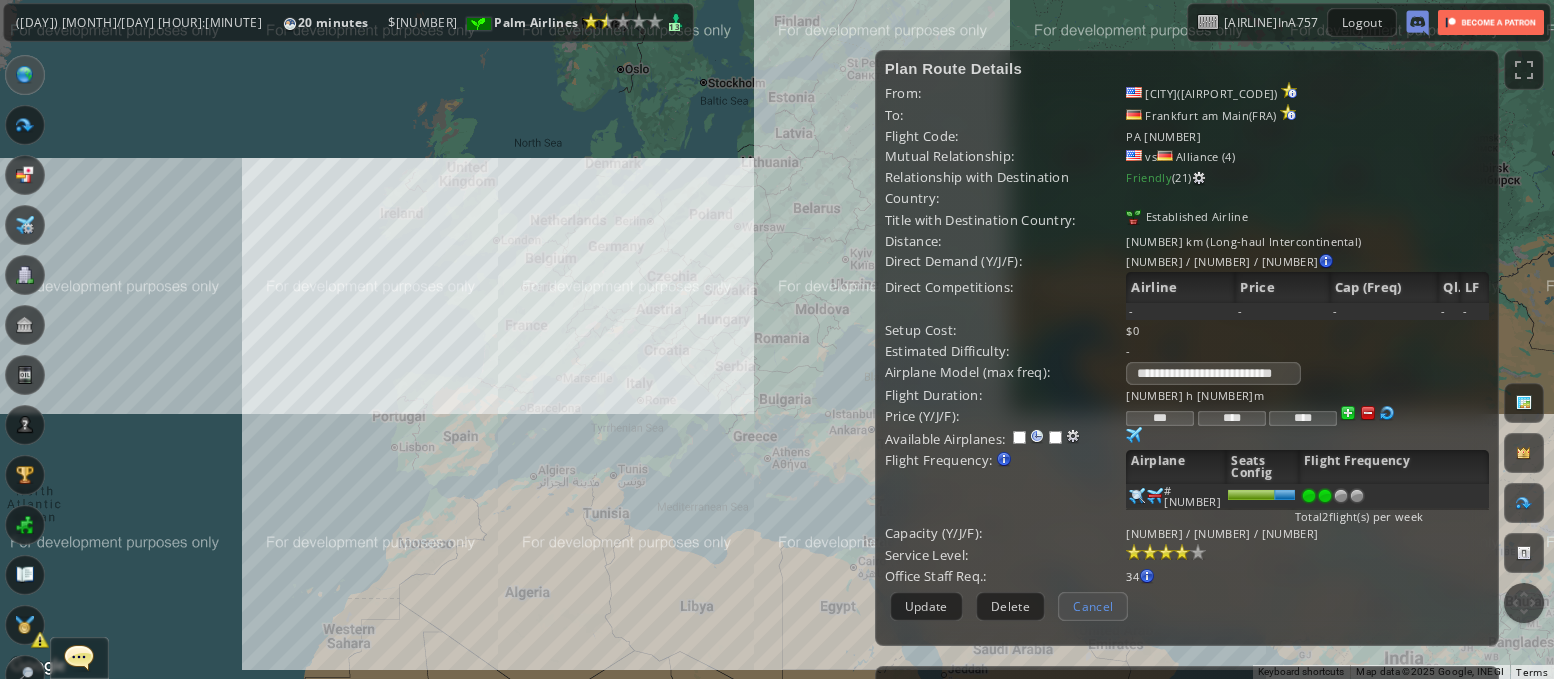 click on "Cancel" at bounding box center [1093, 606] 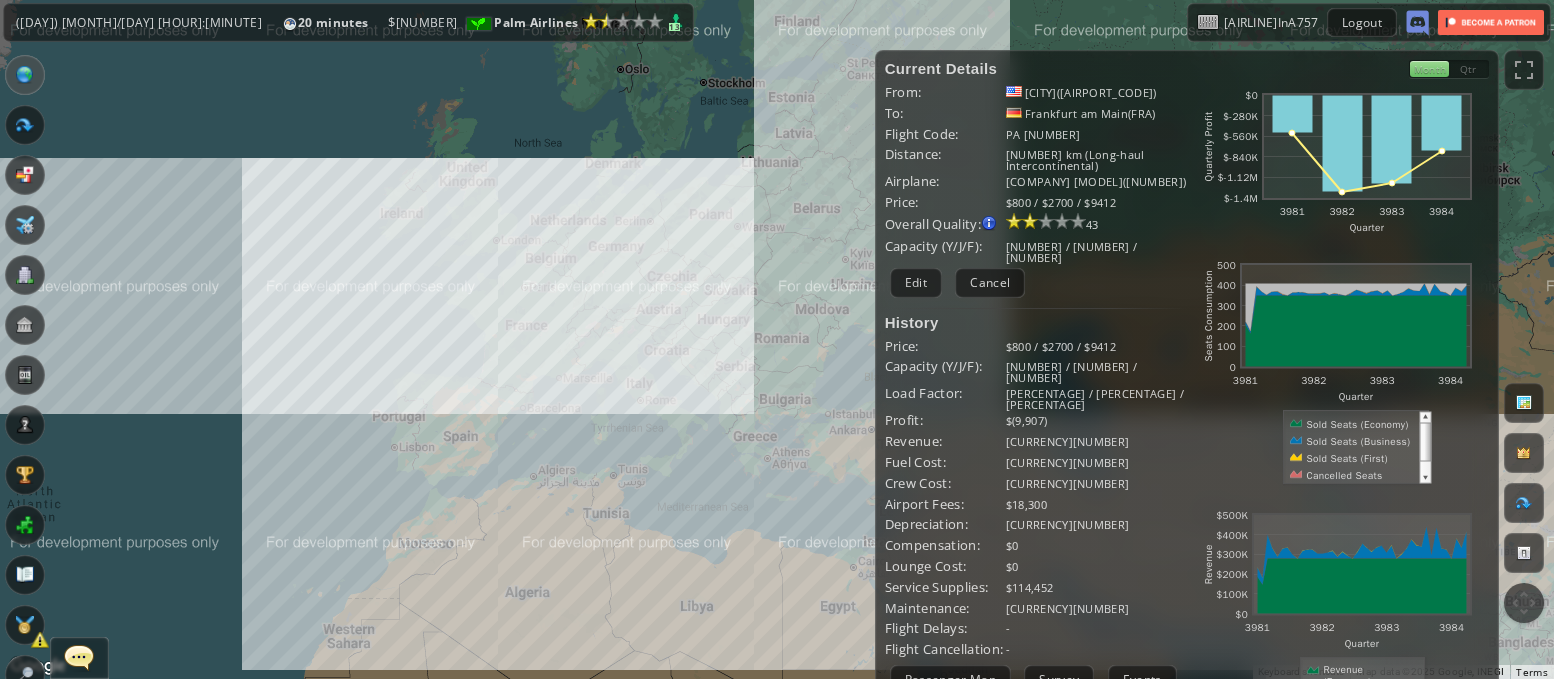 drag, startPoint x: 654, startPoint y: 460, endPoint x: 728, endPoint y: 454, distance: 74.24284 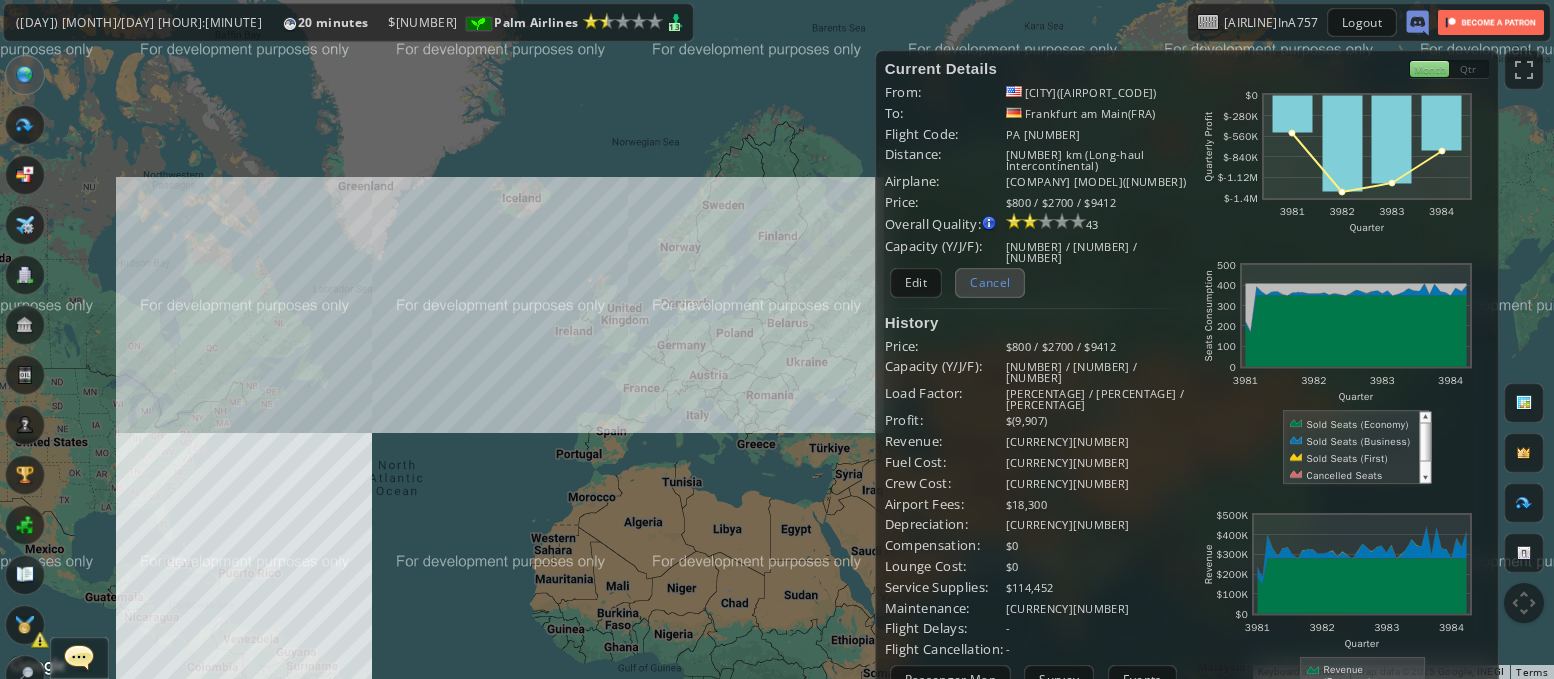 click on "Cancel" at bounding box center [990, 282] 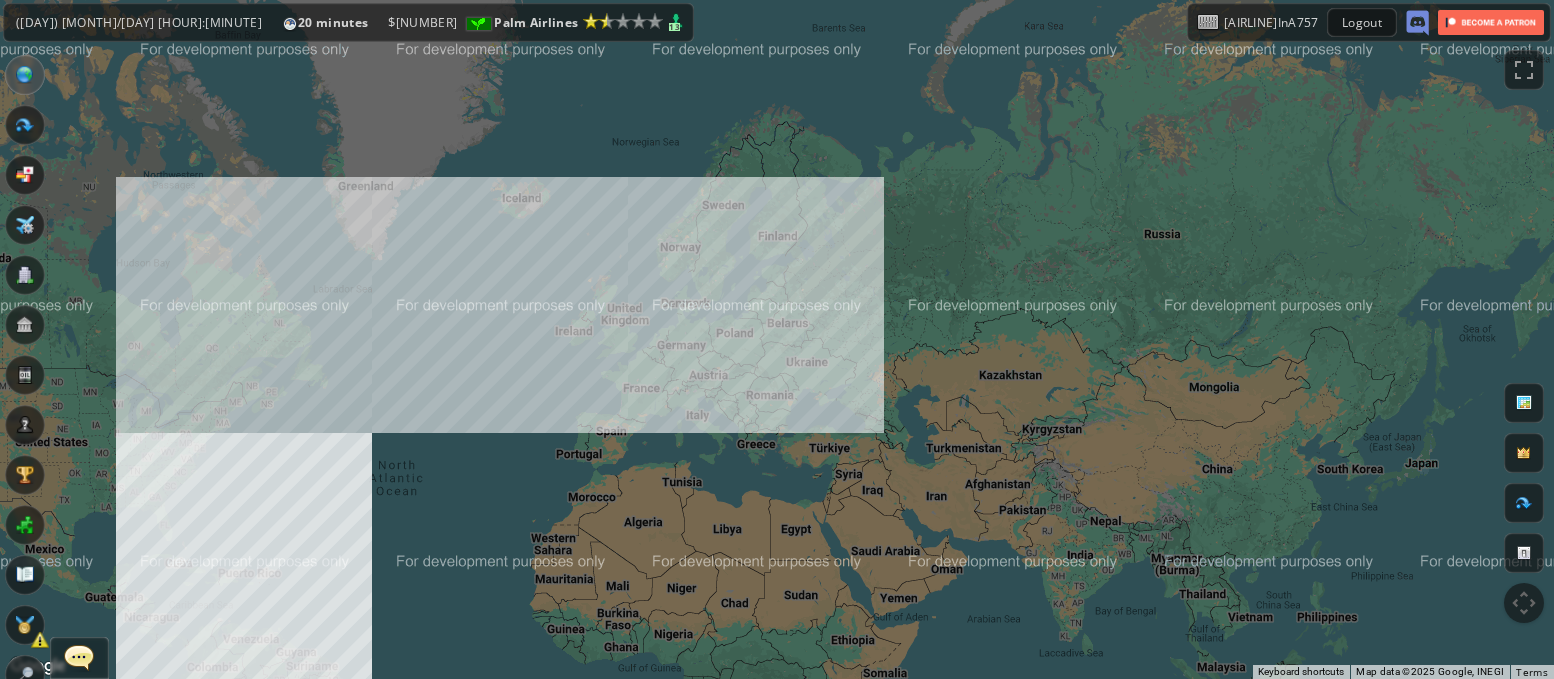 drag, startPoint x: 734, startPoint y: 328, endPoint x: 839, endPoint y: 276, distance: 117.170815 